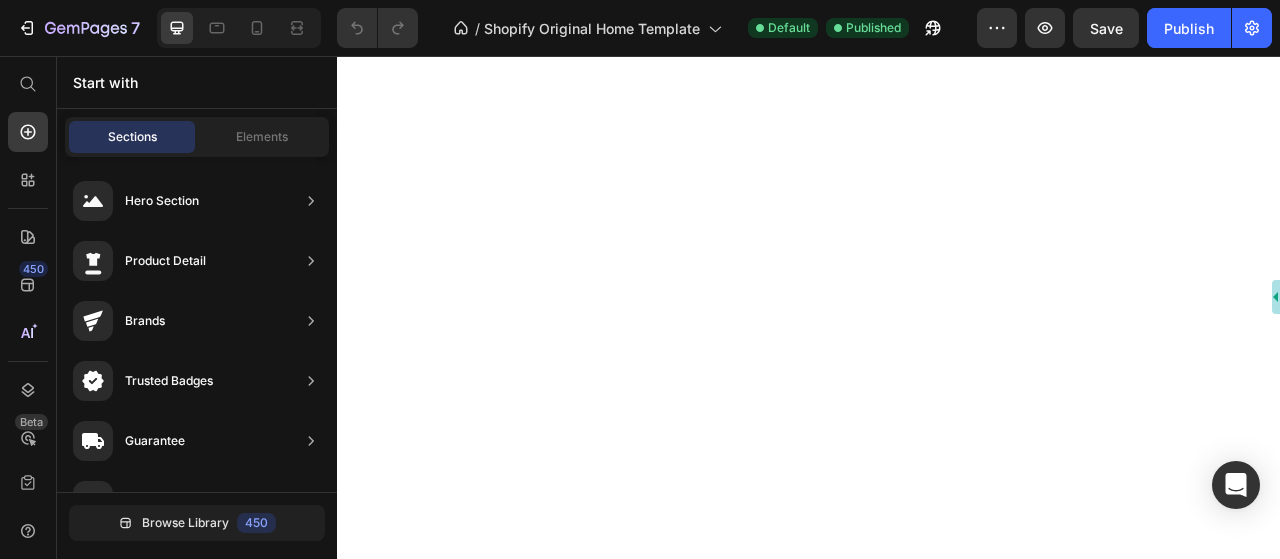 scroll, scrollTop: 0, scrollLeft: 0, axis: both 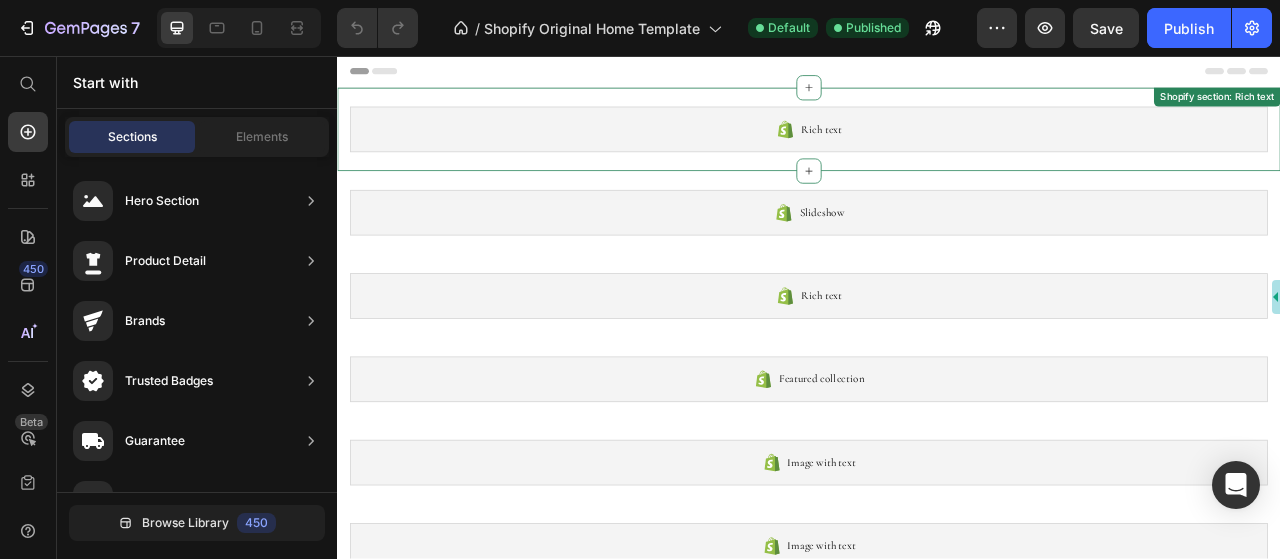 click on "Rich text" at bounding box center [937, 150] 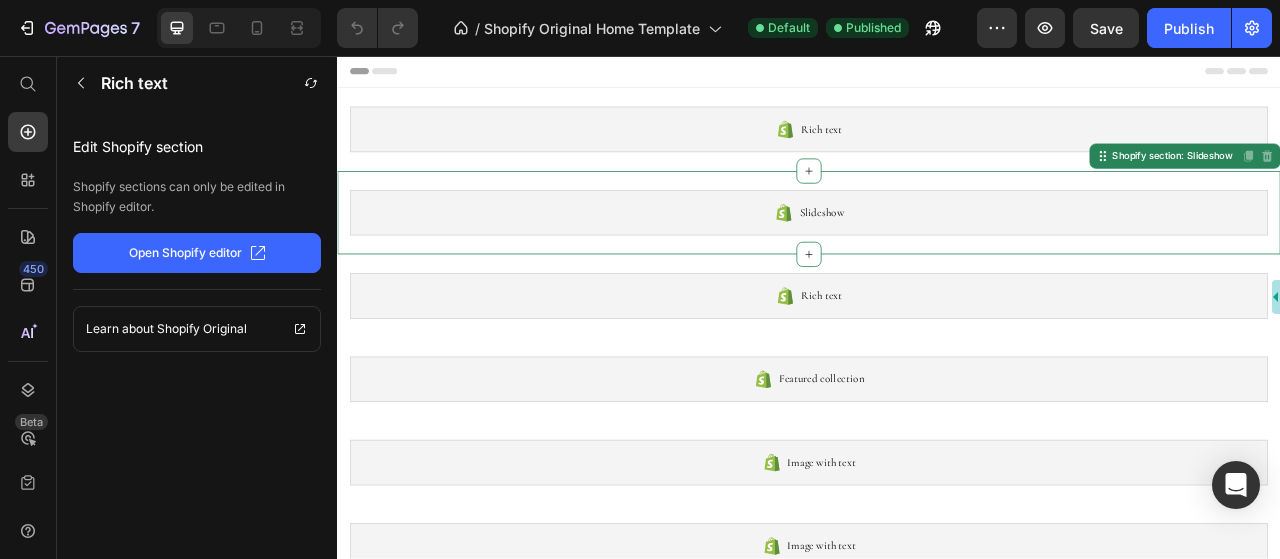 click on "Slideshow" at bounding box center (937, 256) 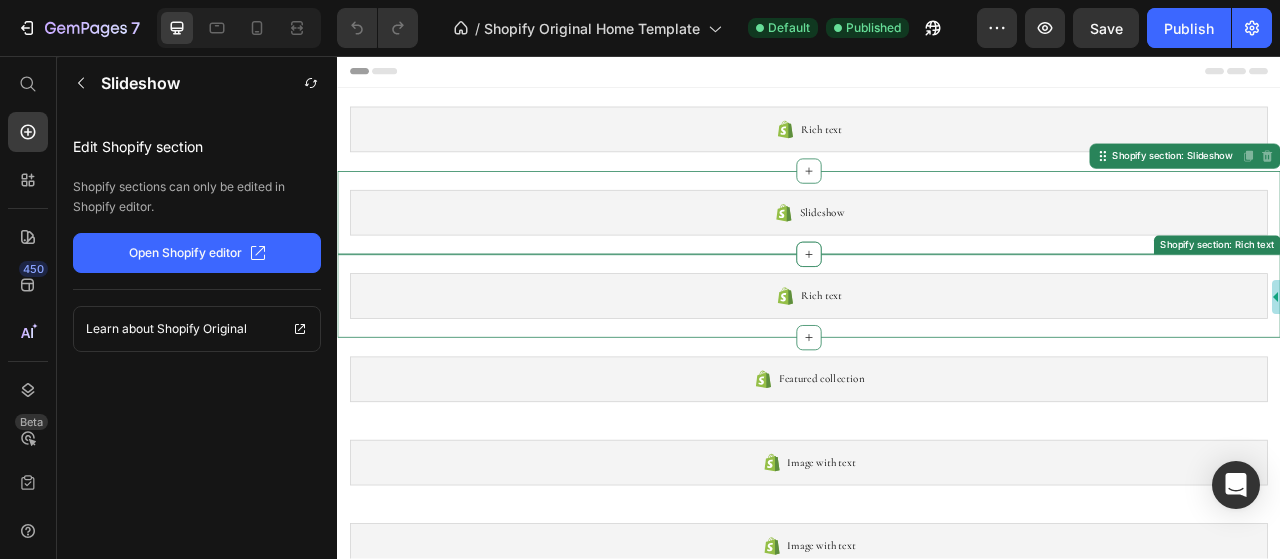 click on "Rich text" at bounding box center (937, 362) 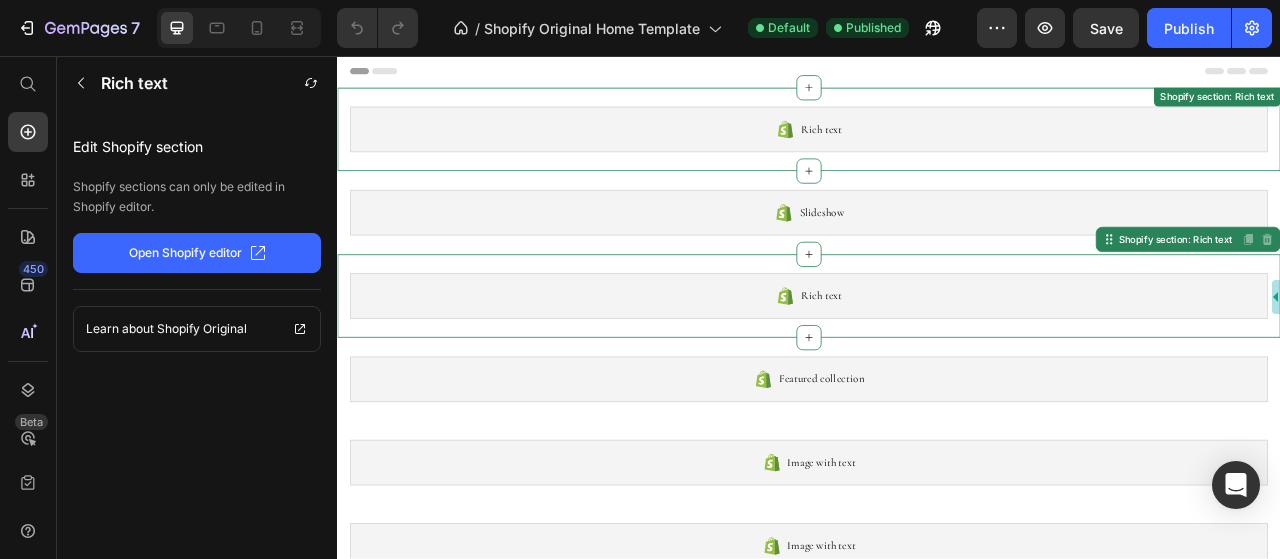click on "Rich text" at bounding box center (937, 150) 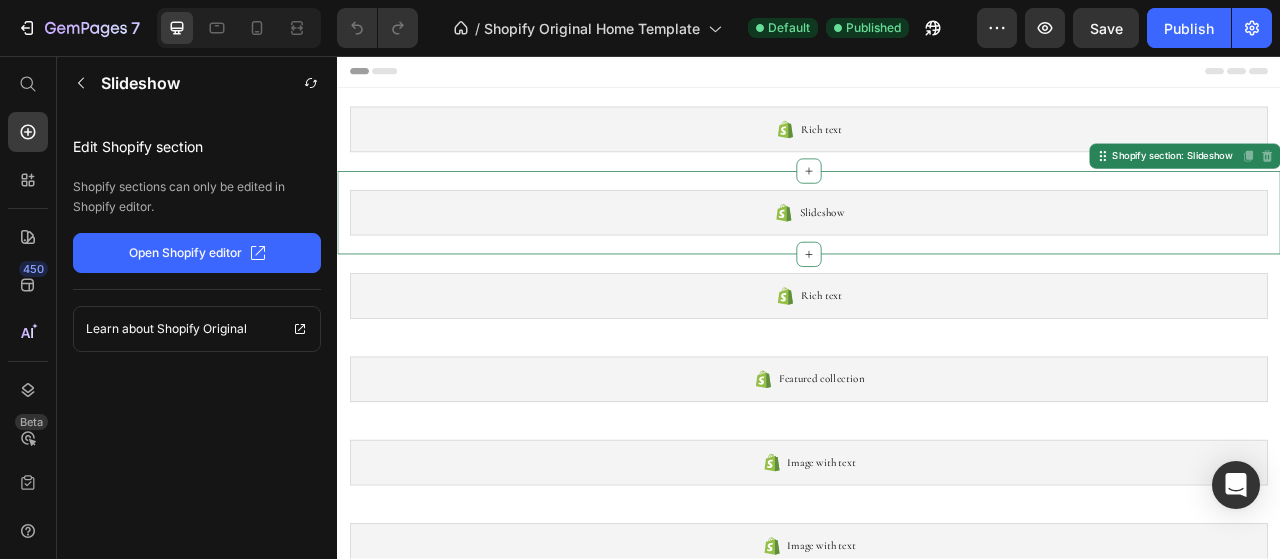 click on "Slideshow" at bounding box center [937, 256] 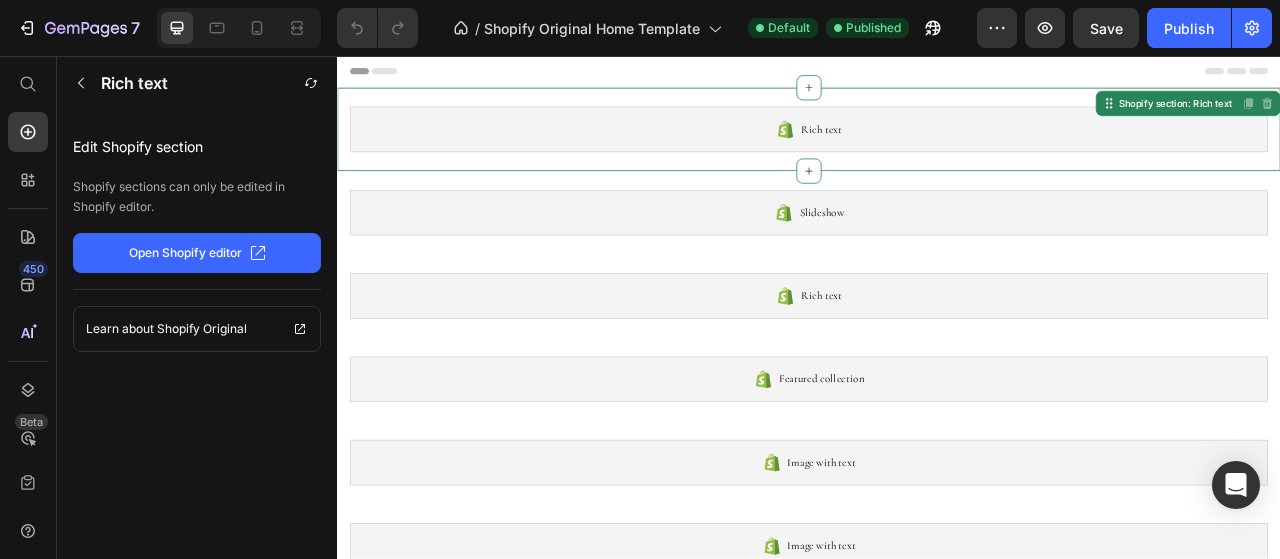 click on "Rich text" at bounding box center [937, 150] 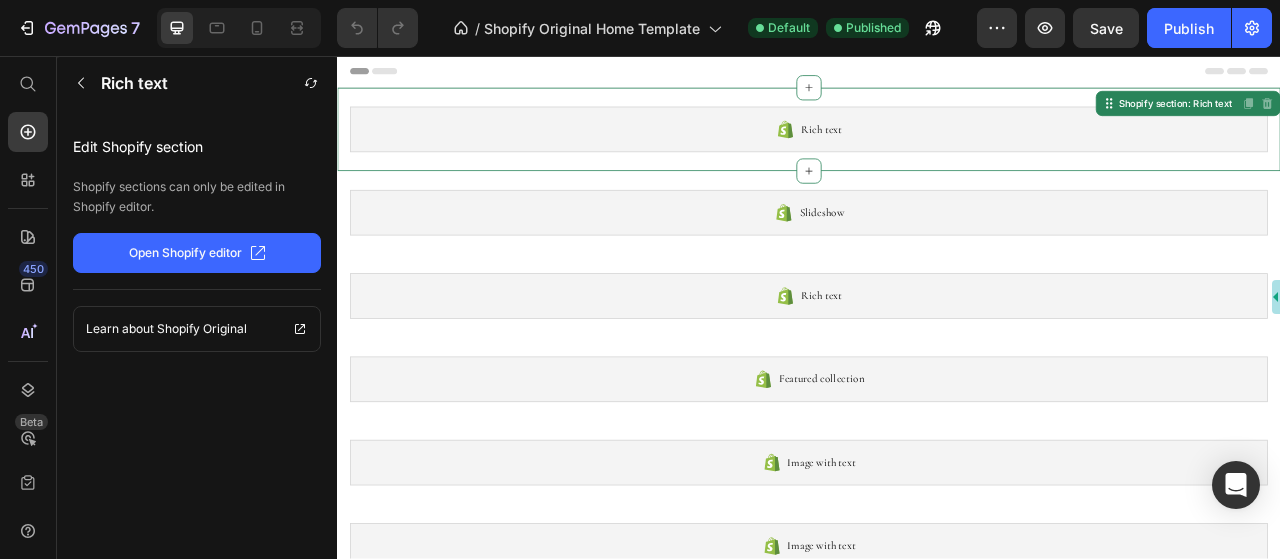 click on "Open Shopify editor" 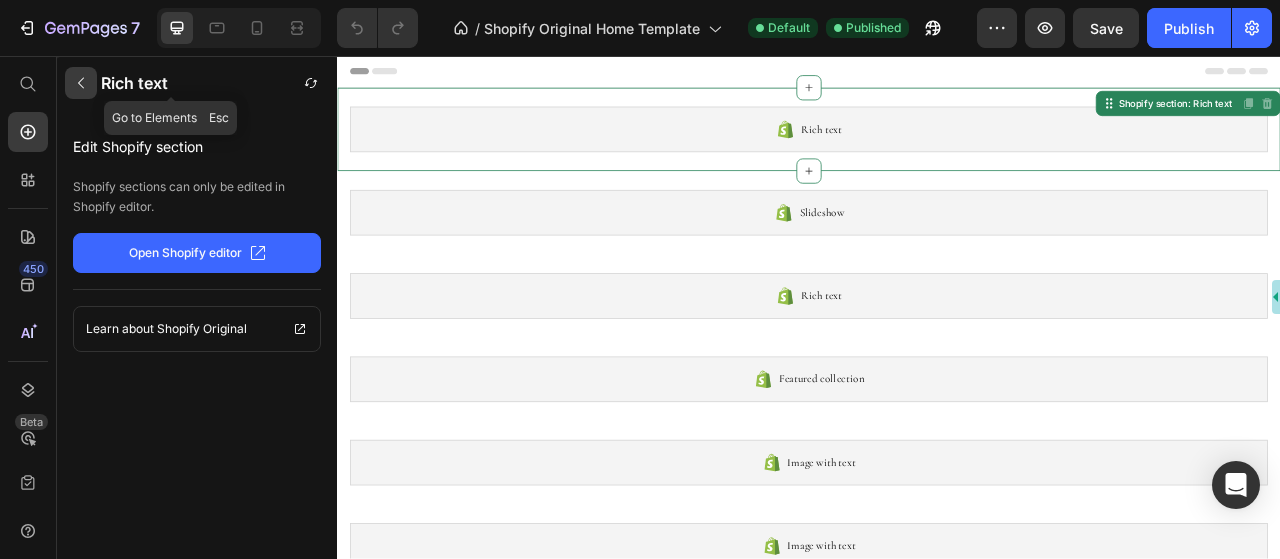 click 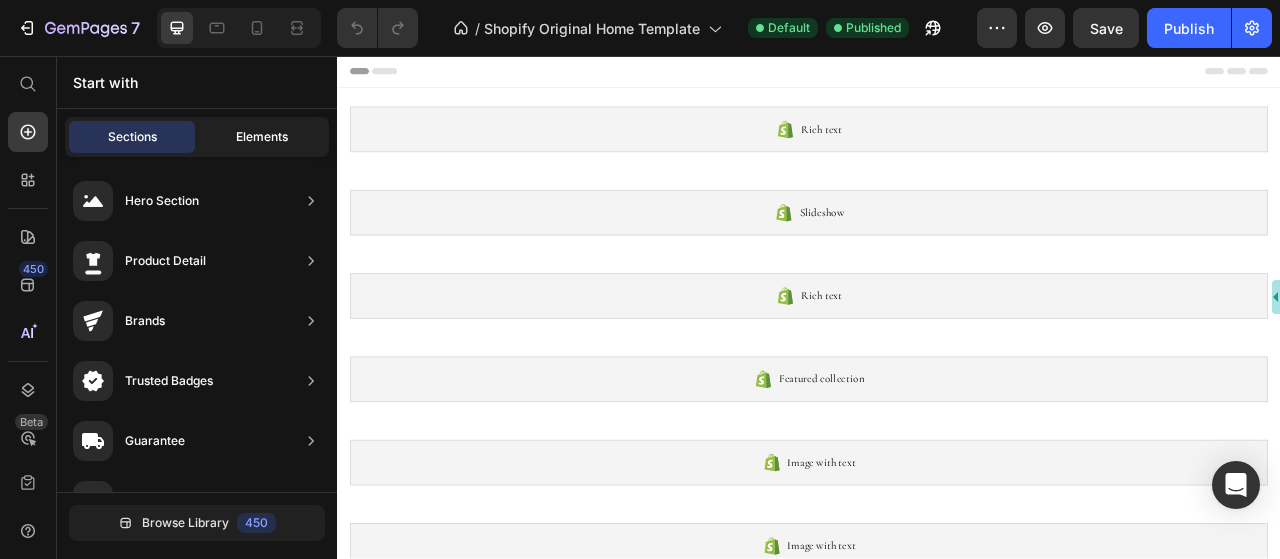 click on "Elements" at bounding box center [262, 137] 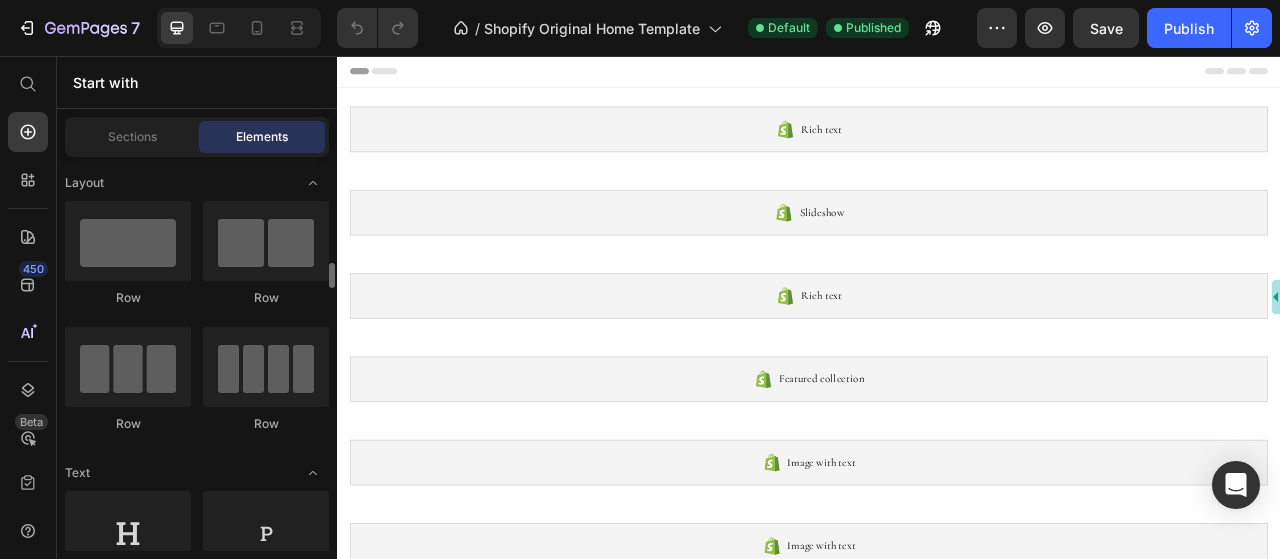 scroll, scrollTop: 200, scrollLeft: 0, axis: vertical 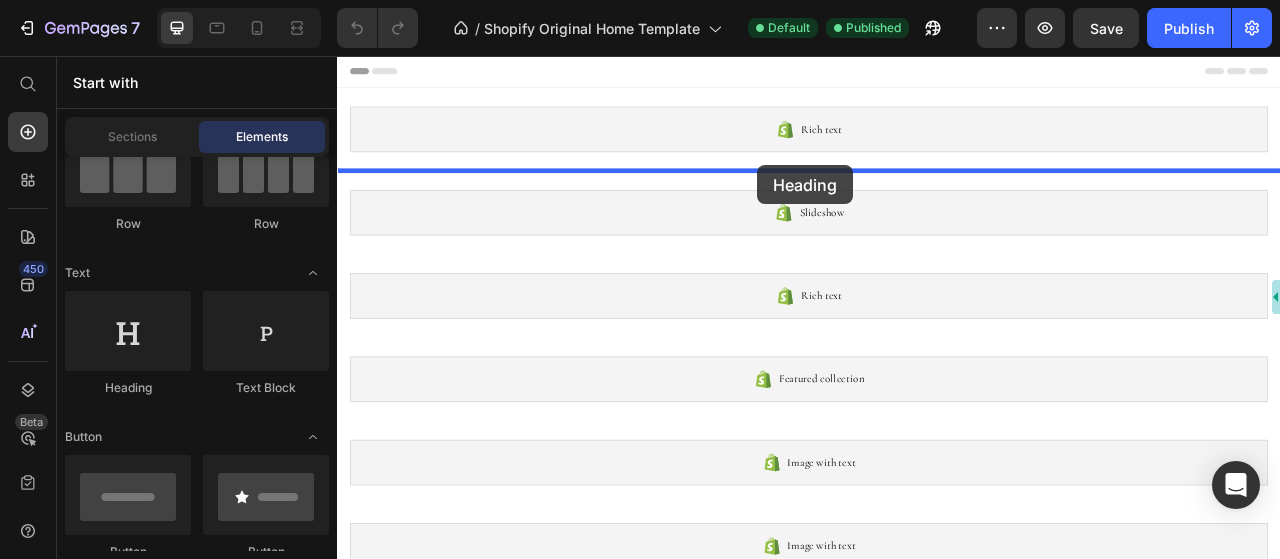 drag, startPoint x: 477, startPoint y: 411, endPoint x: 872, endPoint y: 195, distance: 450.20108 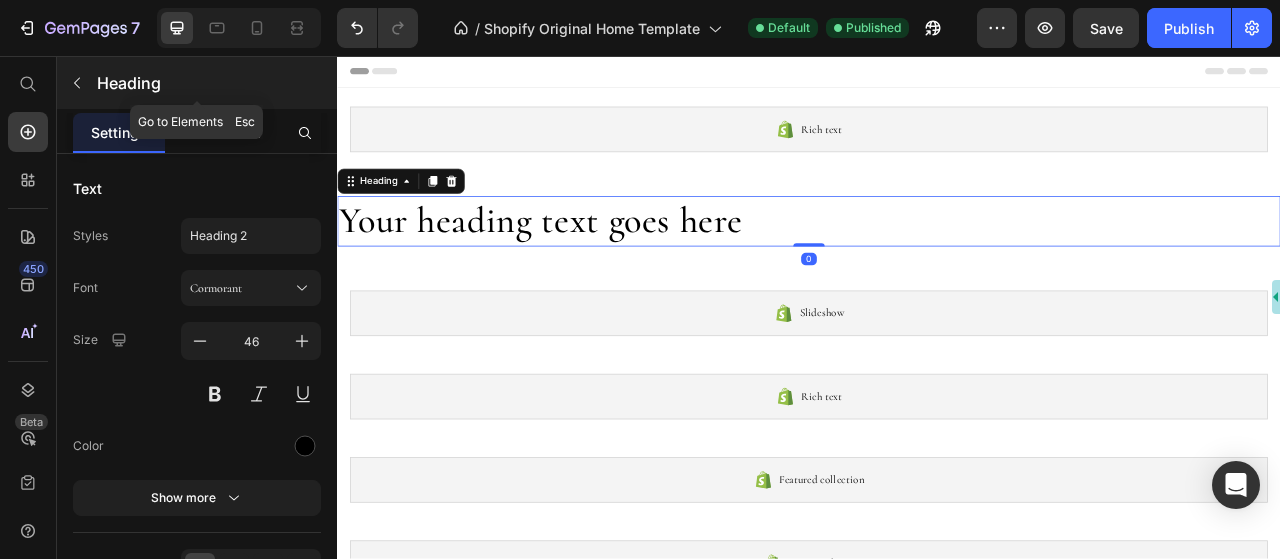 click 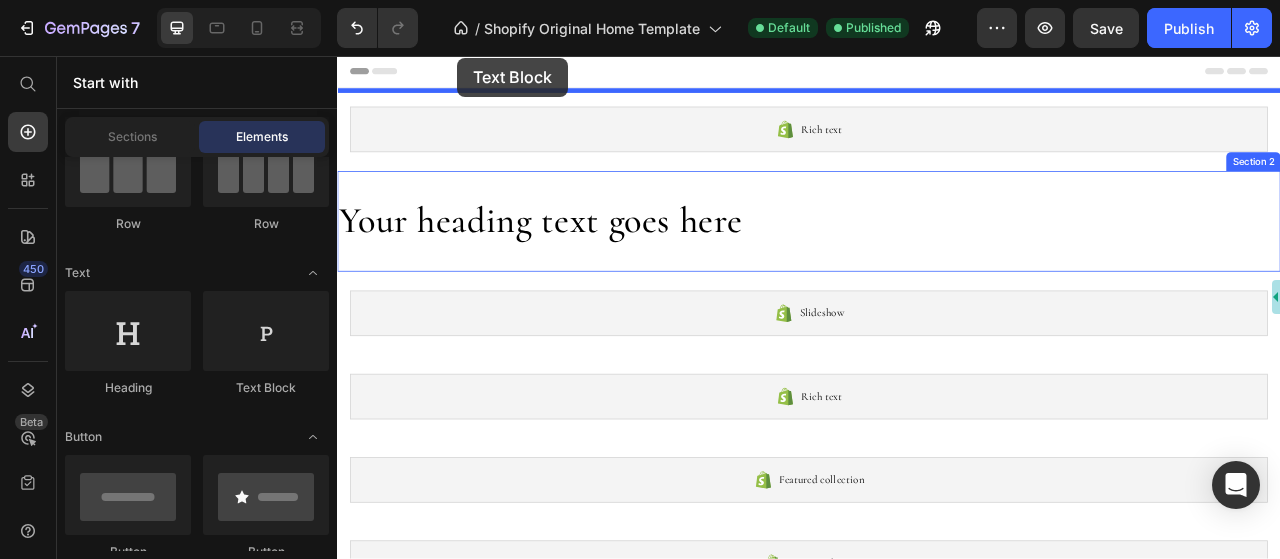 drag, startPoint x: 613, startPoint y: 399, endPoint x: 490, endPoint y: 58, distance: 362.50516 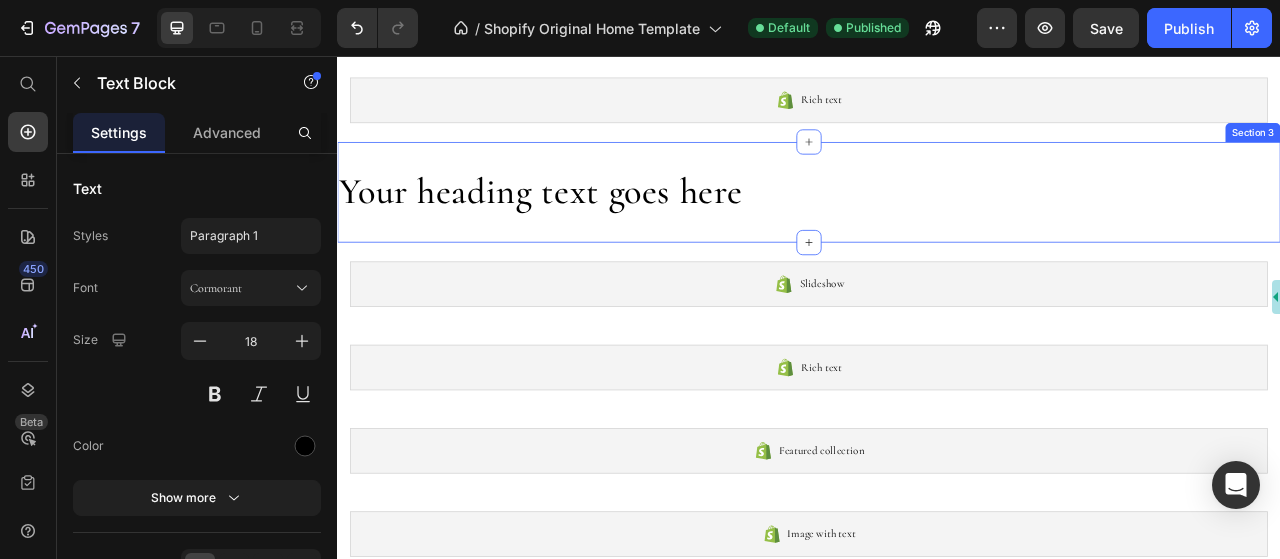 scroll, scrollTop: 300, scrollLeft: 0, axis: vertical 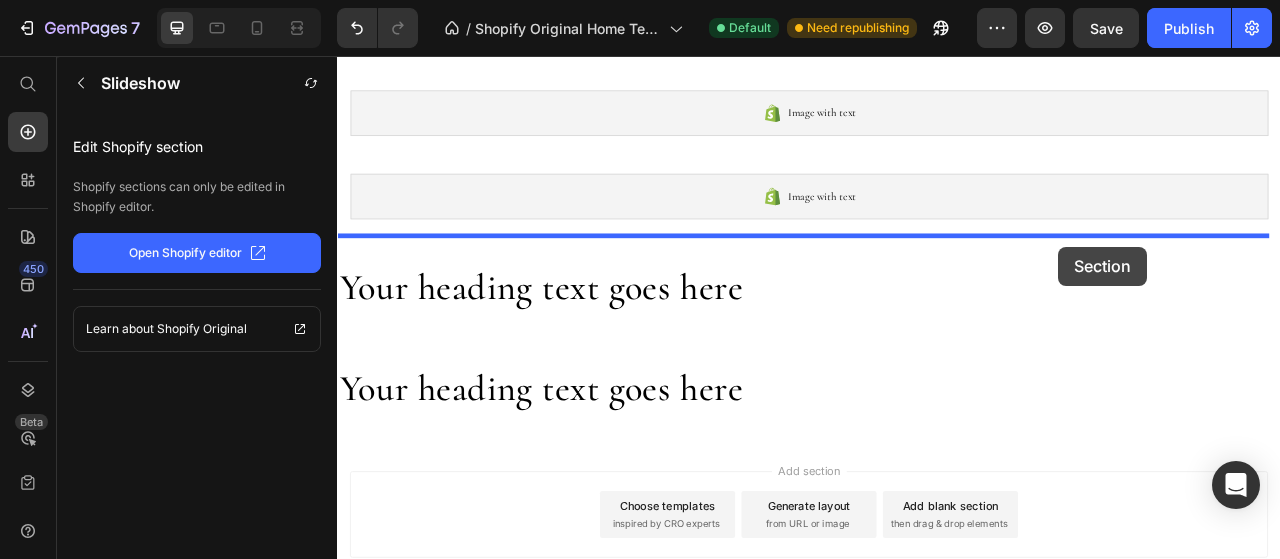 drag, startPoint x: 1419, startPoint y: 145, endPoint x: 1254, endPoint y: 299, distance: 225.70113 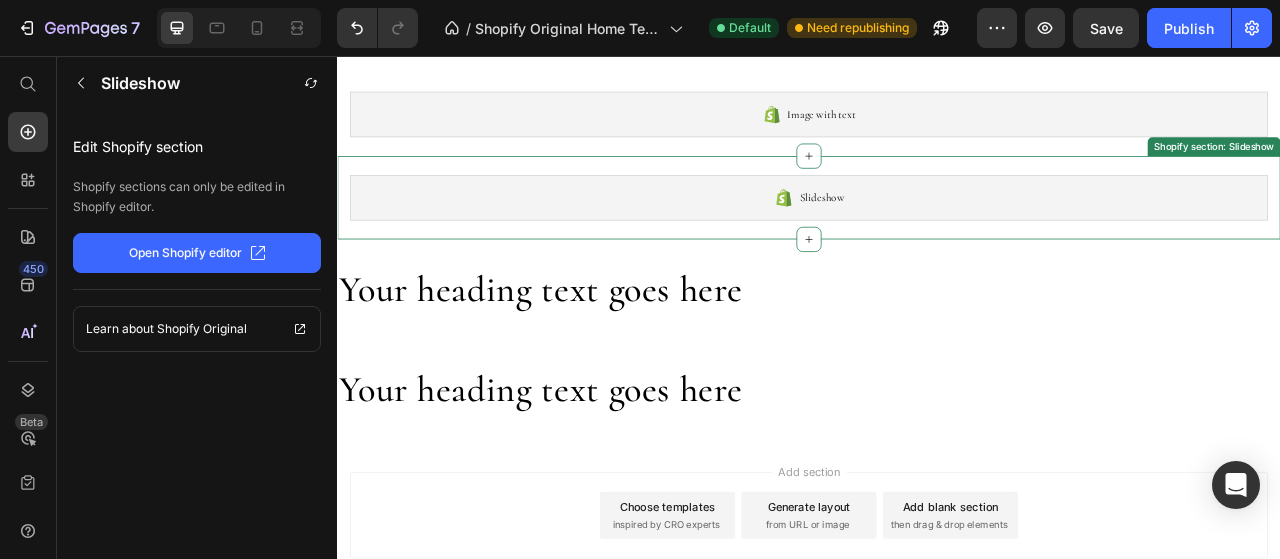 scroll, scrollTop: 594, scrollLeft: 0, axis: vertical 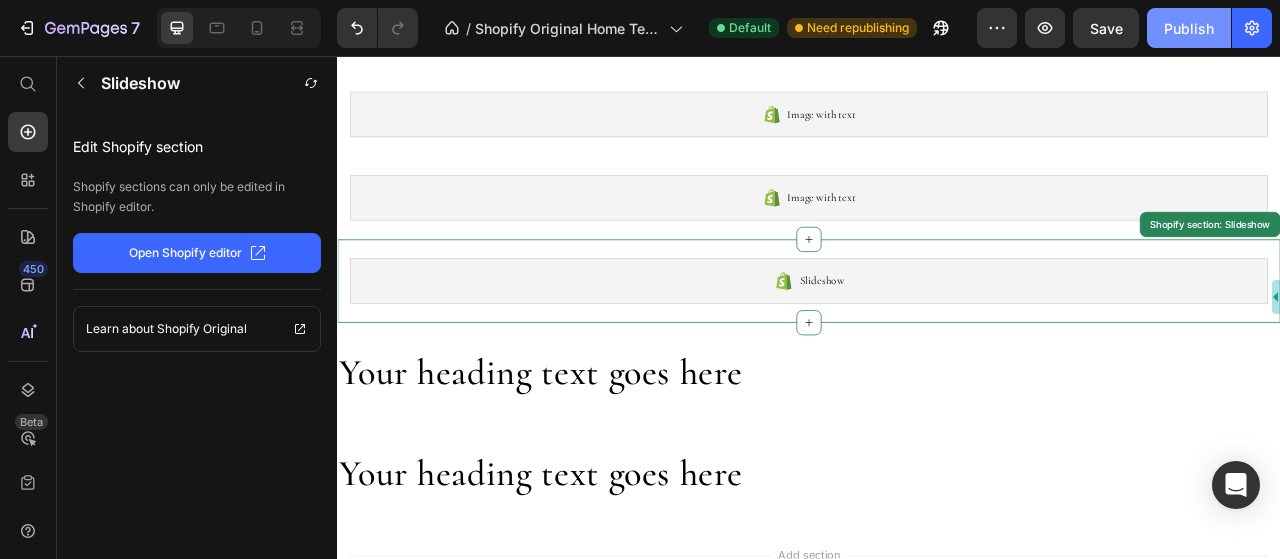 click on "Publish" at bounding box center (1189, 28) 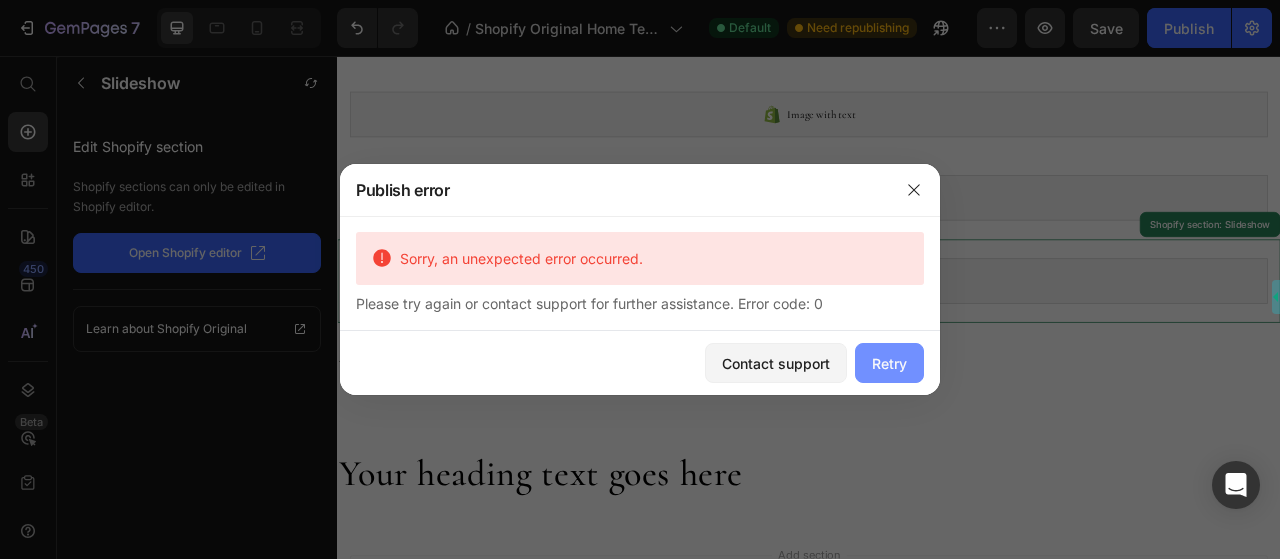 click on "Retry" at bounding box center (889, 363) 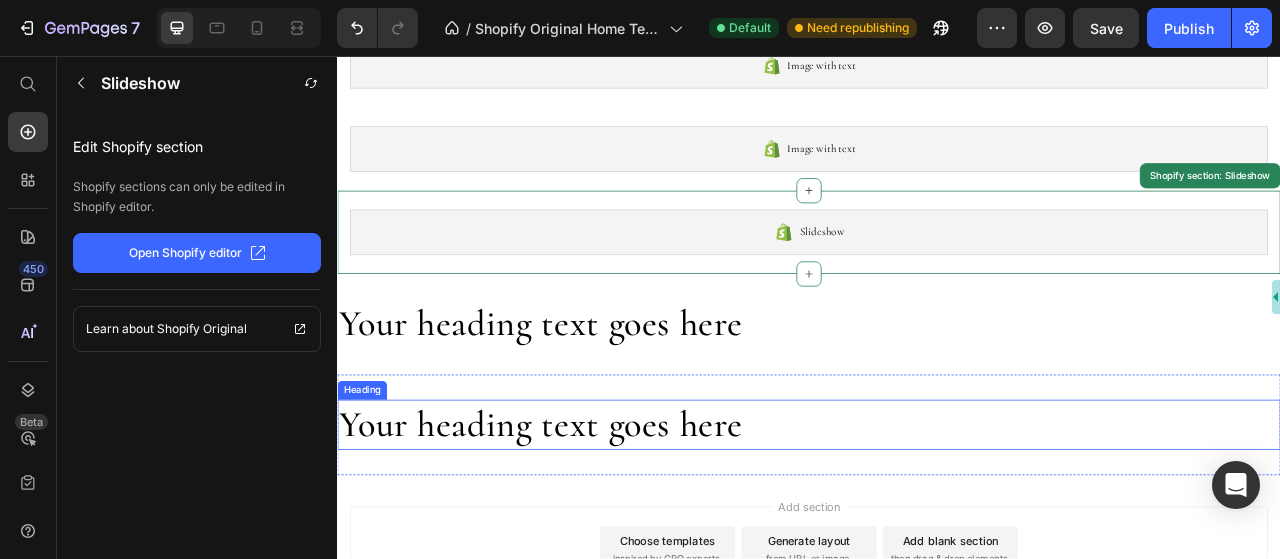 scroll, scrollTop: 384, scrollLeft: 0, axis: vertical 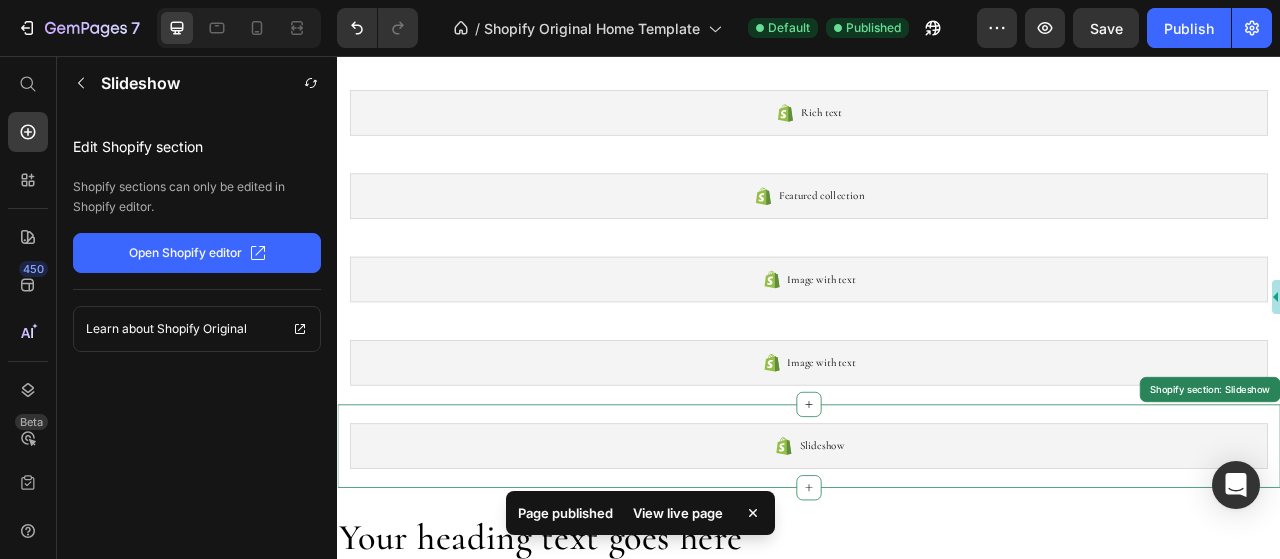 click on "View live page" at bounding box center (678, 513) 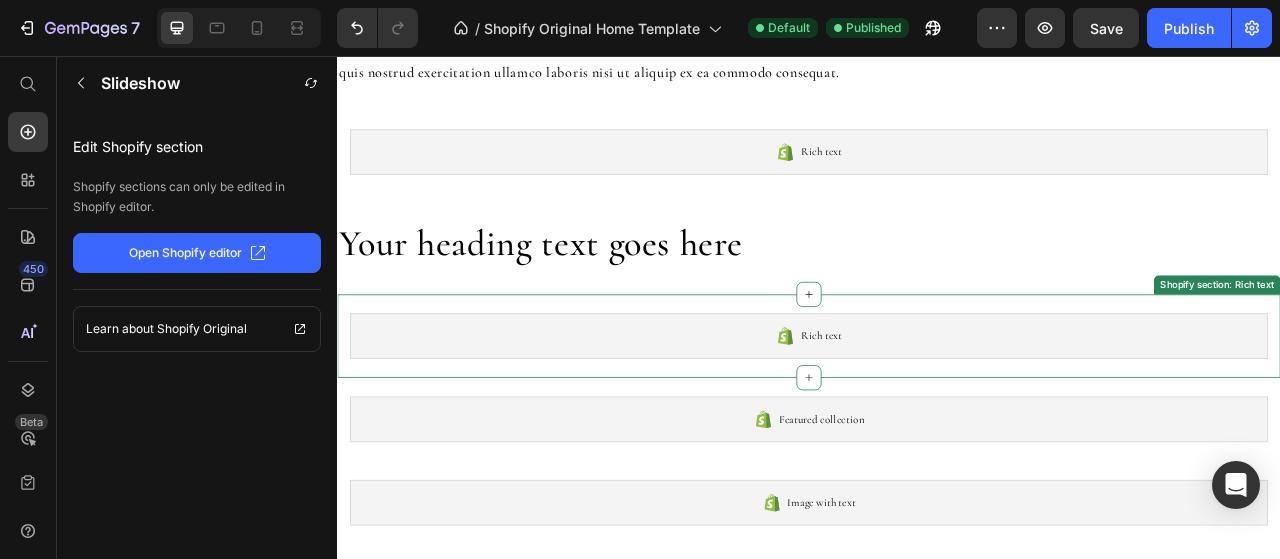 scroll, scrollTop: 0, scrollLeft: 0, axis: both 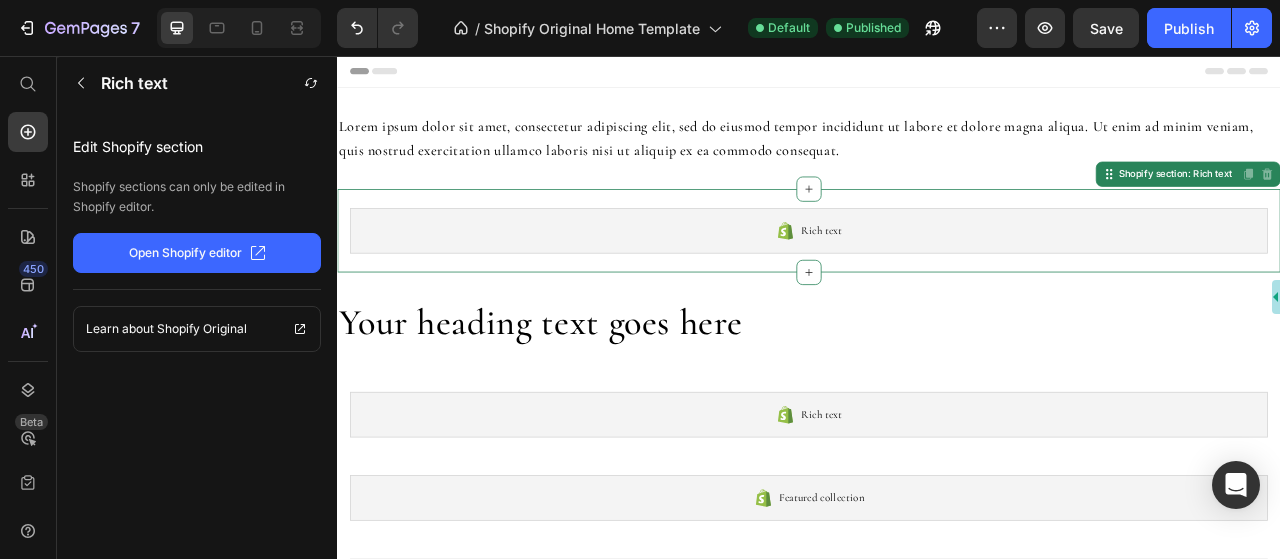 click on "Rich text" at bounding box center (937, 279) 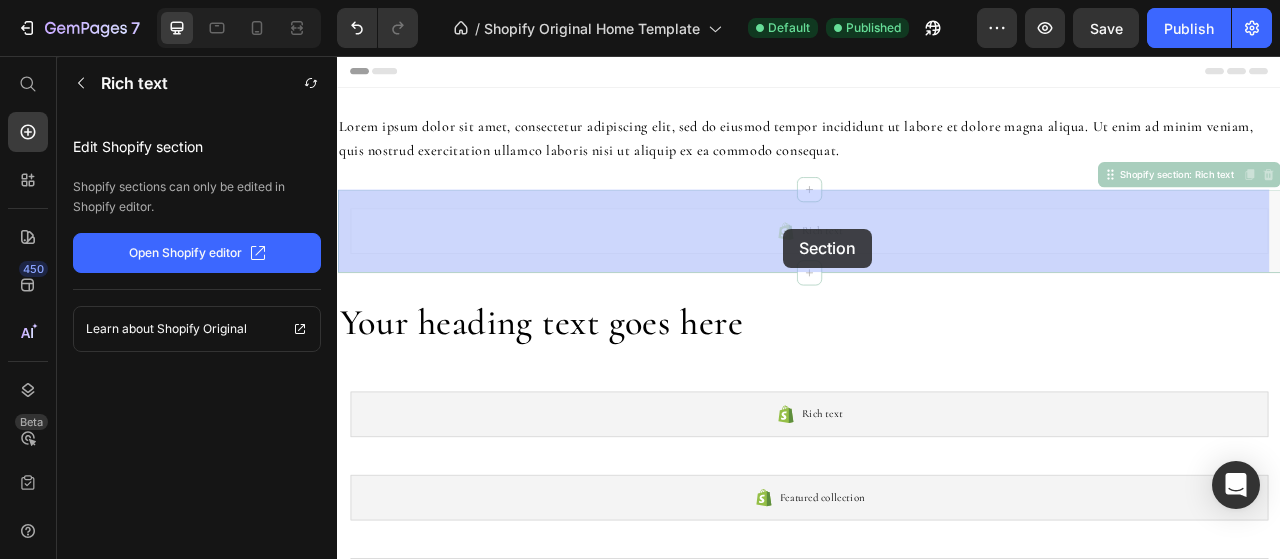 drag, startPoint x: 891, startPoint y: 262, endPoint x: 904, endPoint y: 276, distance: 19.104973 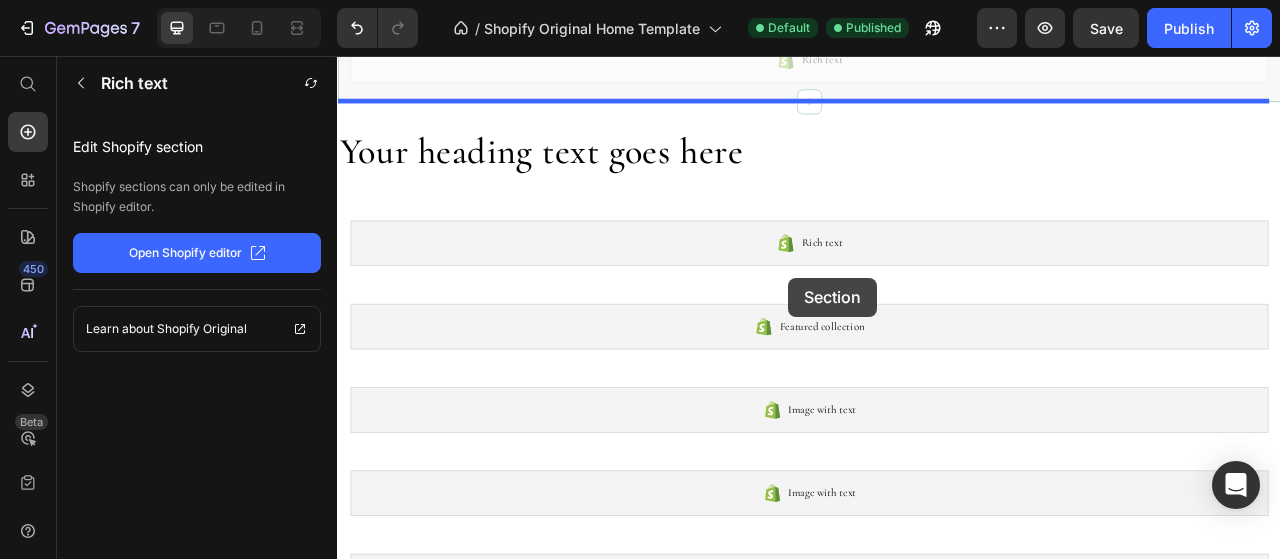 scroll, scrollTop: 300, scrollLeft: 0, axis: vertical 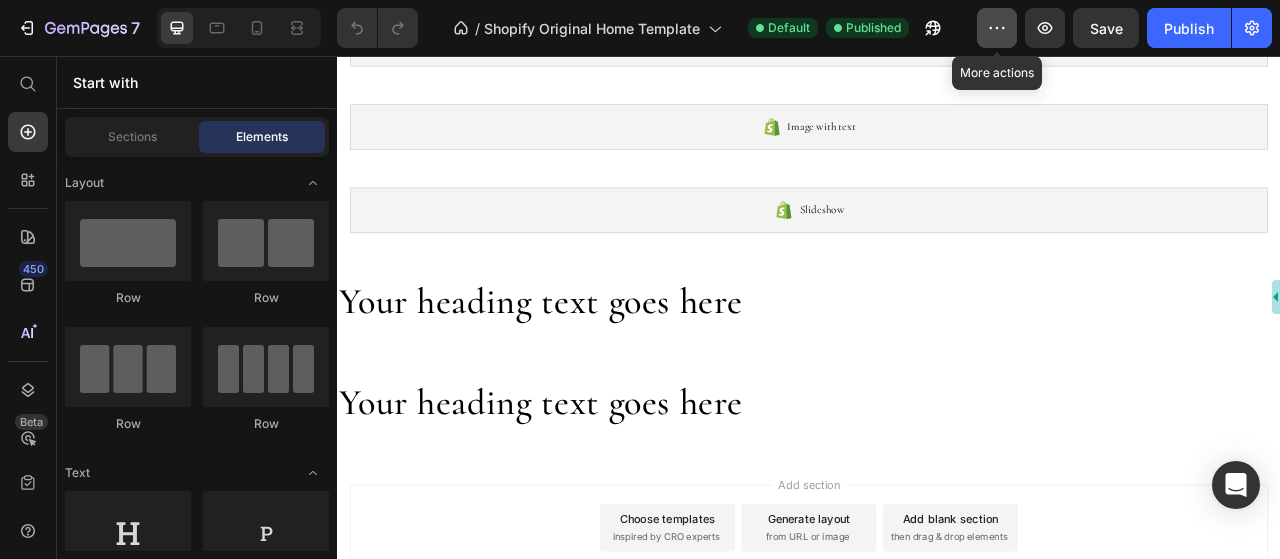 click 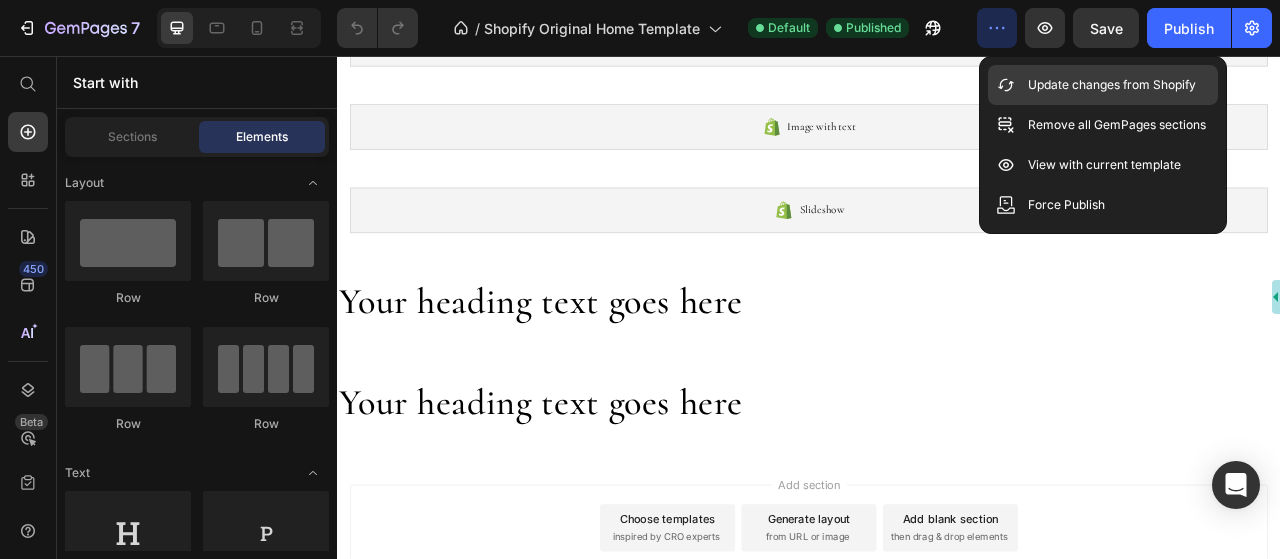 click on "Update changes from Shopify" at bounding box center [1112, 85] 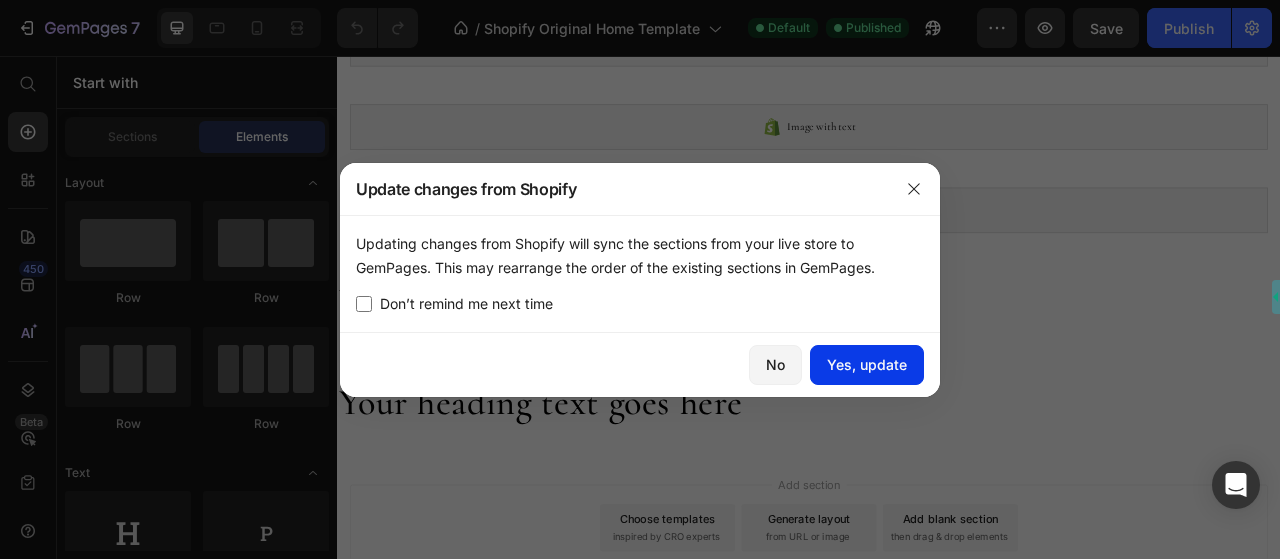 click on "Yes, update" at bounding box center (867, 364) 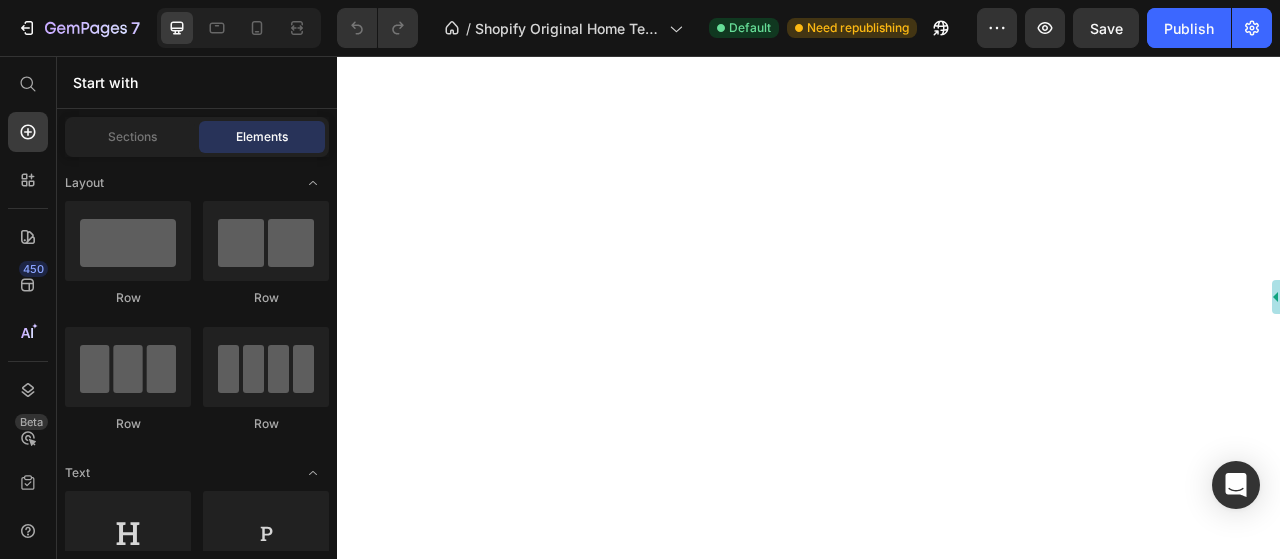 scroll, scrollTop: 0, scrollLeft: 0, axis: both 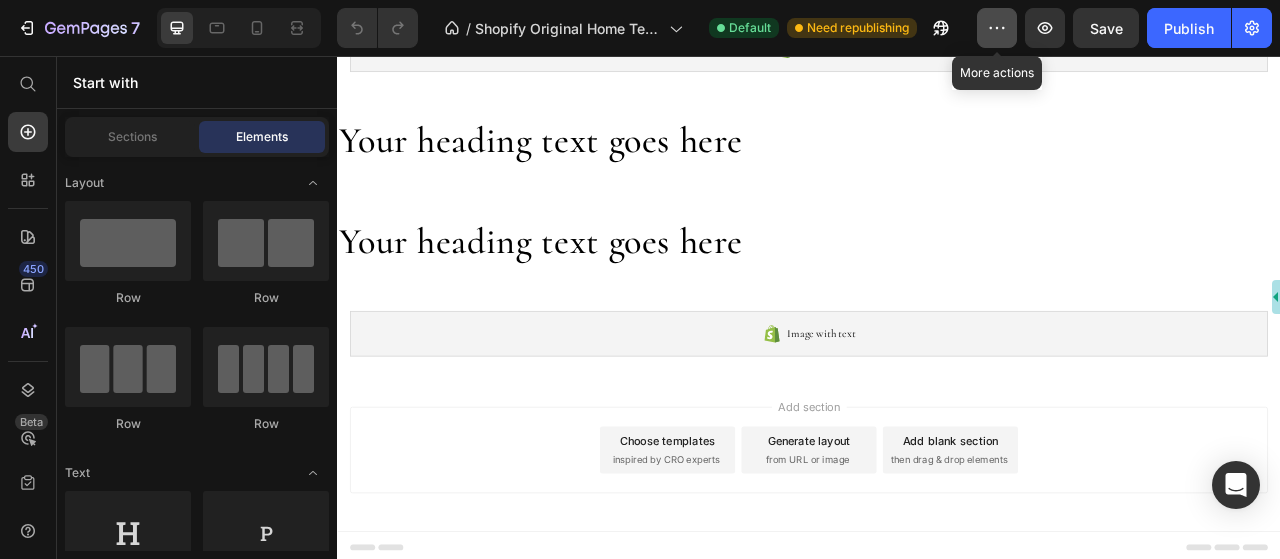 click 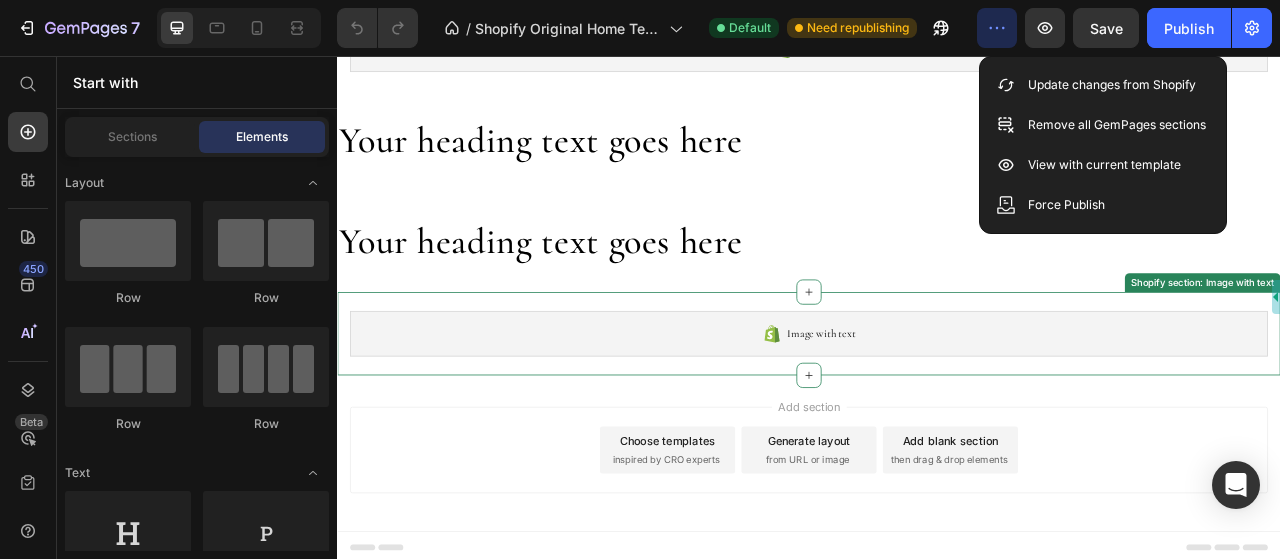 click on "Shopify section: Image with text" at bounding box center (1438, 345) 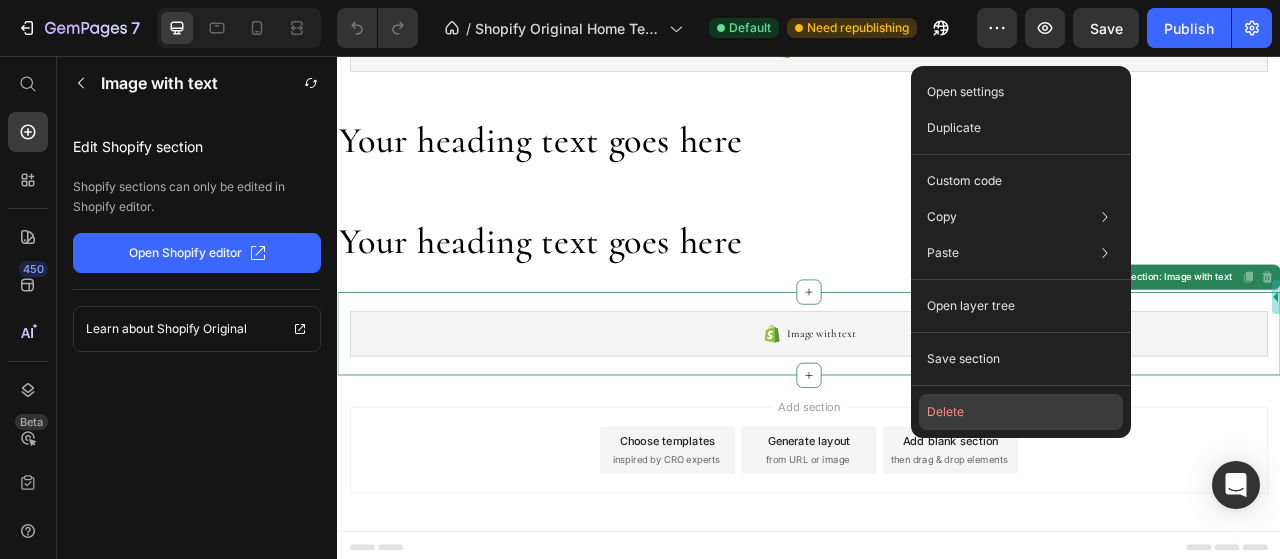 click on "Delete" 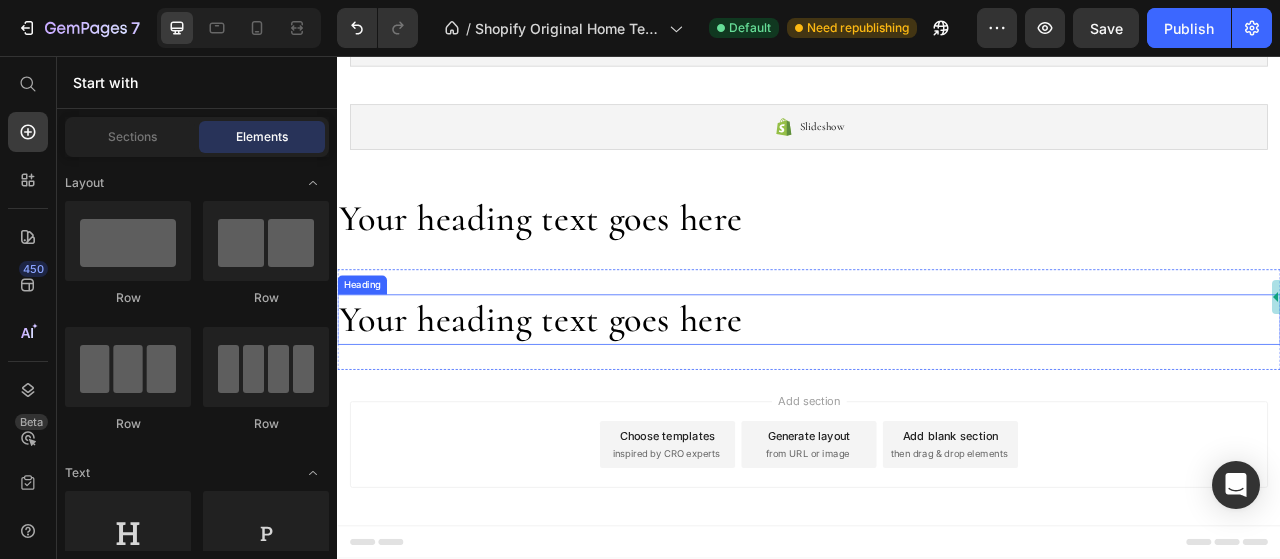 scroll, scrollTop: 784, scrollLeft: 0, axis: vertical 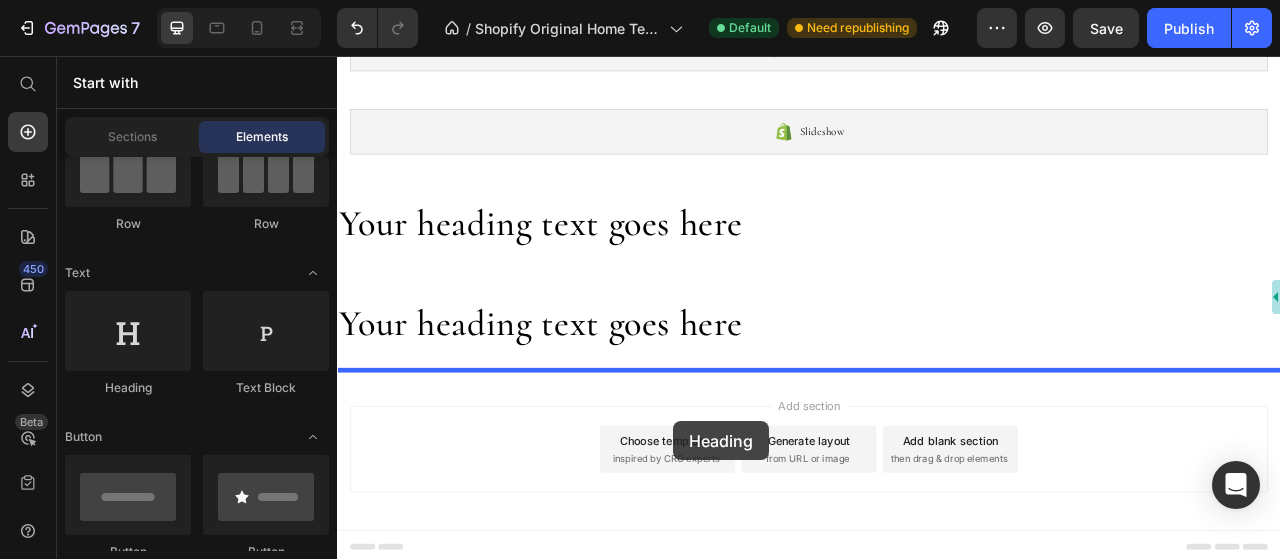 drag, startPoint x: 488, startPoint y: 407, endPoint x: 1616, endPoint y: 91, distance: 1171.4265 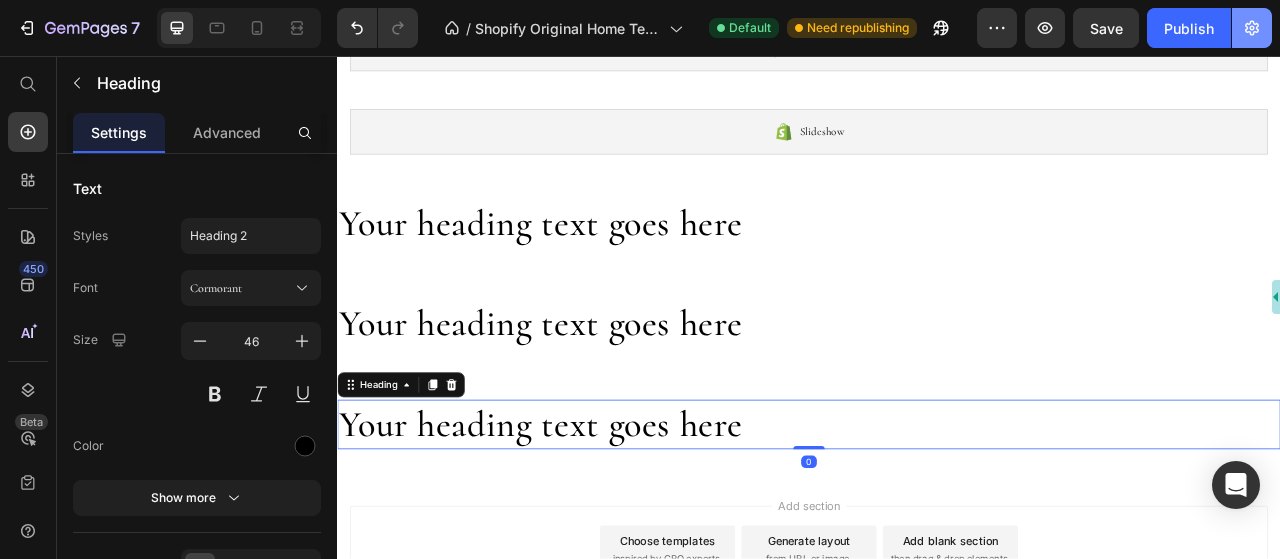 scroll, scrollTop: 889, scrollLeft: 0, axis: vertical 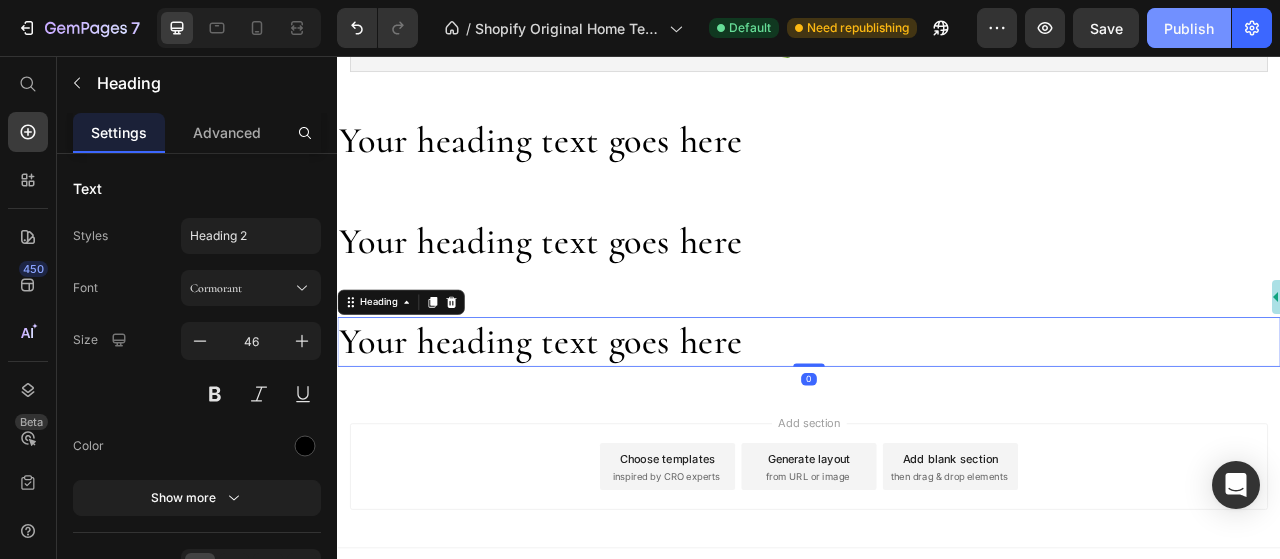click on "Publish" at bounding box center (1189, 28) 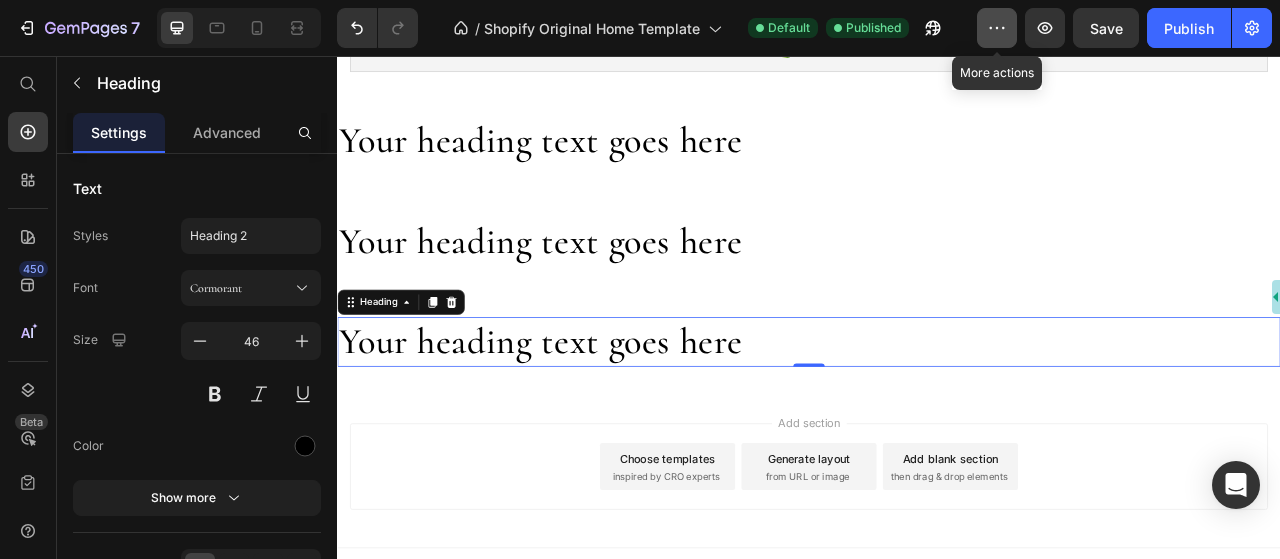 click 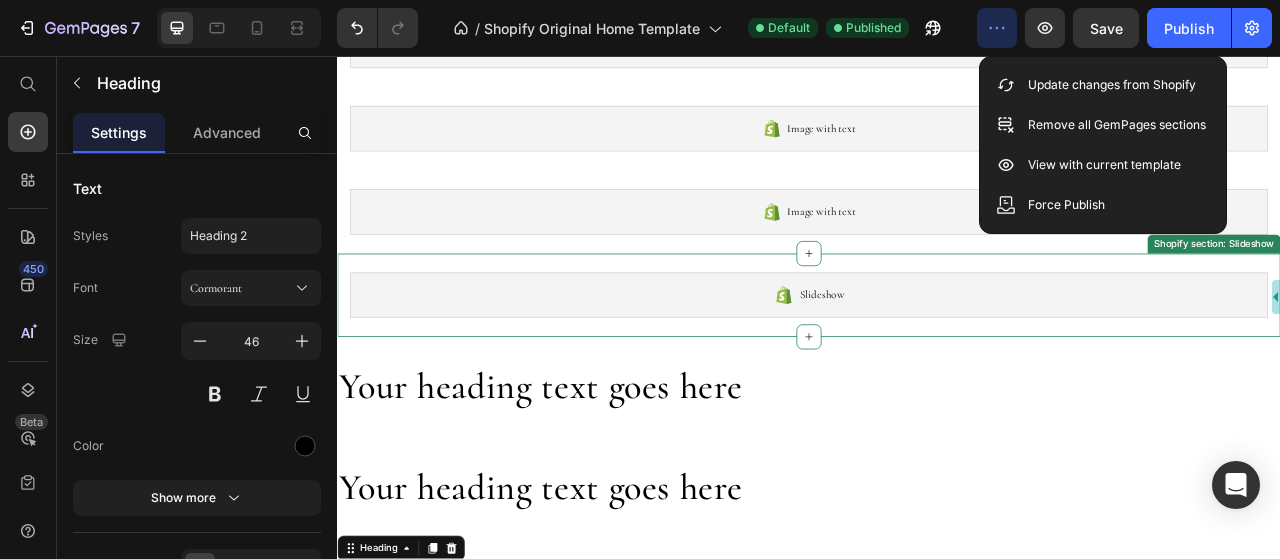 scroll, scrollTop: 589, scrollLeft: 0, axis: vertical 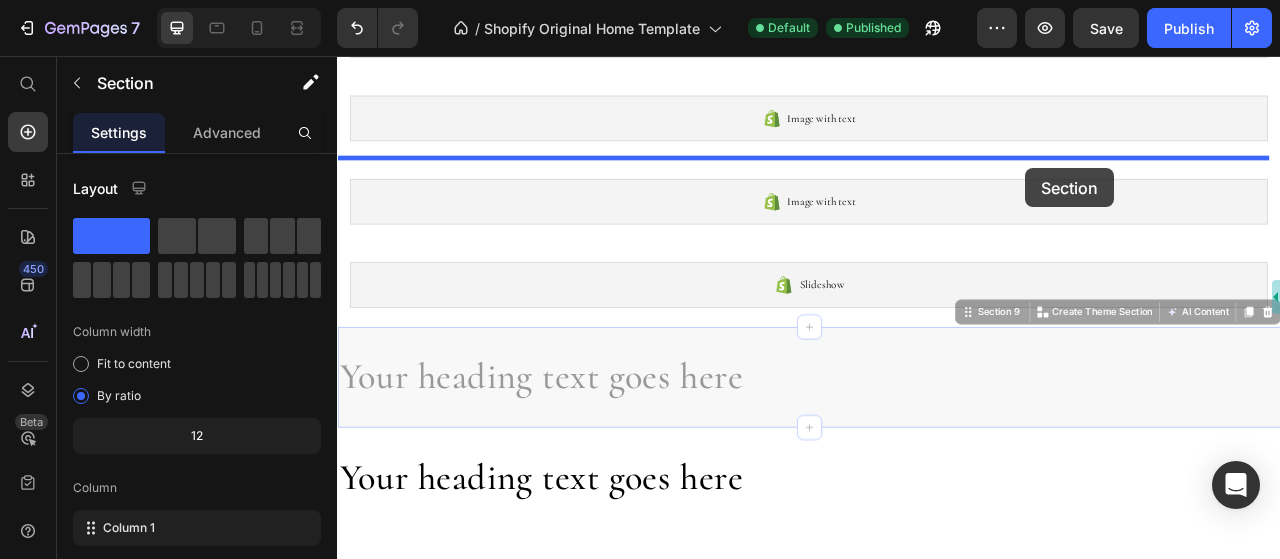 drag, startPoint x: 1173, startPoint y: 409, endPoint x: 1212, endPoint y: 199, distance: 213.59073 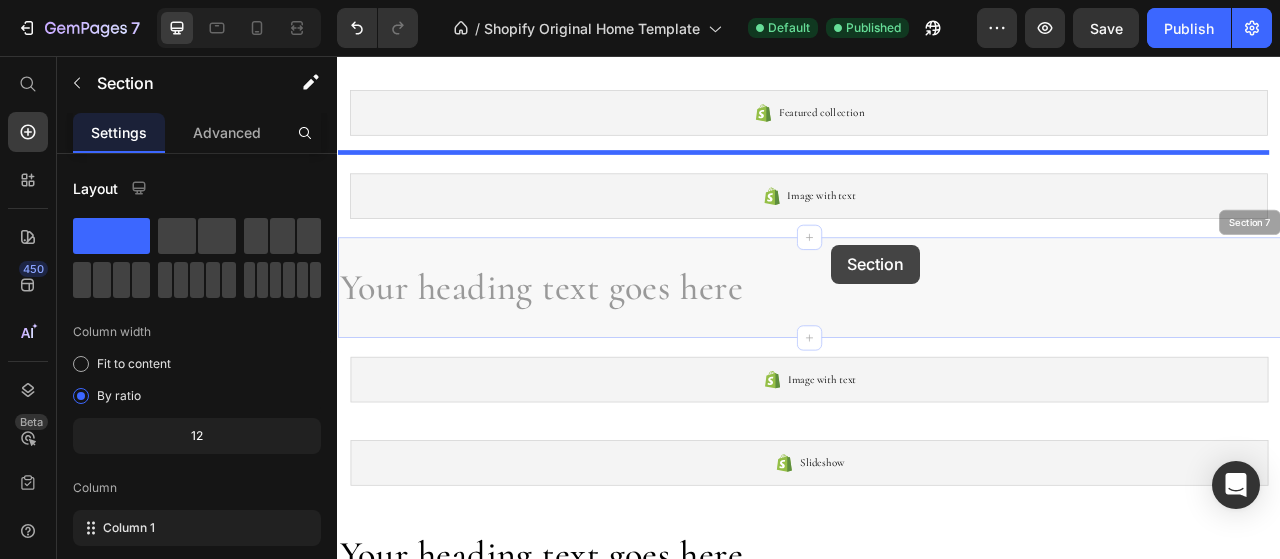 scroll, scrollTop: 389, scrollLeft: 0, axis: vertical 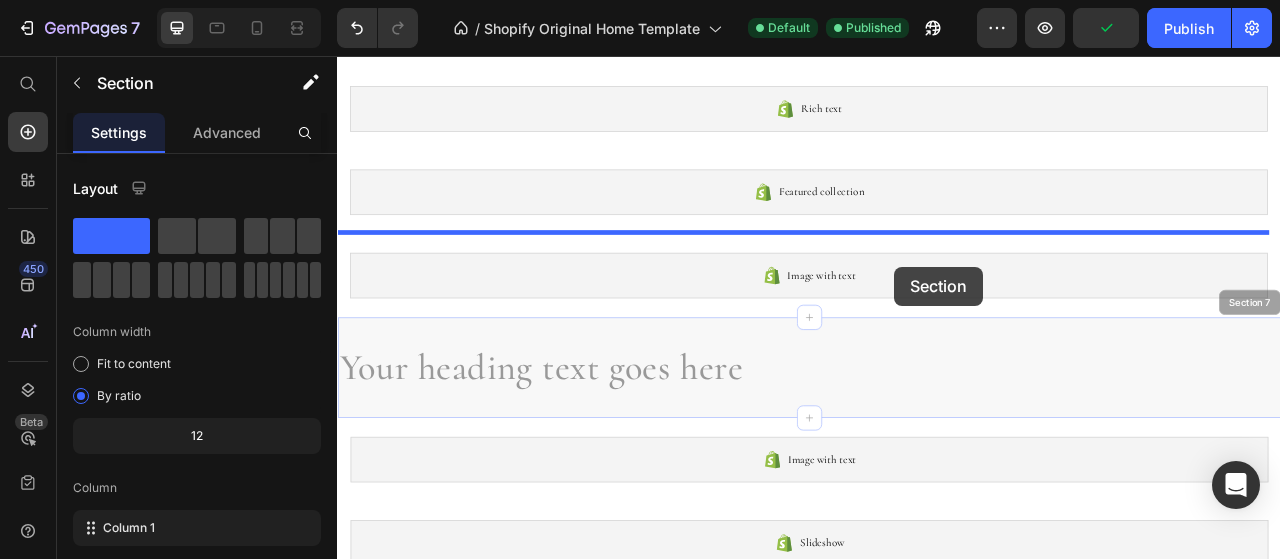 drag, startPoint x: 1480, startPoint y: 166, endPoint x: 1046, endPoint y: 324, distance: 461.86578 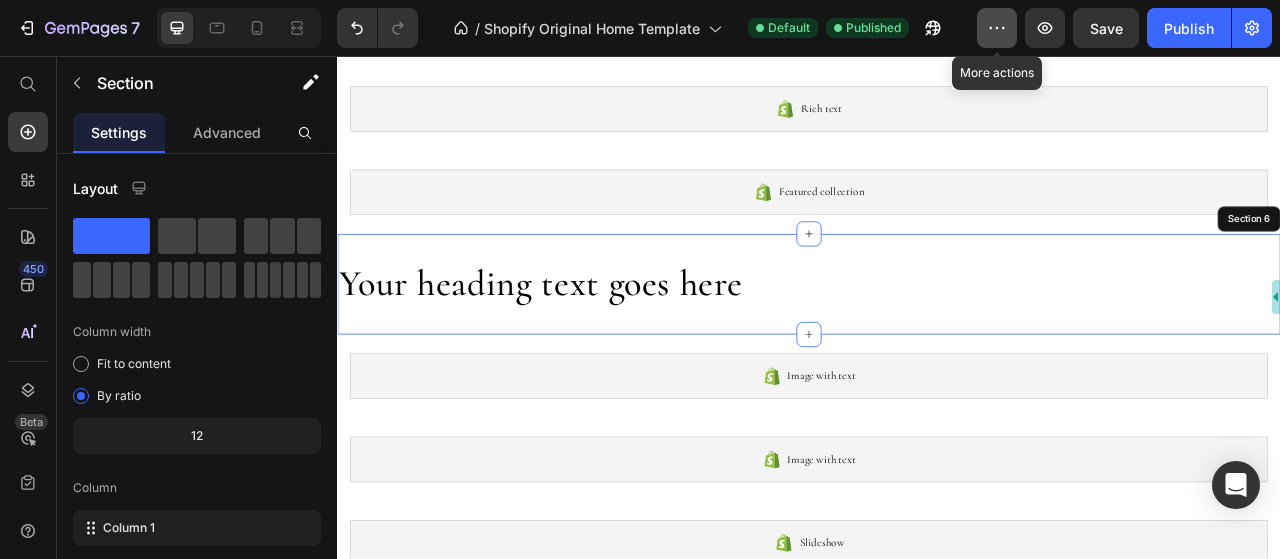 click 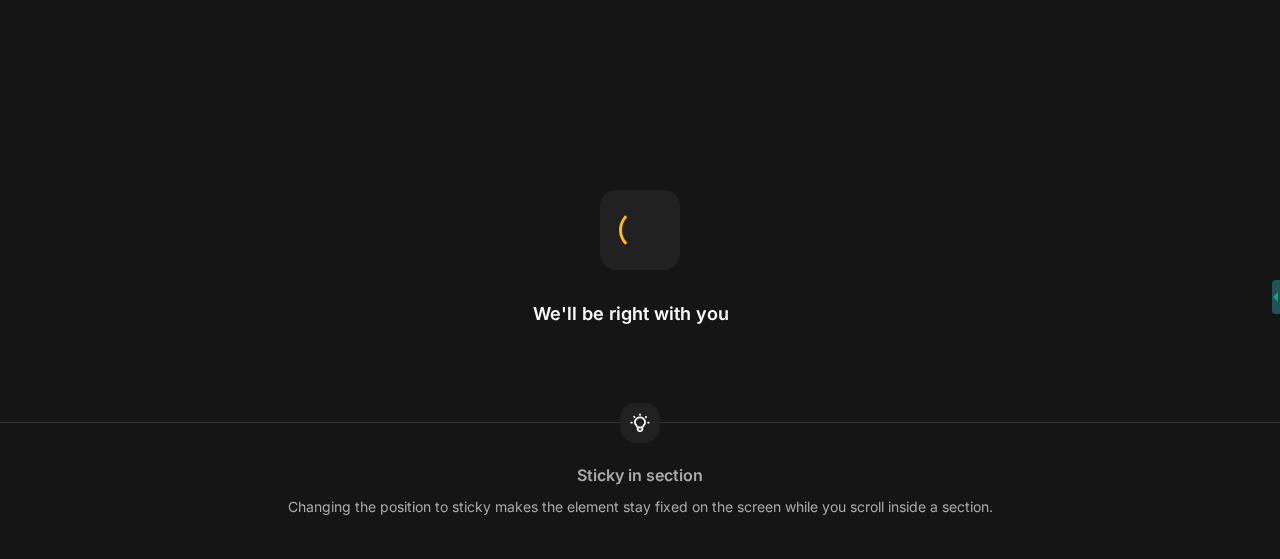 scroll, scrollTop: 0, scrollLeft: 0, axis: both 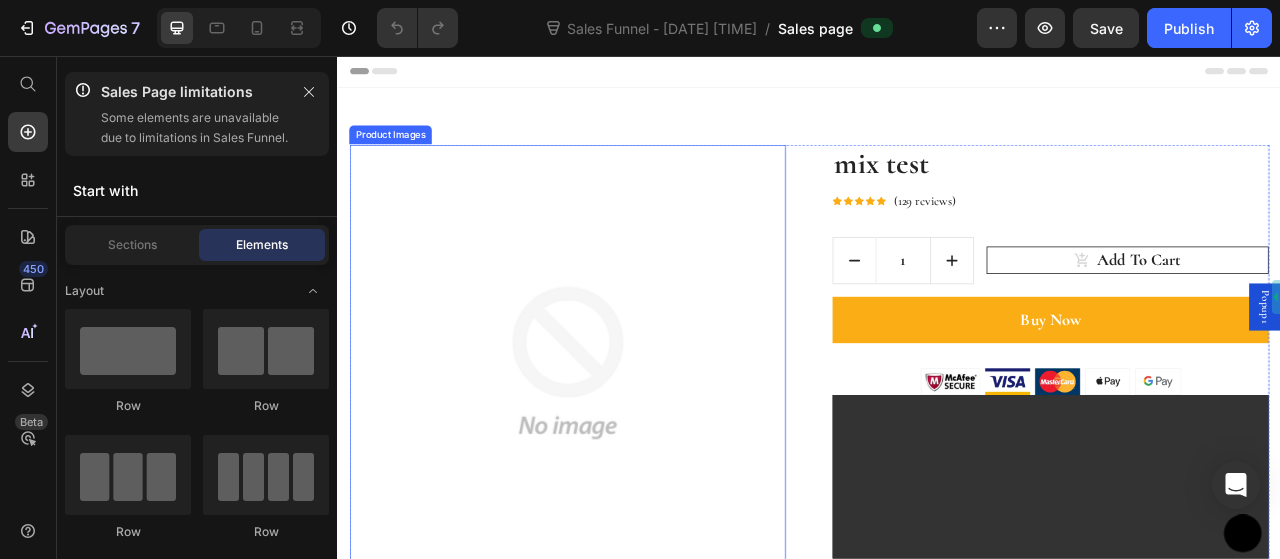 click on "Product Images" at bounding box center (404, 157) 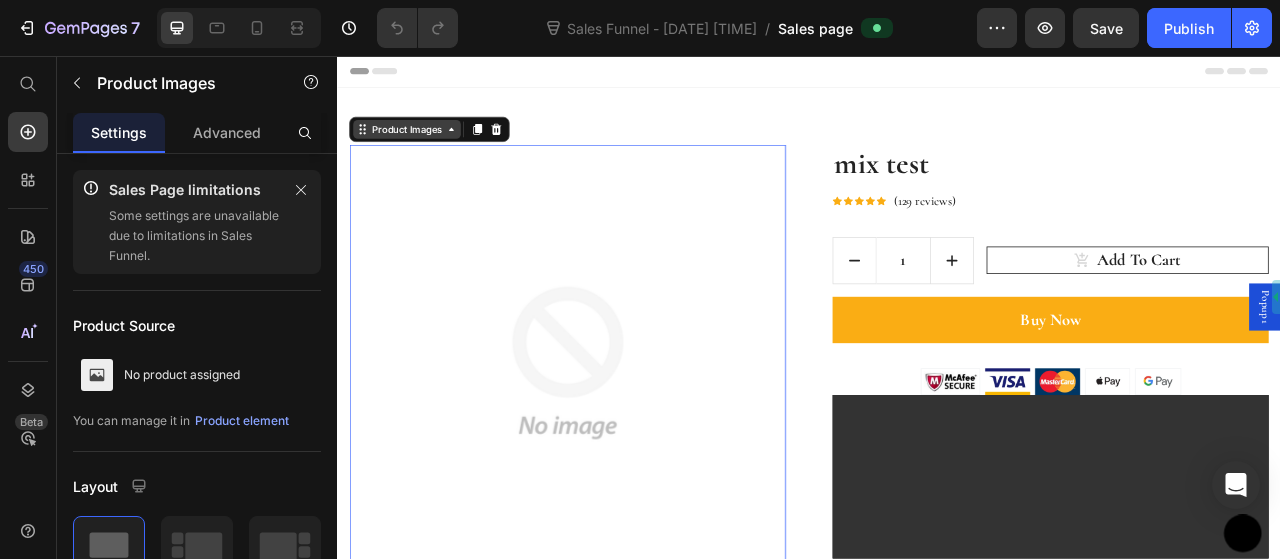 click on "Product Images" at bounding box center [425, 150] 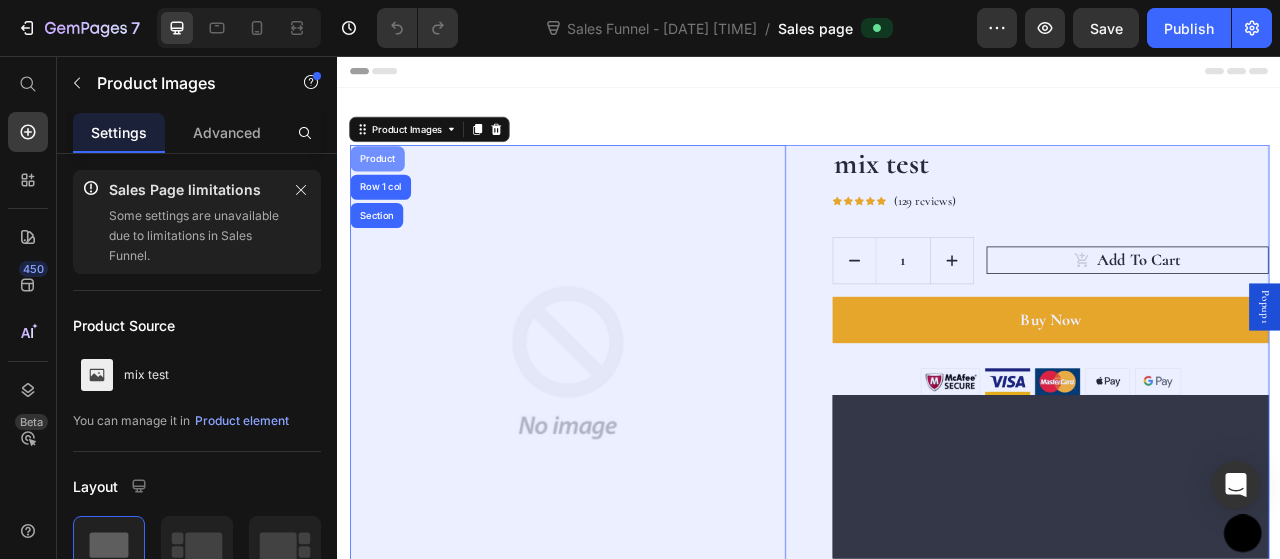 click on "Product" at bounding box center [387, 187] 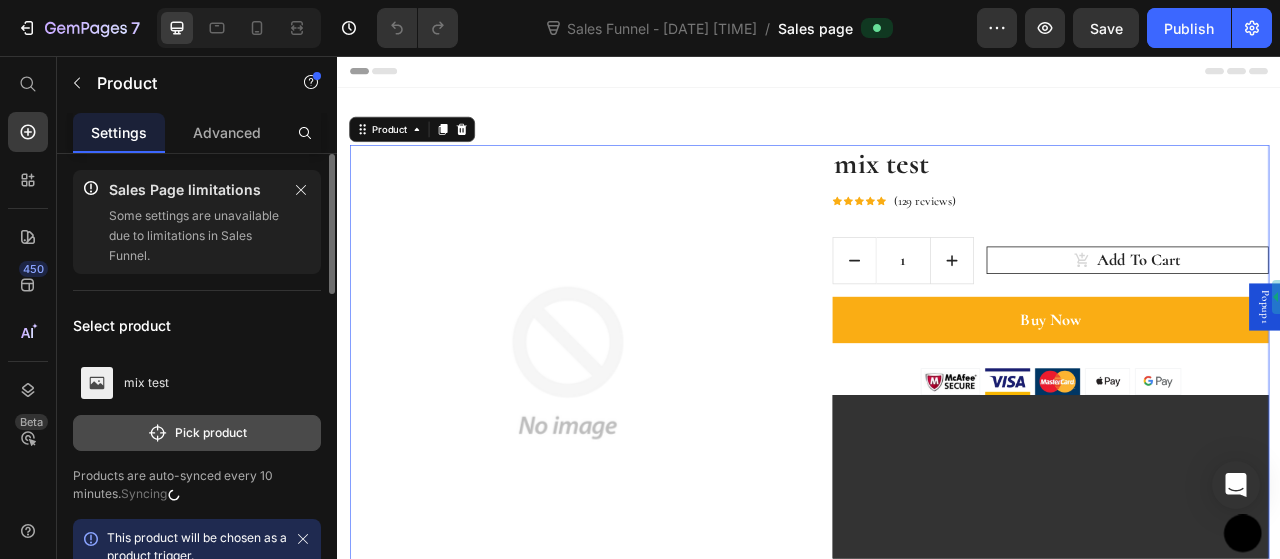 click on "Pick product" at bounding box center [197, 433] 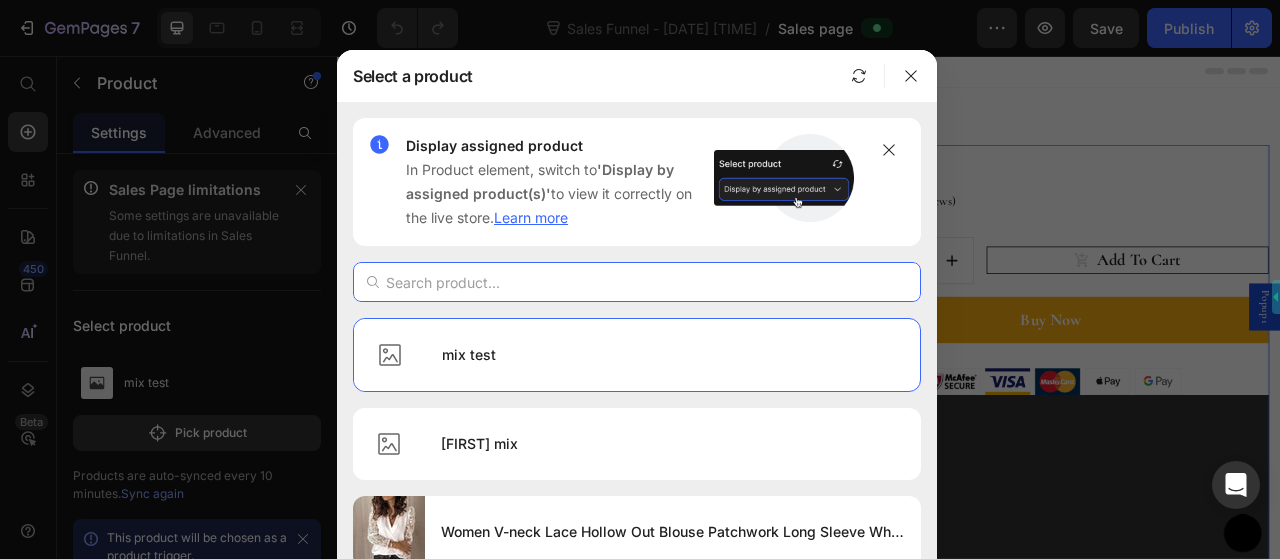 click at bounding box center (637, 282) 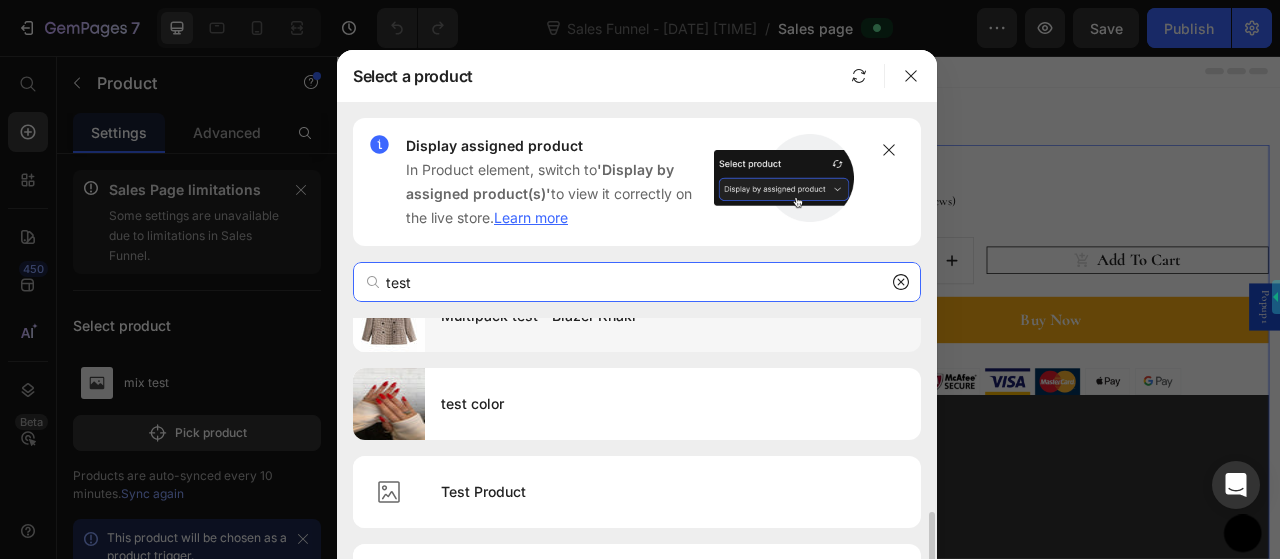 scroll, scrollTop: 468, scrollLeft: 0, axis: vertical 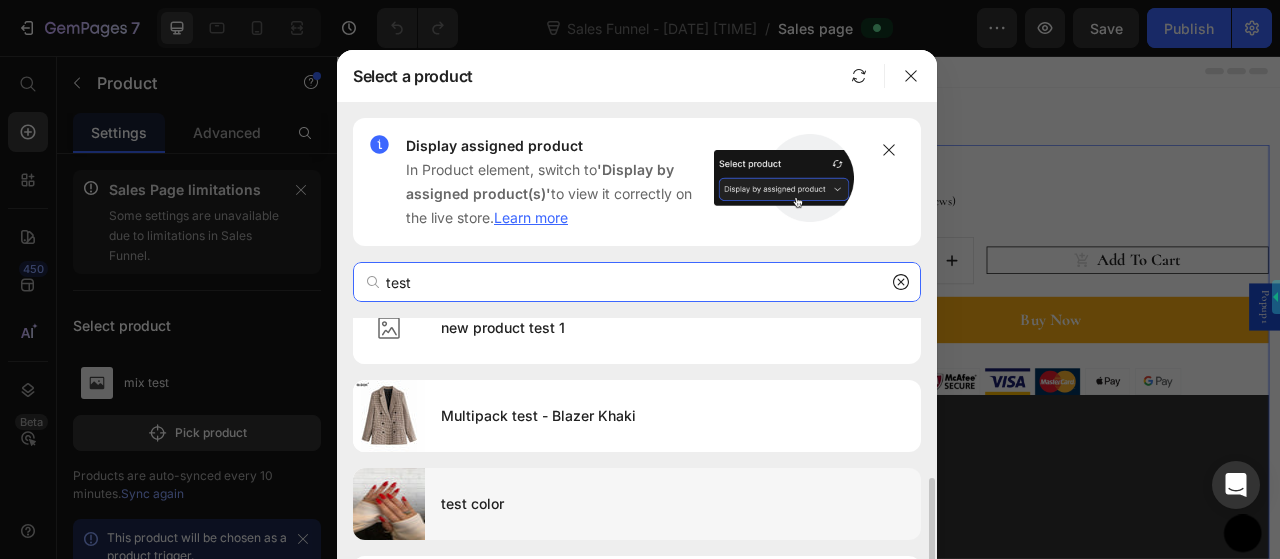 type on "test" 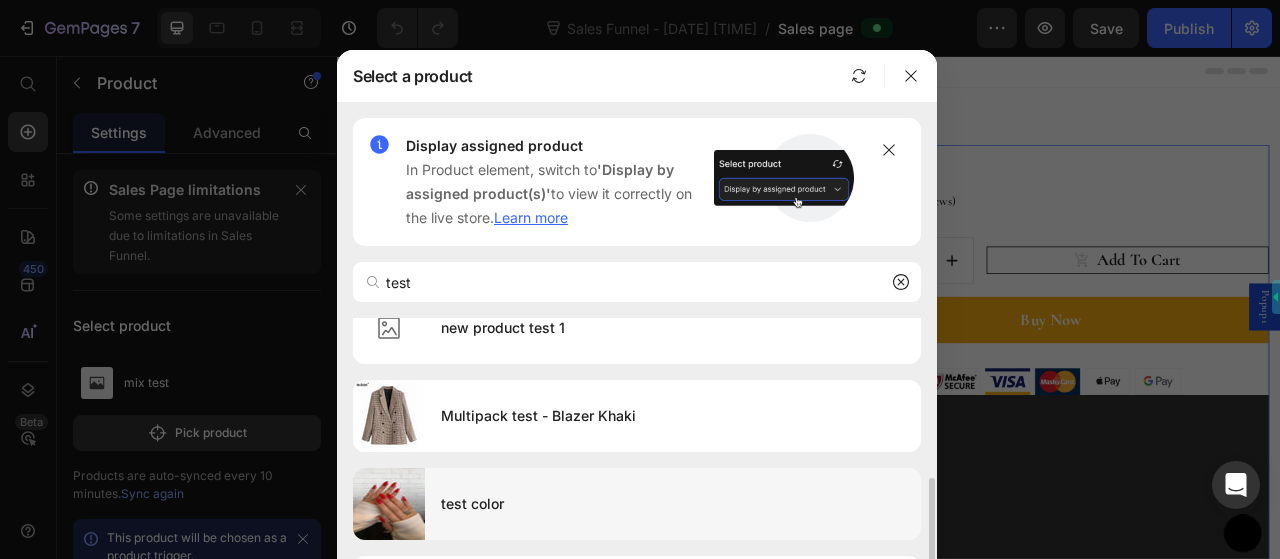 click on "test color" at bounding box center (673, 504) 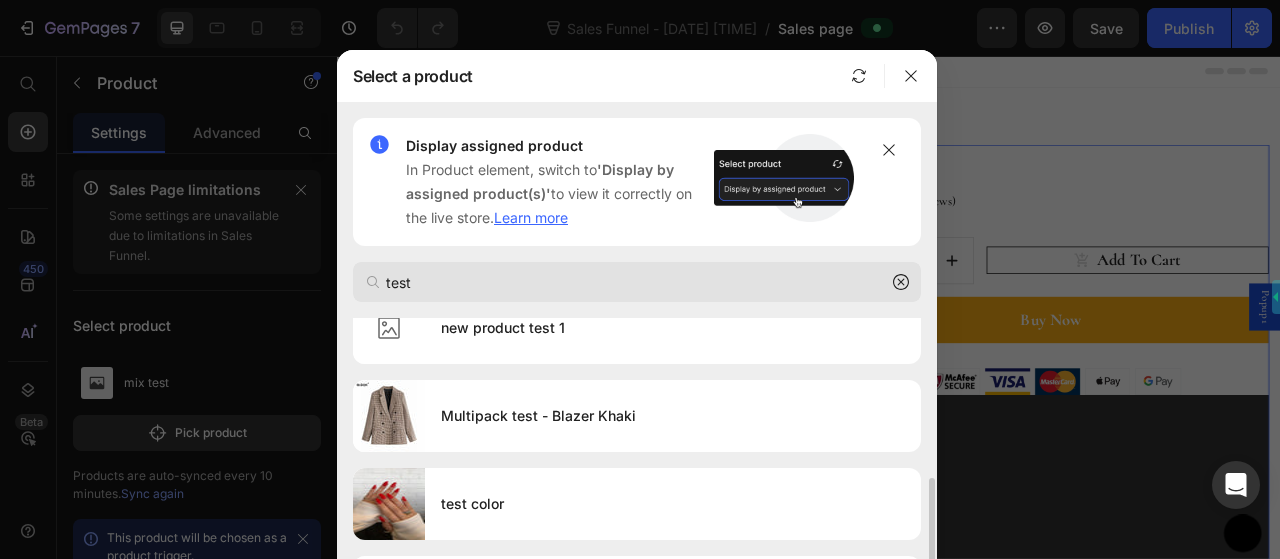 type 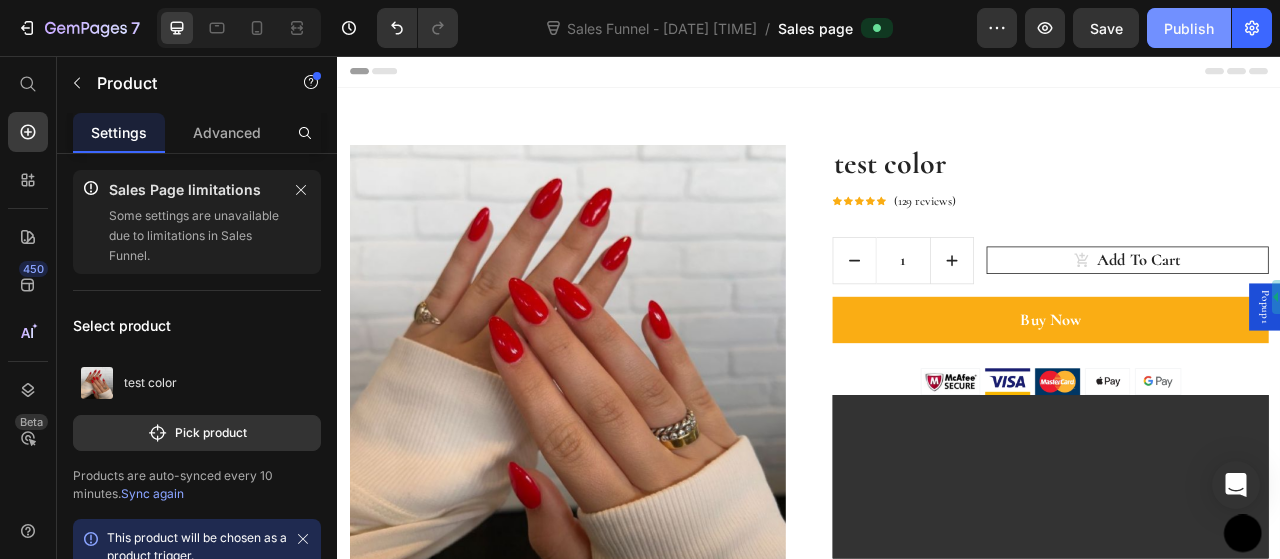 click on "Publish" at bounding box center (1189, 28) 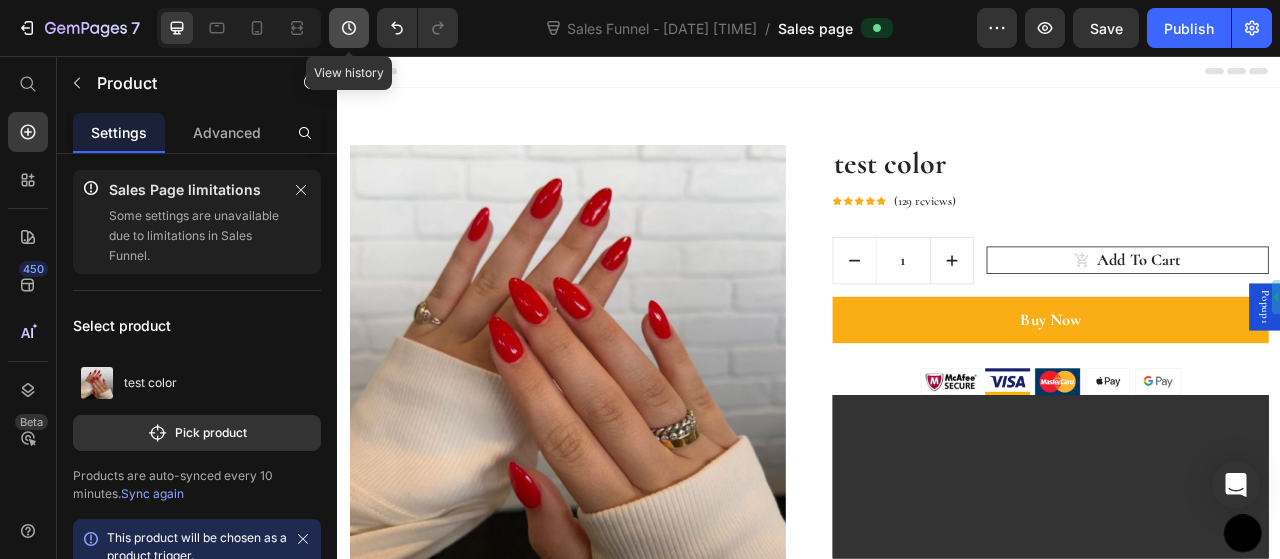 click 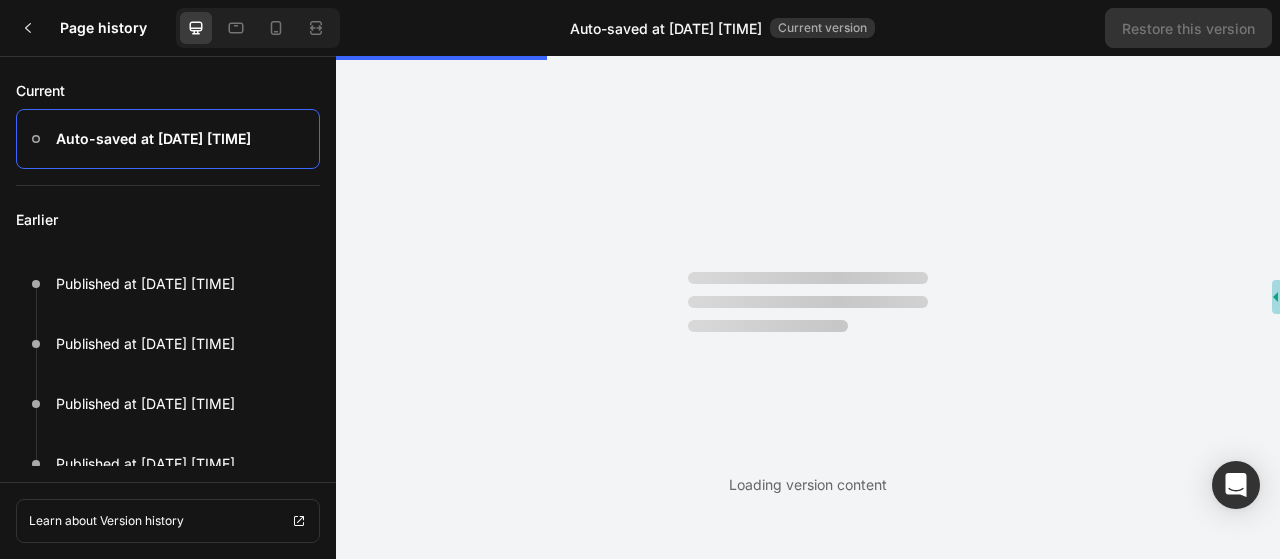 scroll, scrollTop: 0, scrollLeft: 0, axis: both 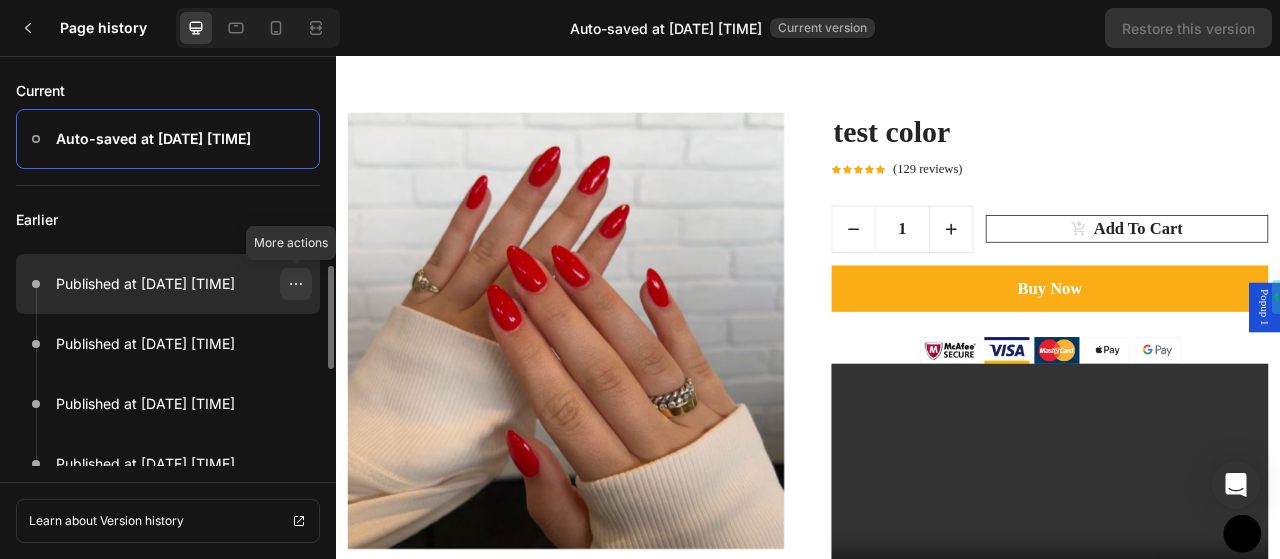 click 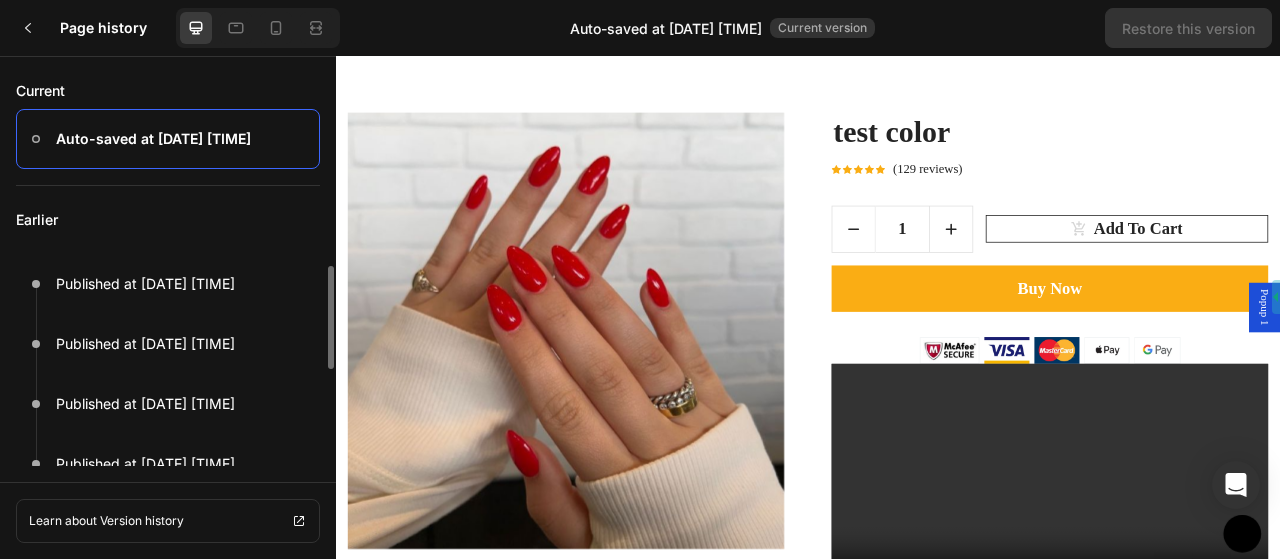 click on "Earlier" at bounding box center [168, 220] 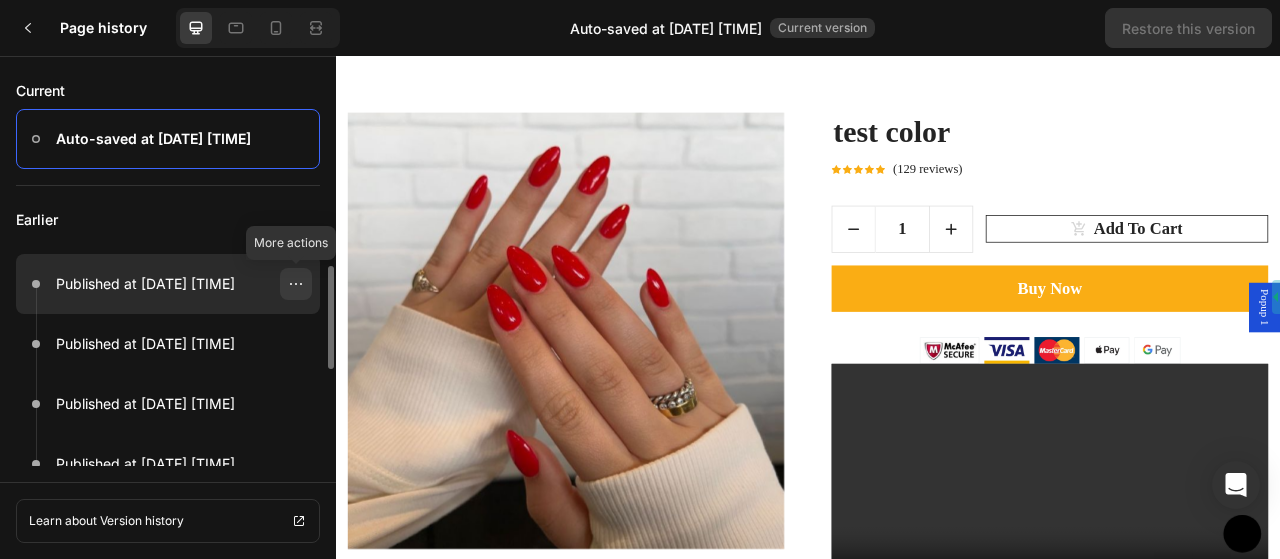 click 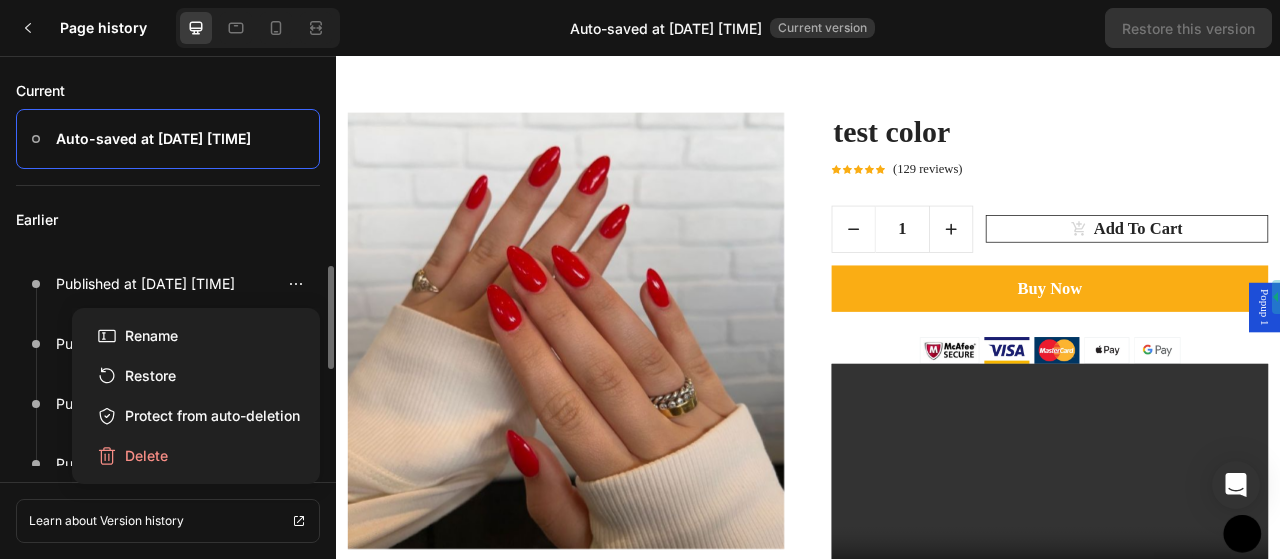 click on "Earlier" at bounding box center [168, 220] 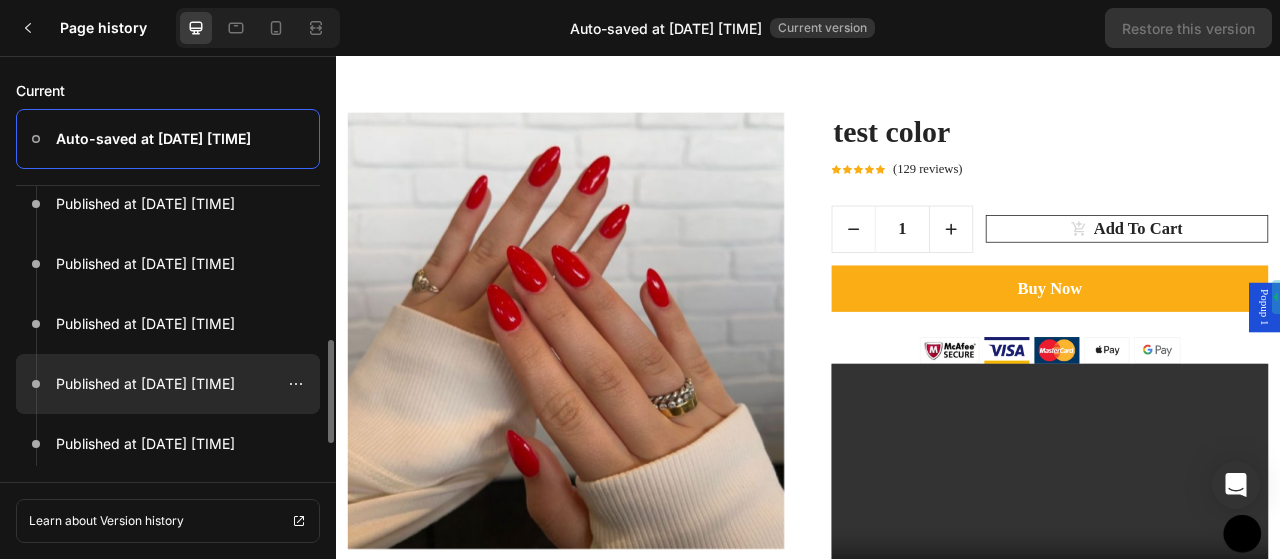 scroll, scrollTop: 266, scrollLeft: 0, axis: vertical 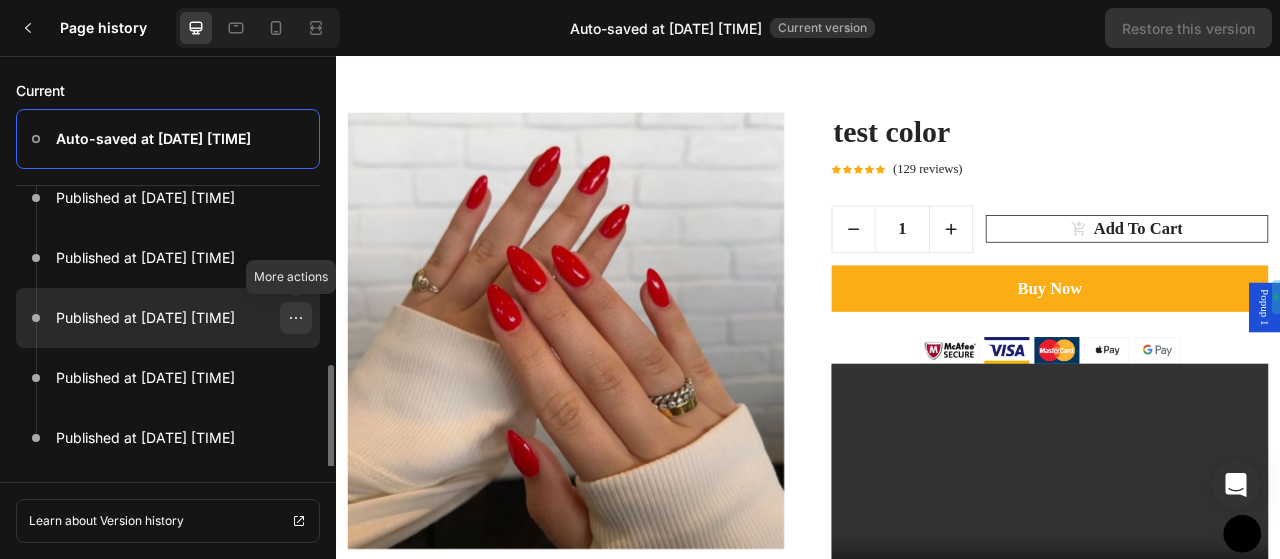 click 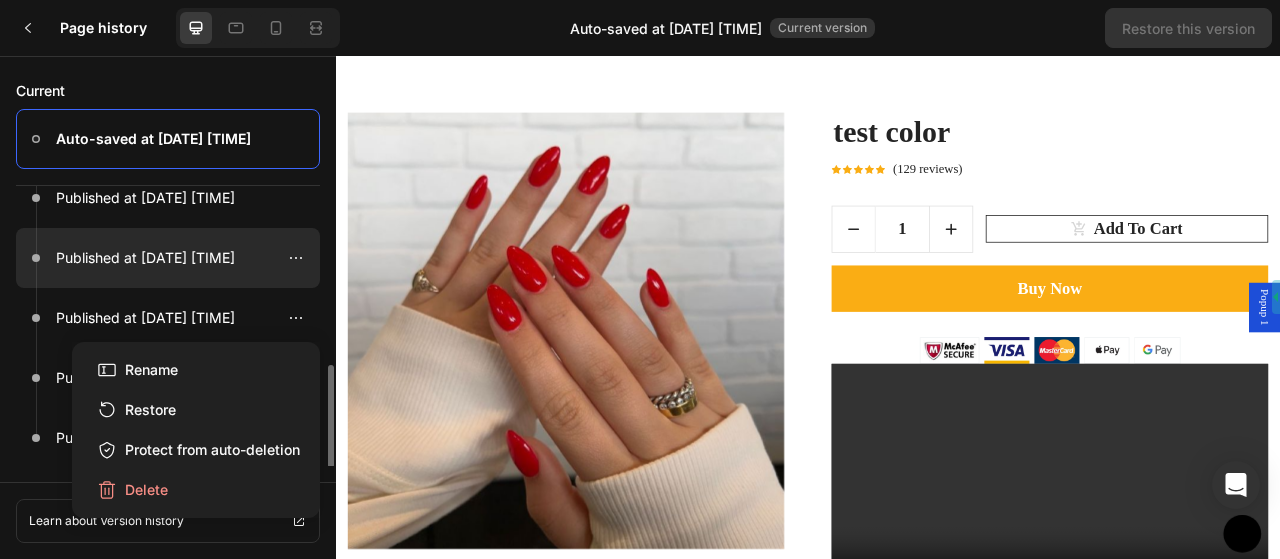 scroll, scrollTop: 166, scrollLeft: 0, axis: vertical 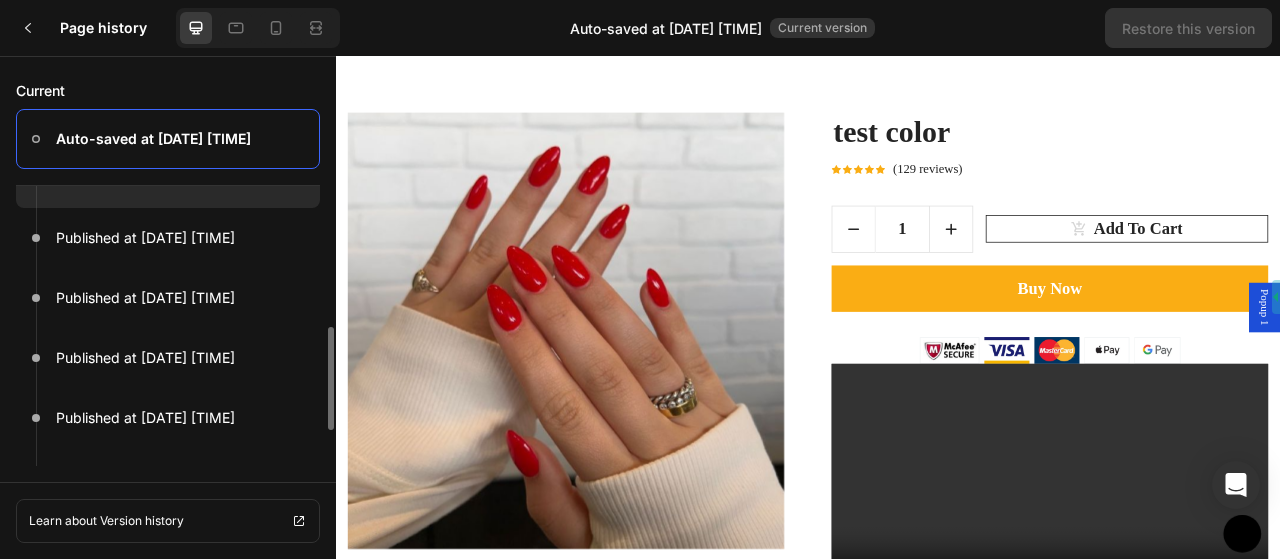 click on "Published at Jul 11, 14:05:57" at bounding box center (145, 178) 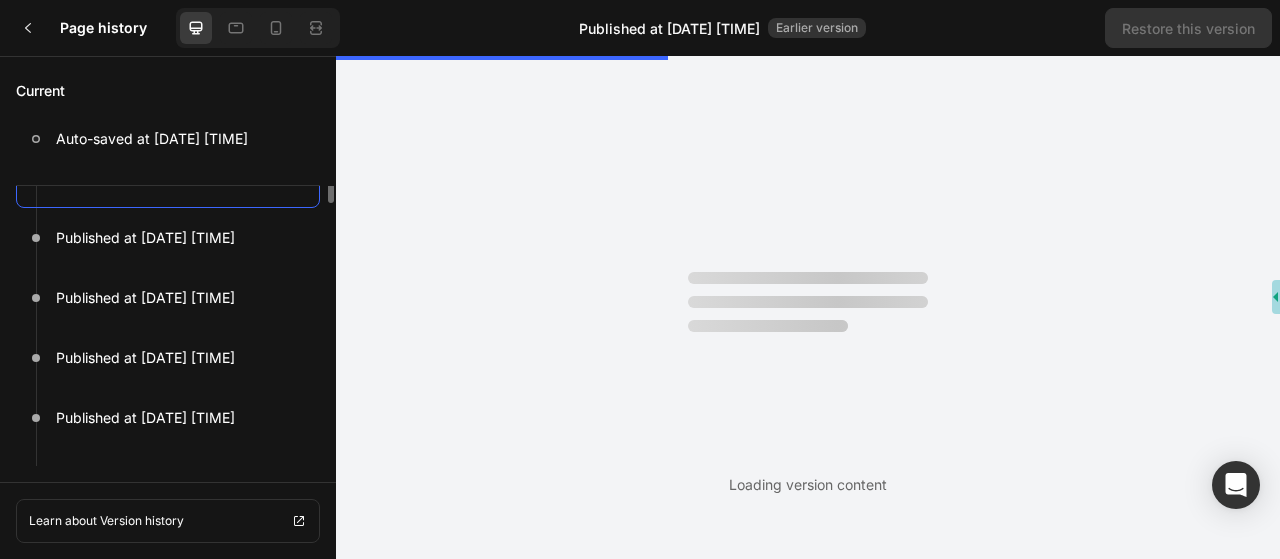 scroll, scrollTop: 0, scrollLeft: 0, axis: both 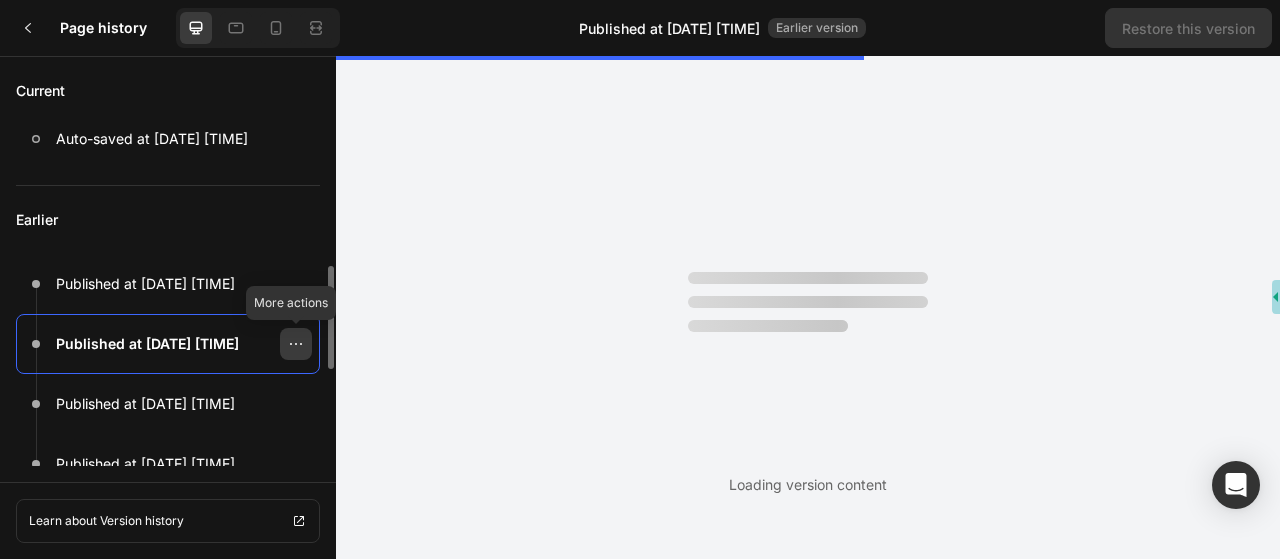 click 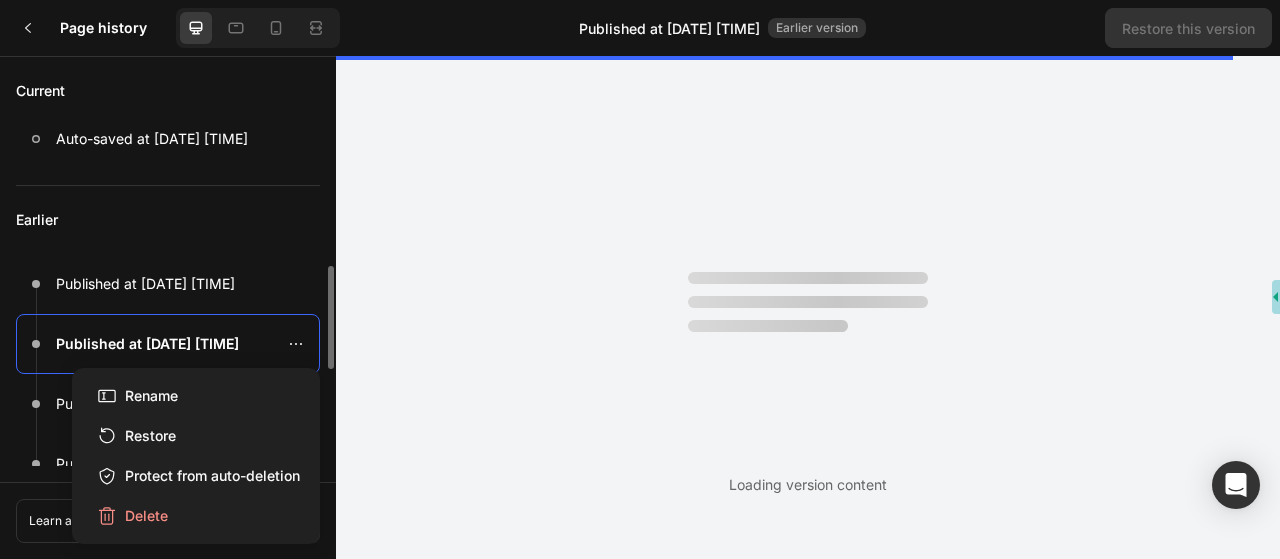 click on "Earlier" at bounding box center (168, 220) 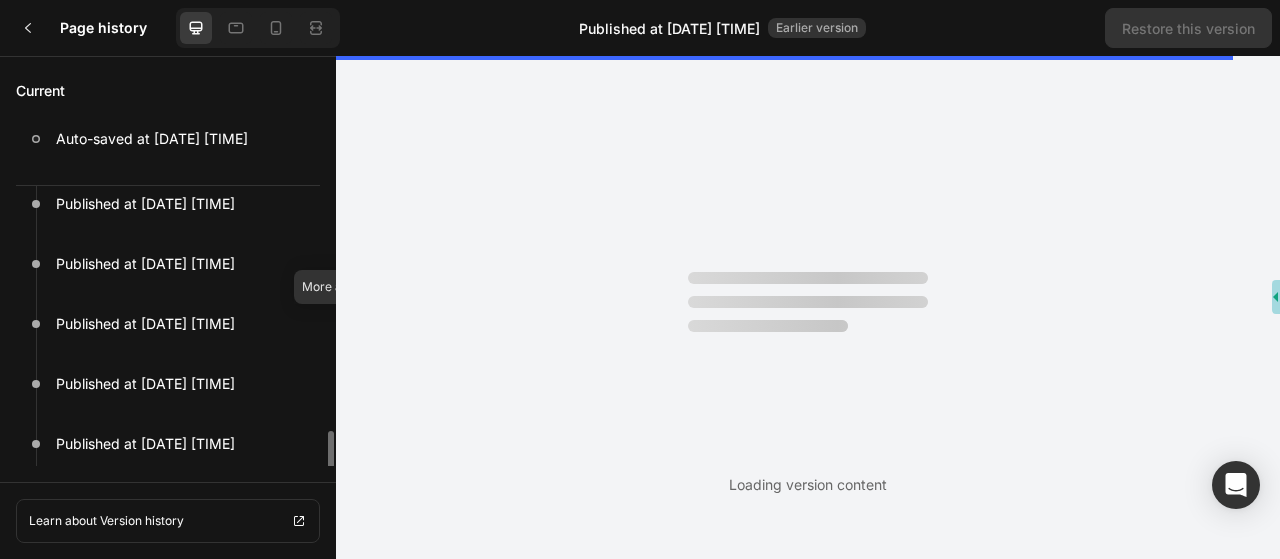 scroll, scrollTop: 266, scrollLeft: 0, axis: vertical 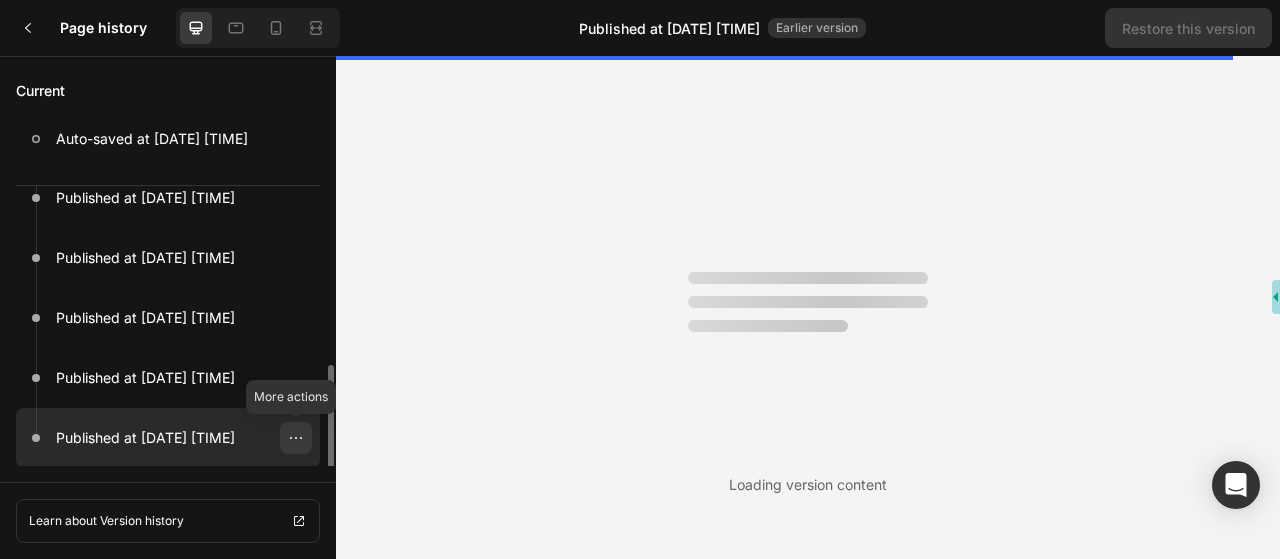 click 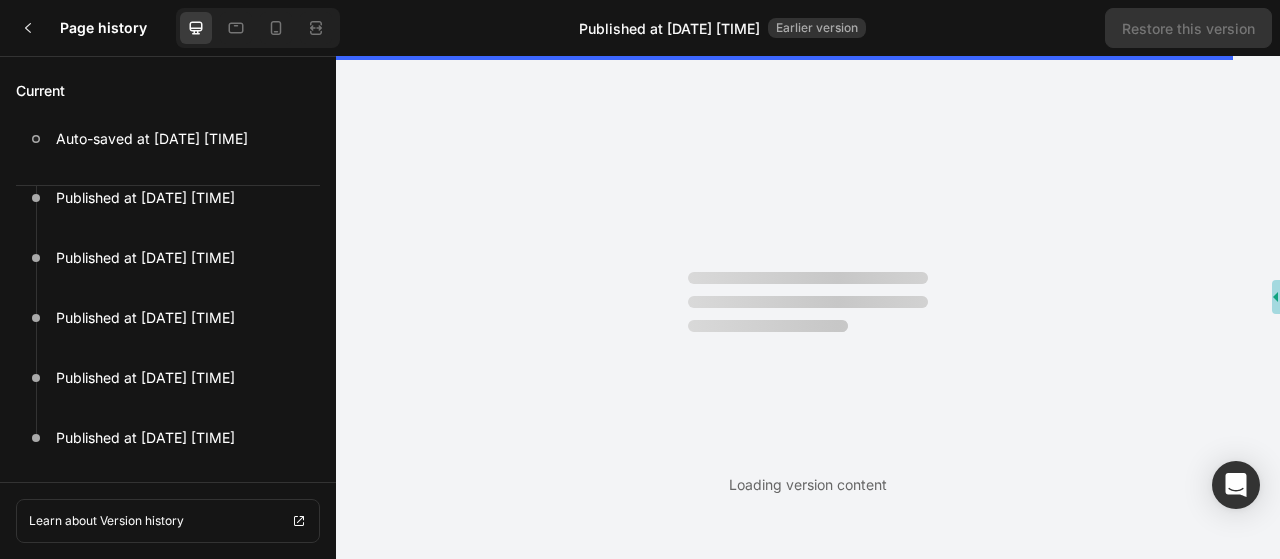click on "Current" at bounding box center (168, 91) 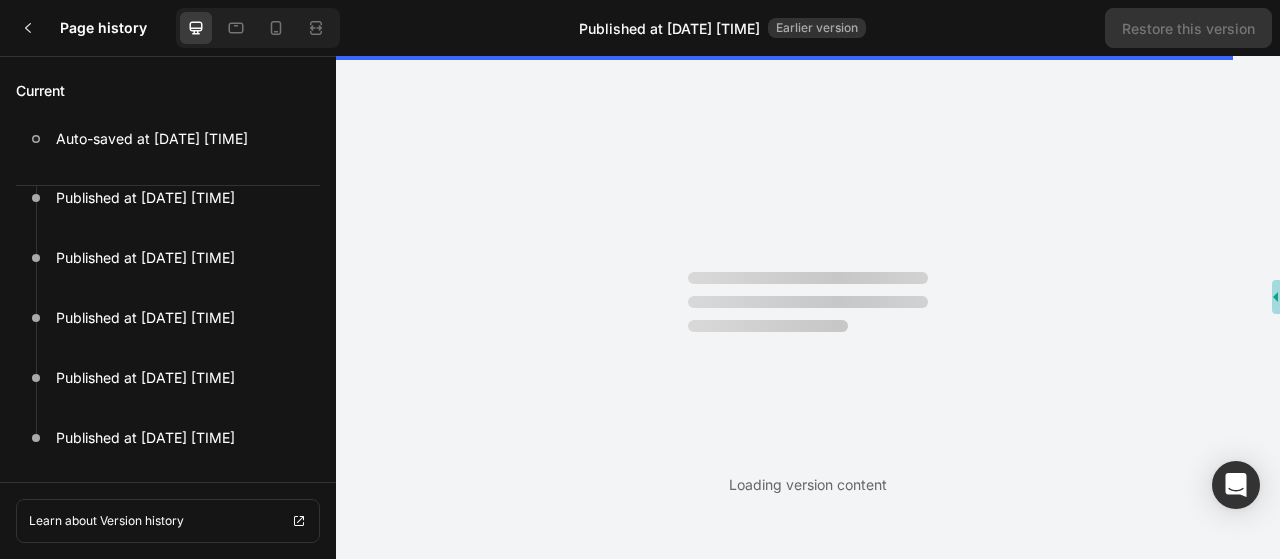 scroll, scrollTop: 0, scrollLeft: 0, axis: both 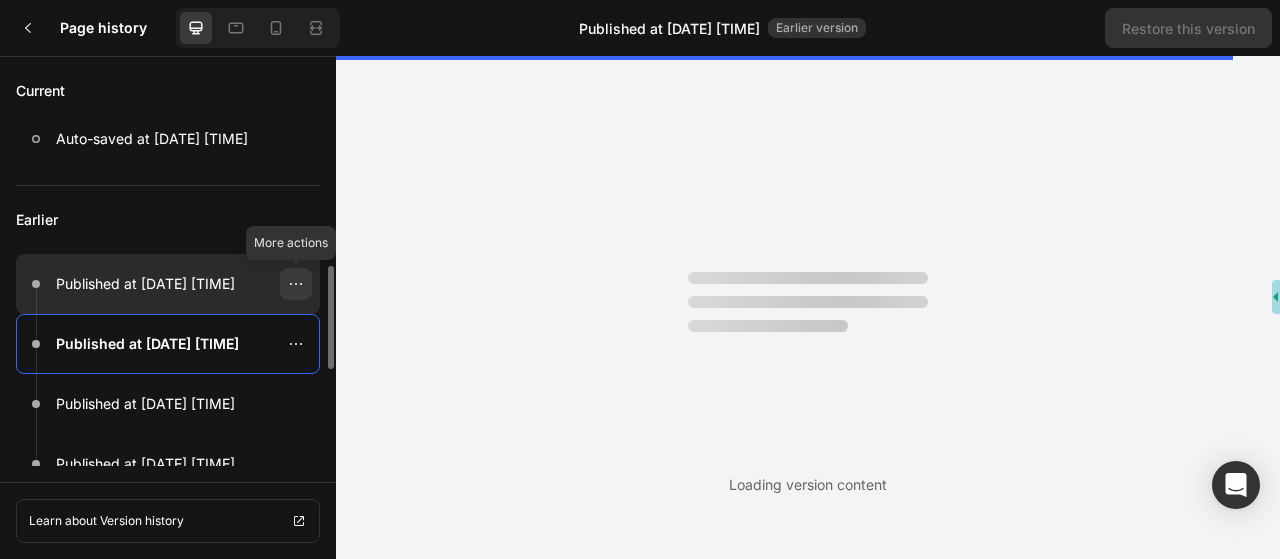 click 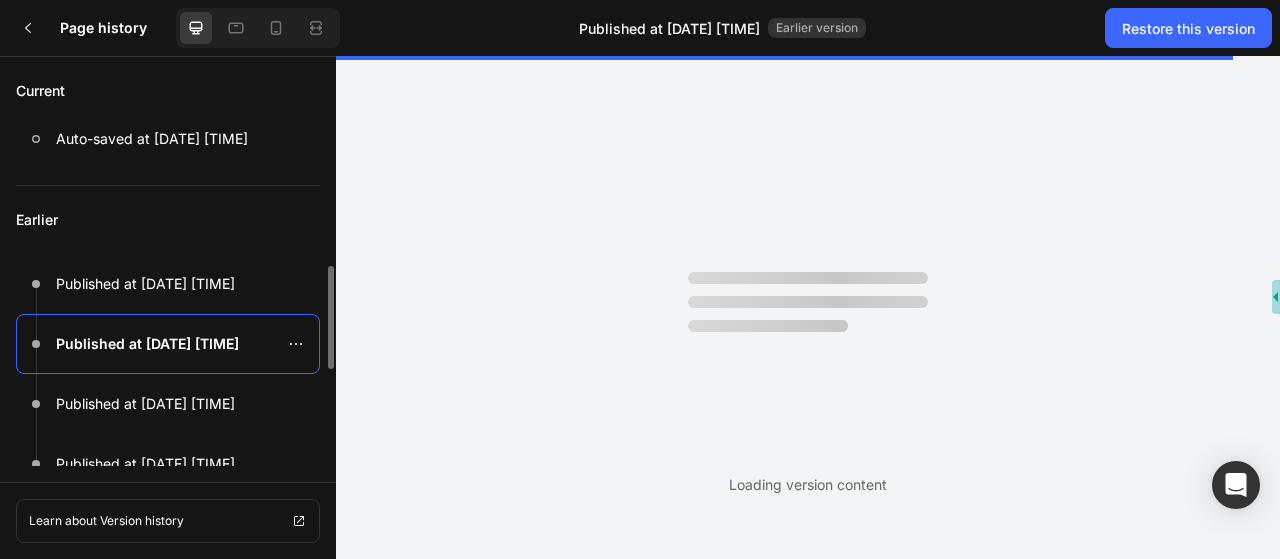 click on "Earlier" at bounding box center (168, 220) 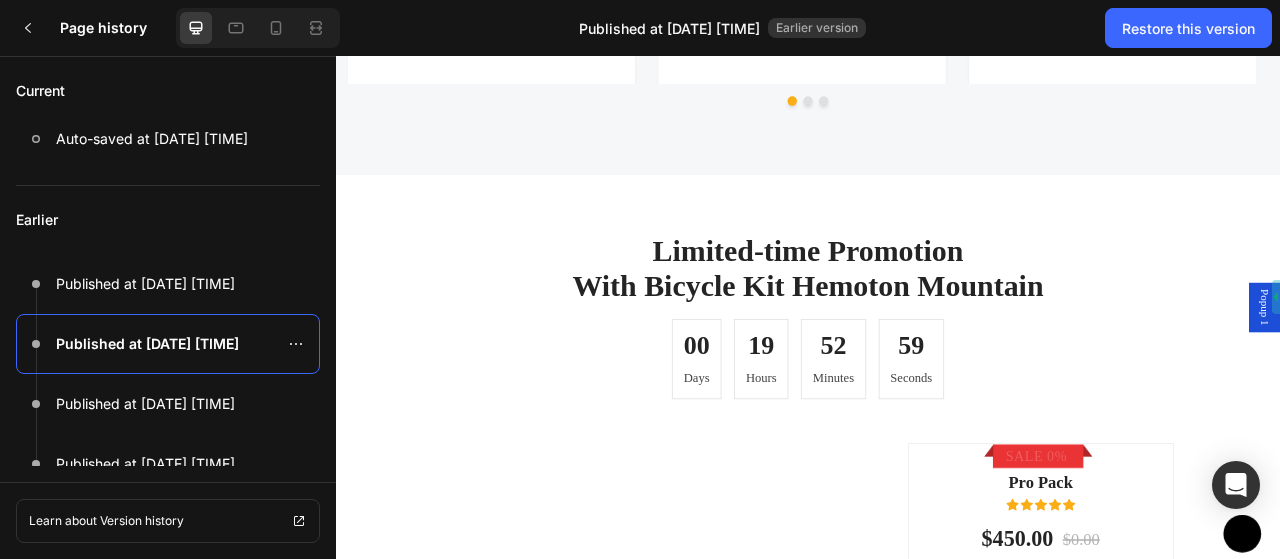 scroll, scrollTop: 5800, scrollLeft: 0, axis: vertical 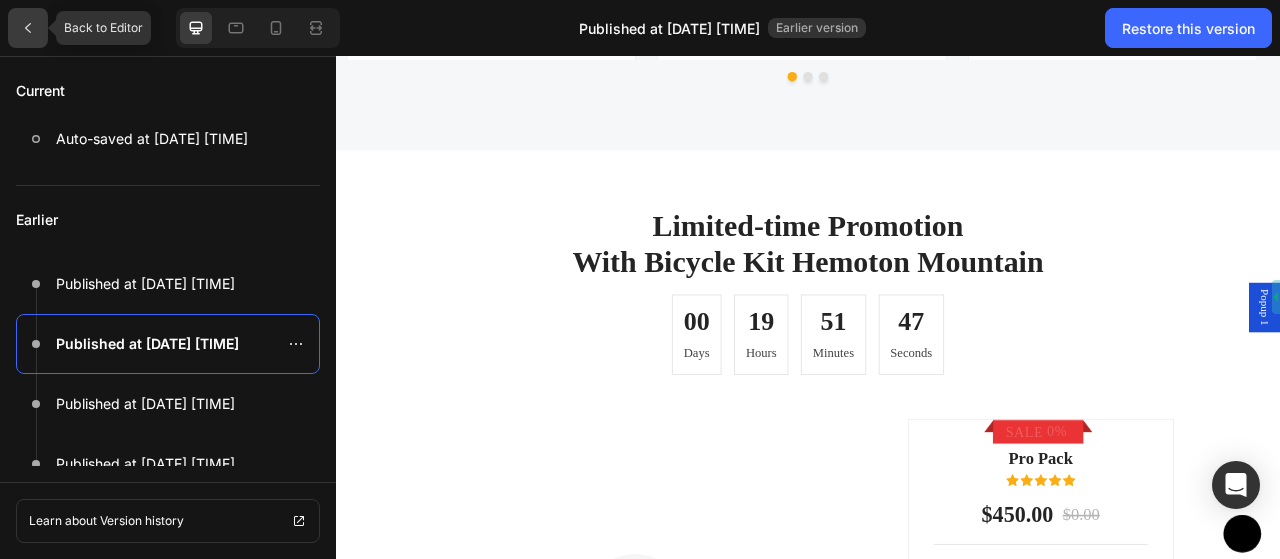 click 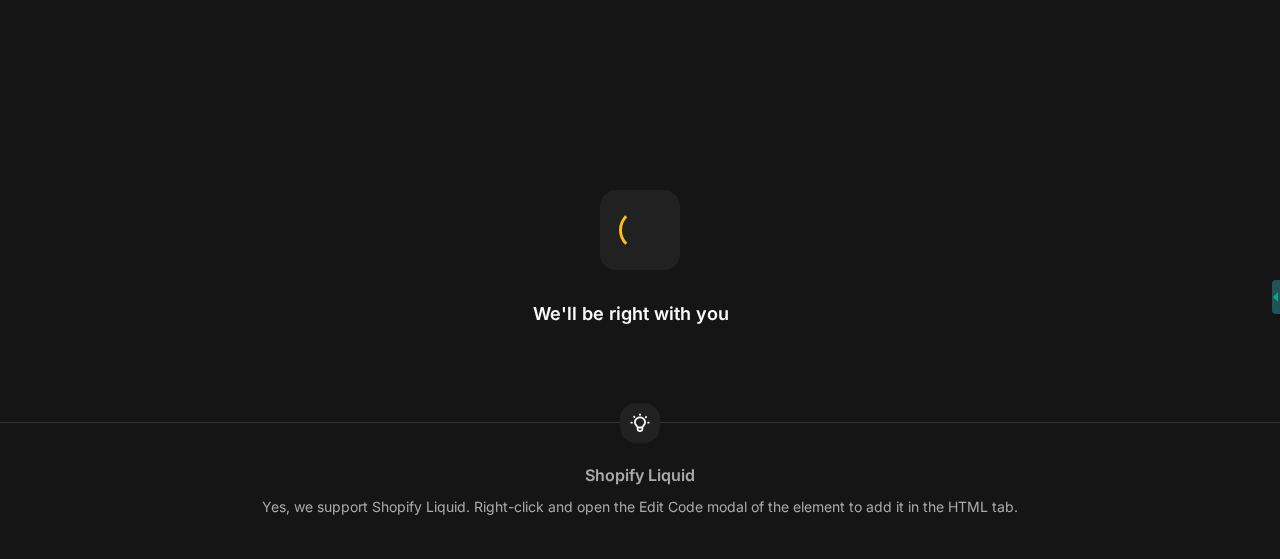 scroll, scrollTop: 0, scrollLeft: 0, axis: both 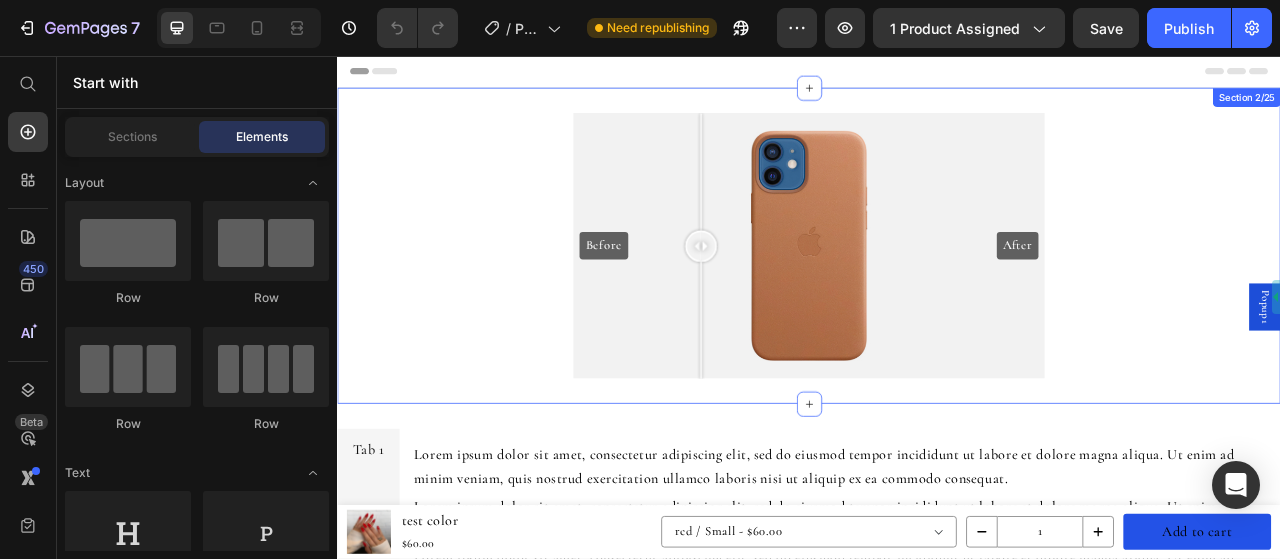 click on "Before After Image Comparison Section 2/25" at bounding box center [937, 298] 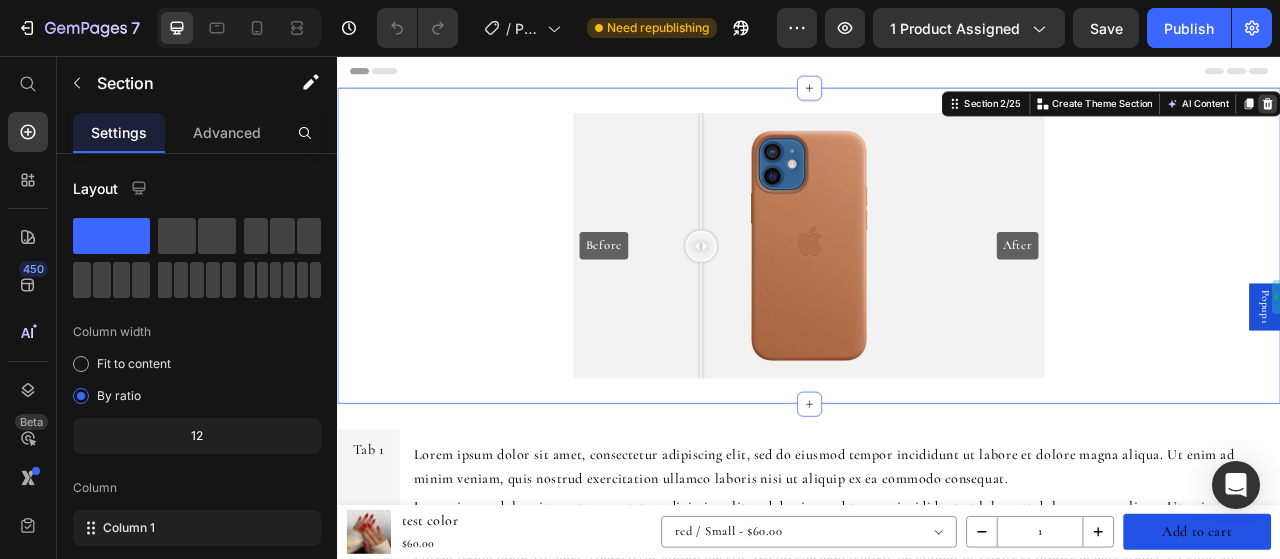 click 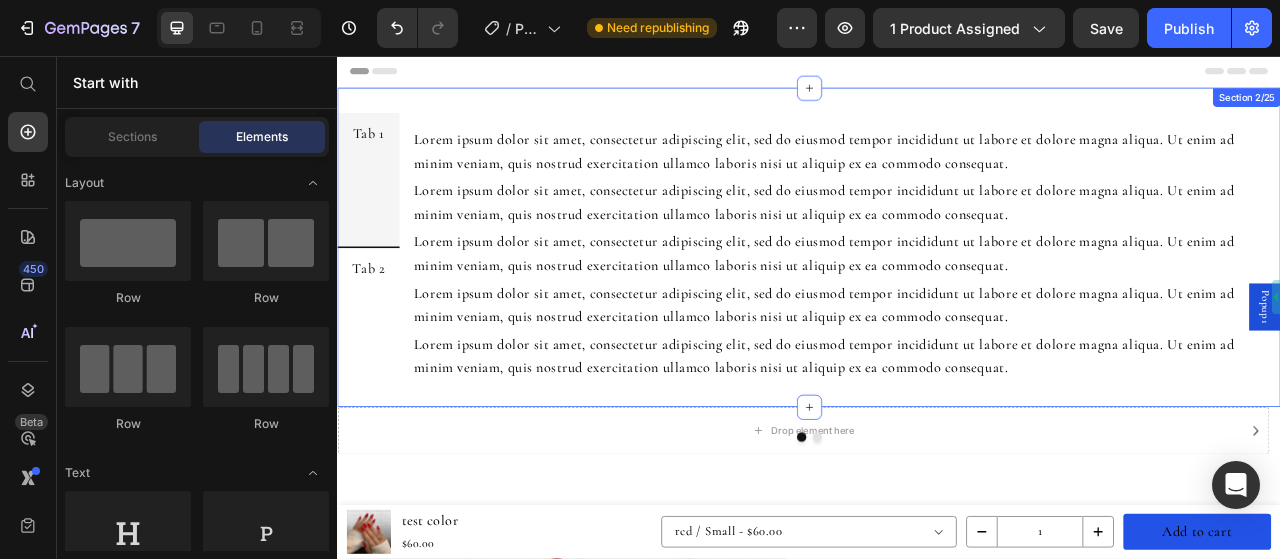 click on "Section 2/25" at bounding box center (1493, 109) 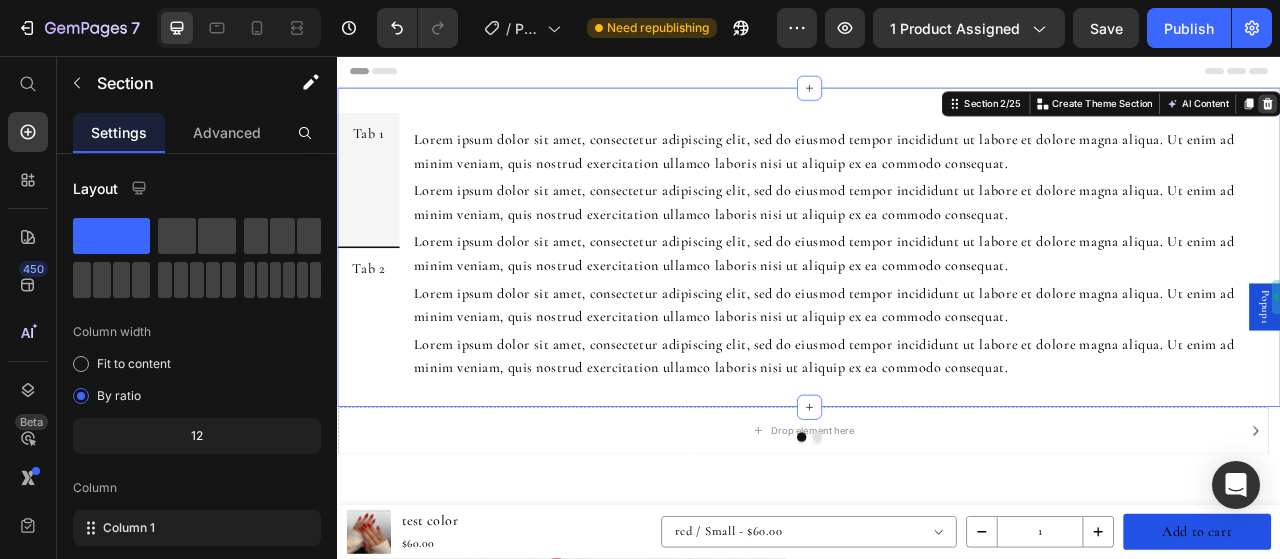 click 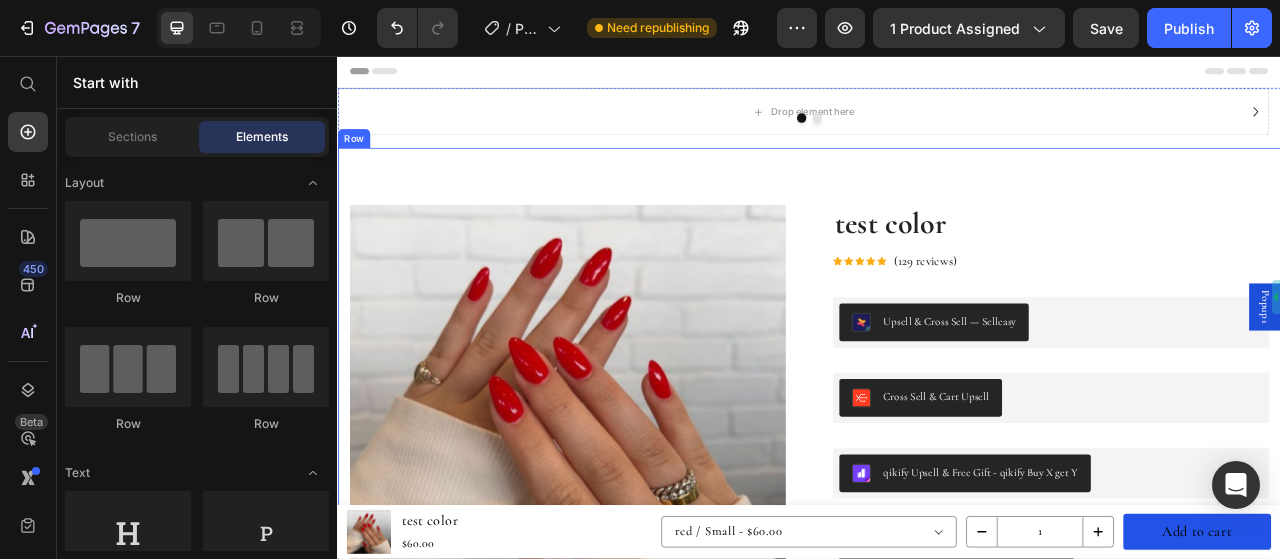 click on "Upsell & Cross Sell — Selleasy" at bounding box center (1115, 393) 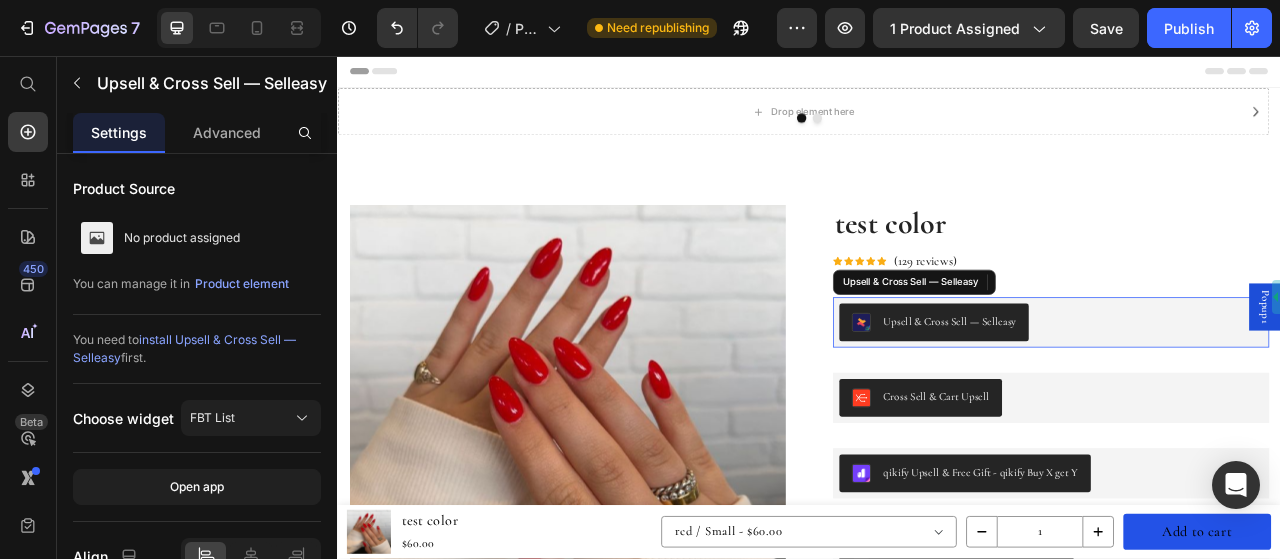 scroll, scrollTop: 100, scrollLeft: 0, axis: vertical 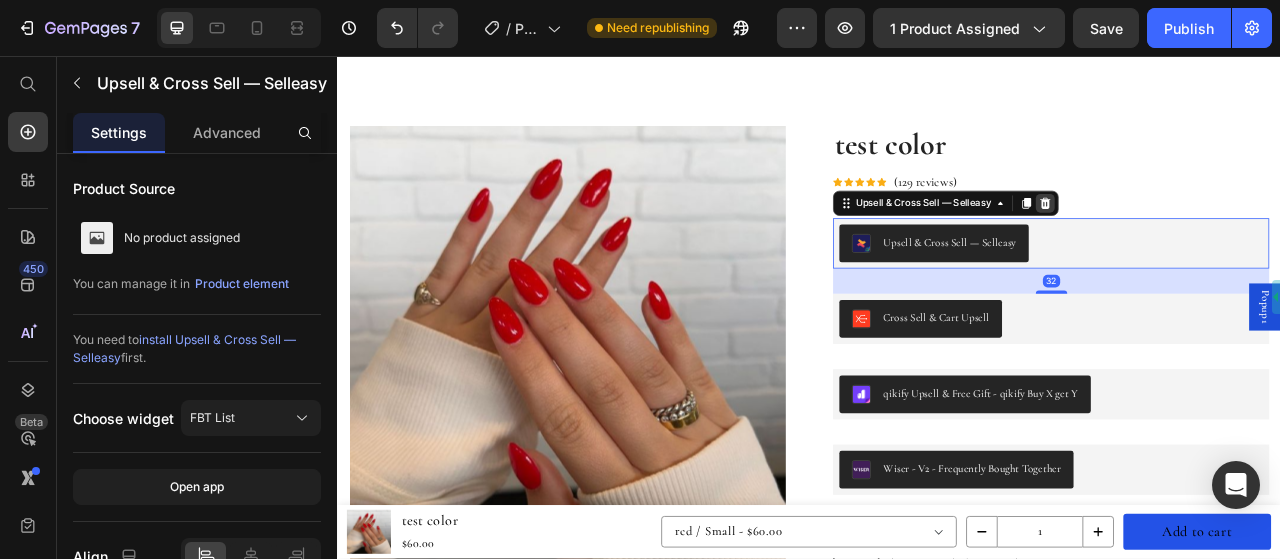 click 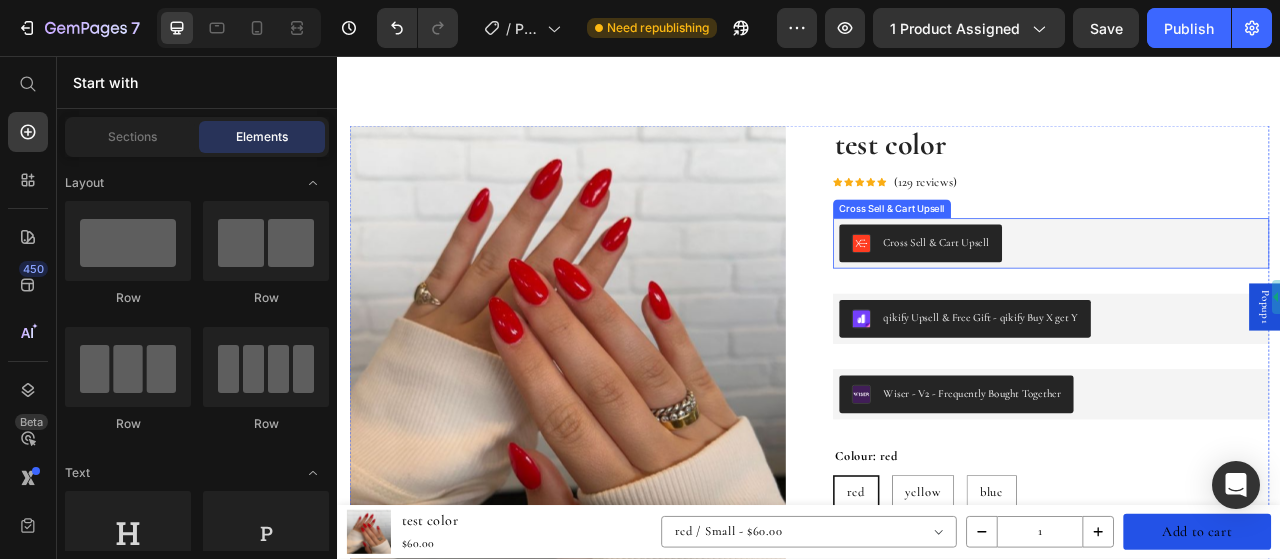click on "Cross Sell & Cart Upsell" at bounding box center [1244, 295] 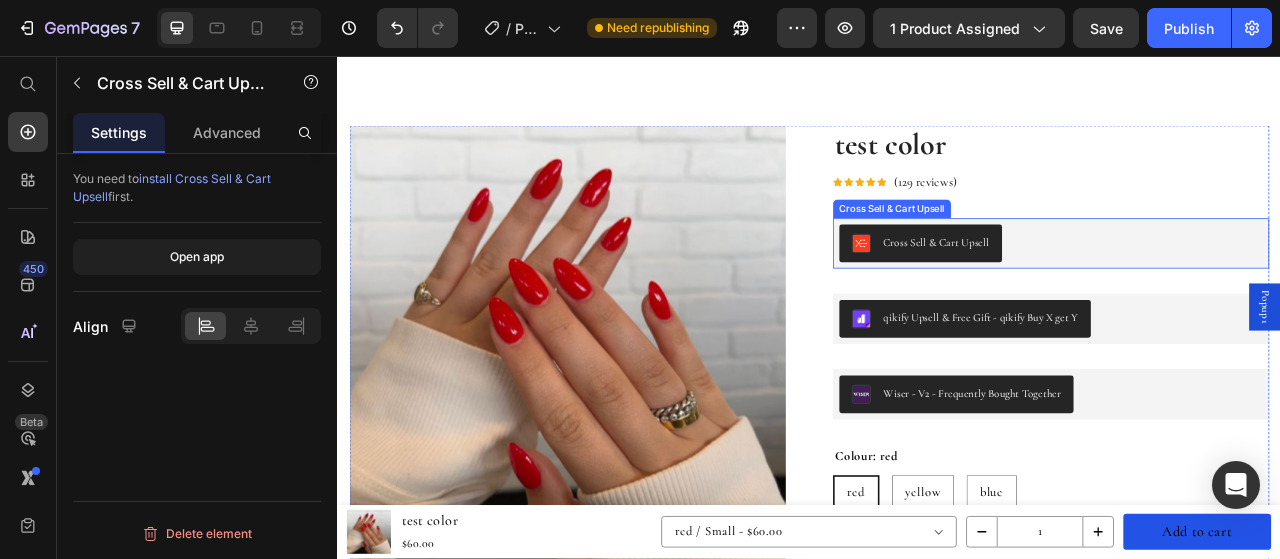 scroll, scrollTop: 0, scrollLeft: 0, axis: both 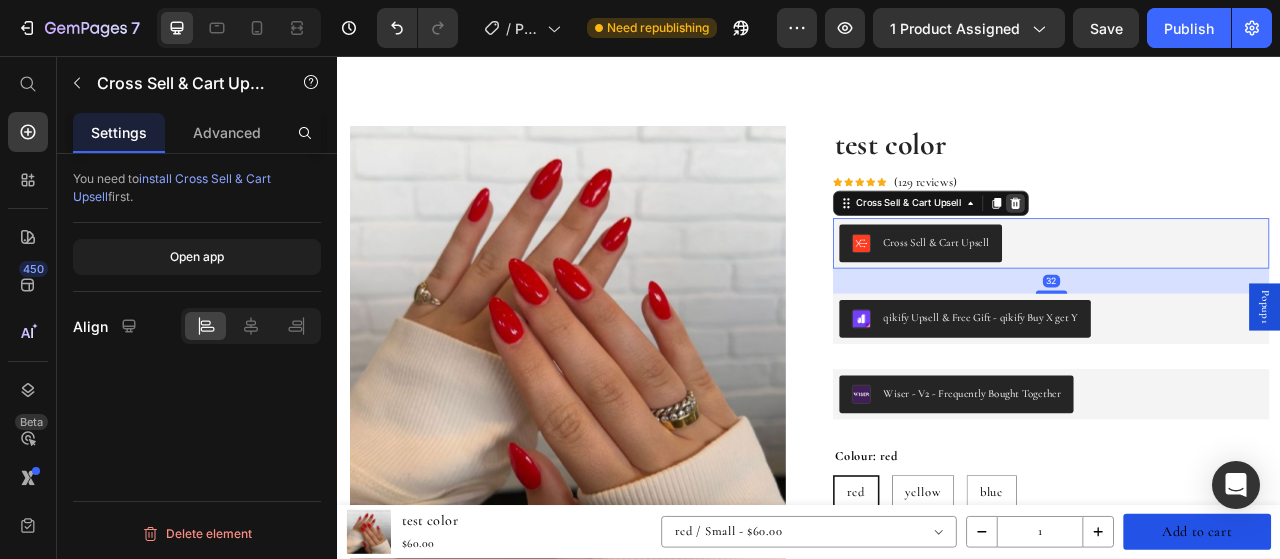 click at bounding box center [1199, 244] 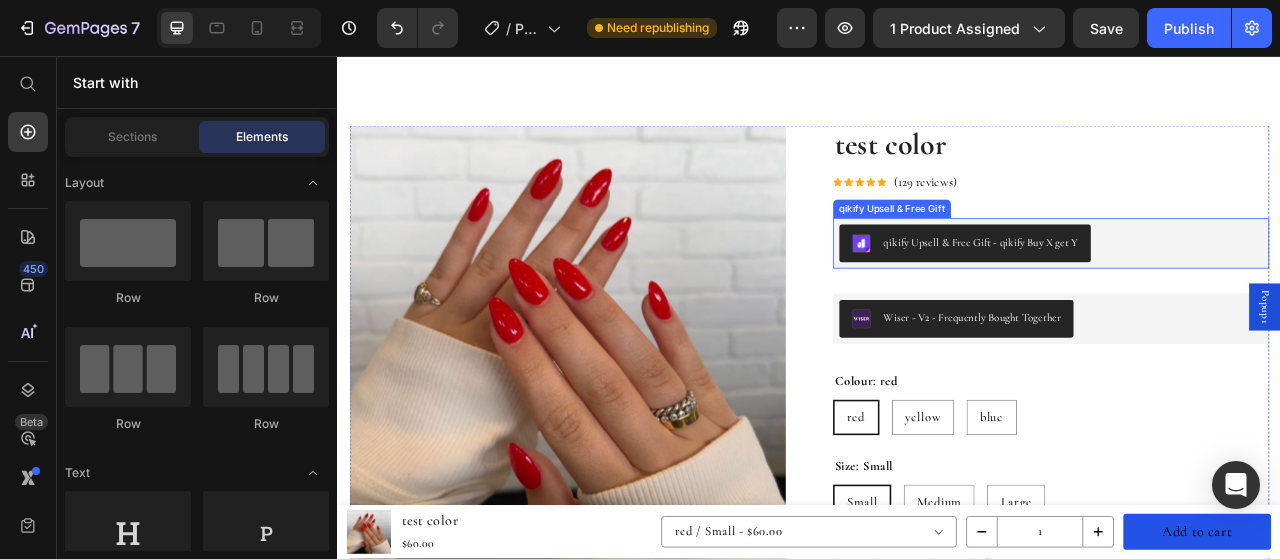 click on "qikify Upsell & Free Gift - qikify Buy X get Y" at bounding box center (1135, 295) 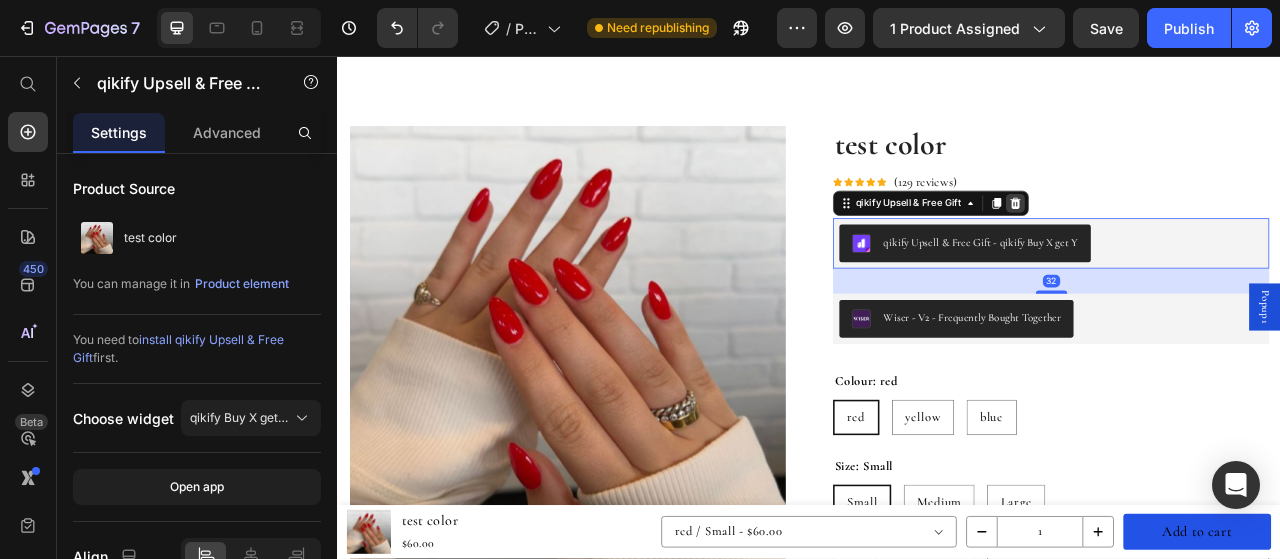 click at bounding box center (1199, 244) 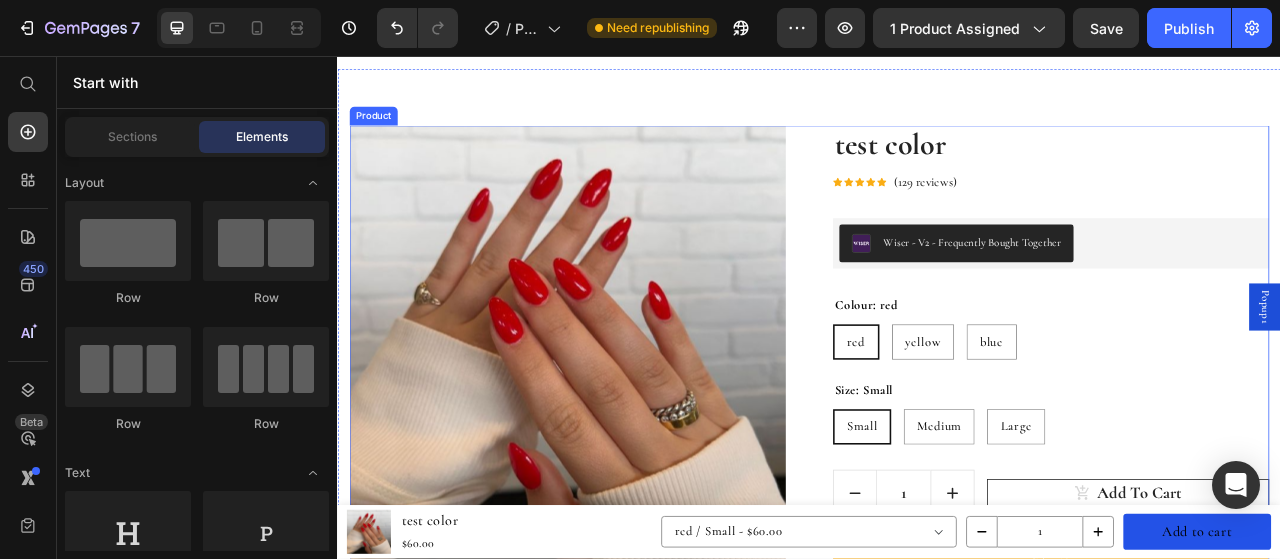 click on "Wiser - V2 - Frequently Bought Together" at bounding box center (1124, 295) 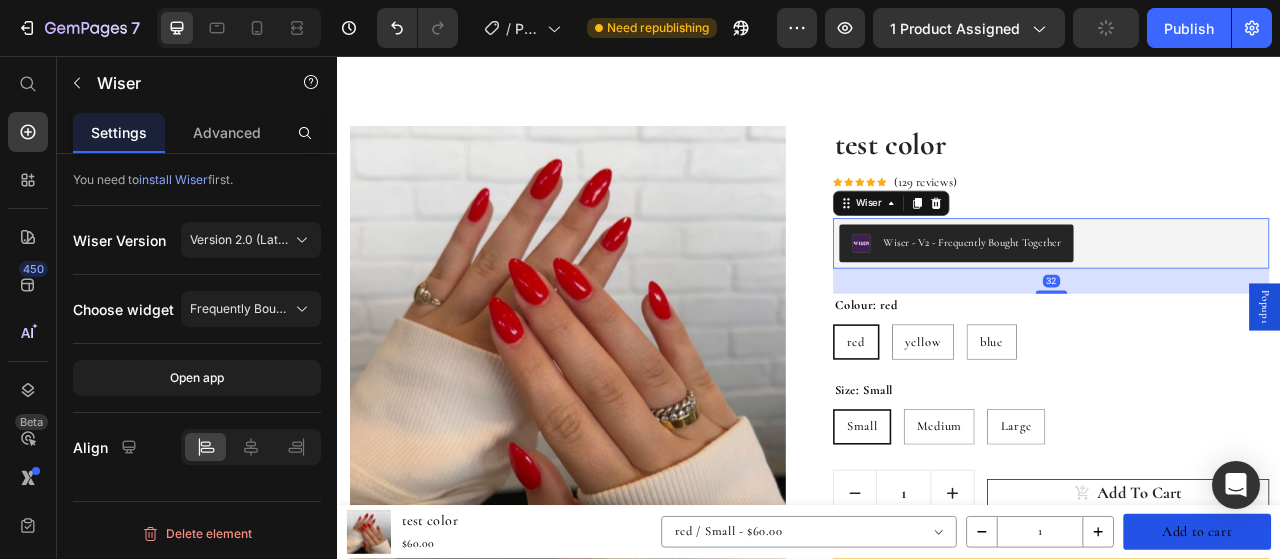 click at bounding box center [1098, 244] 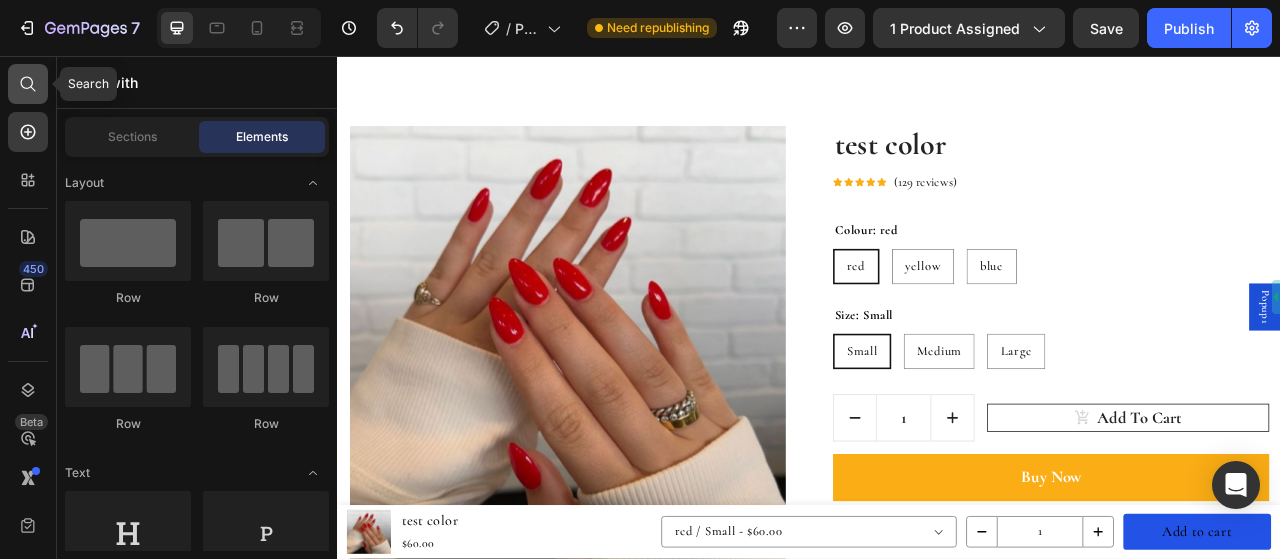 click 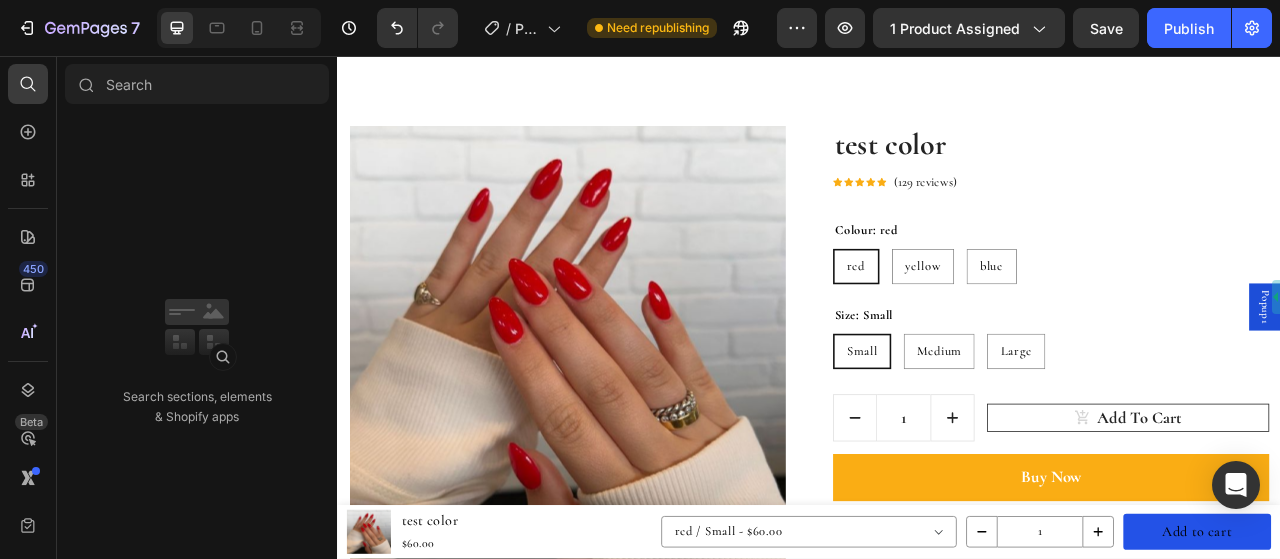 click at bounding box center [197, 84] 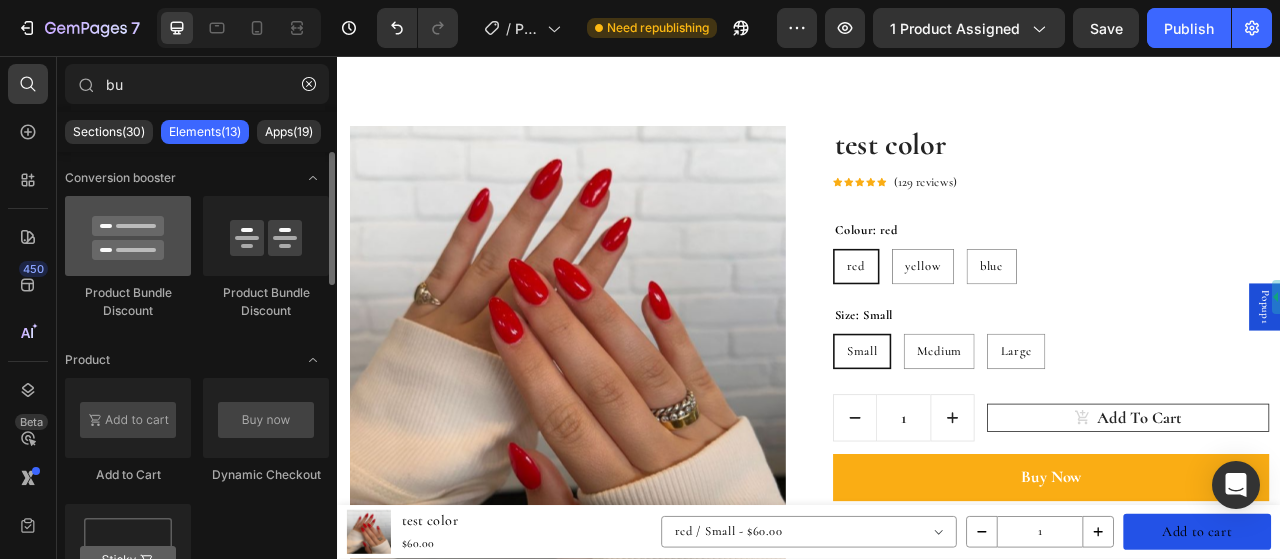 type on "bu" 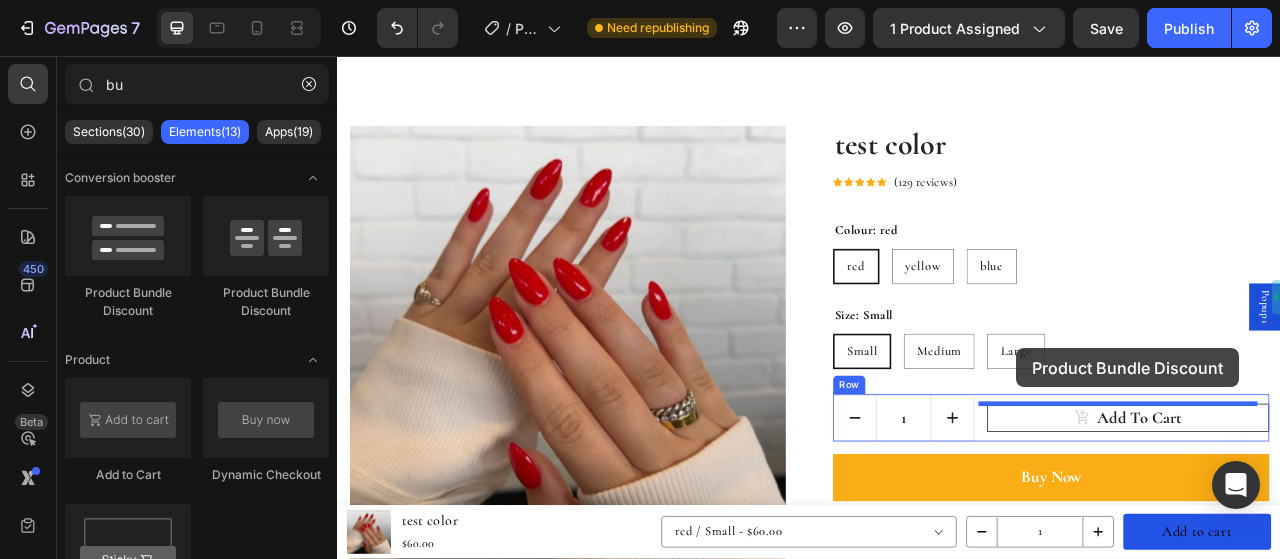 scroll, scrollTop: 196, scrollLeft: 0, axis: vertical 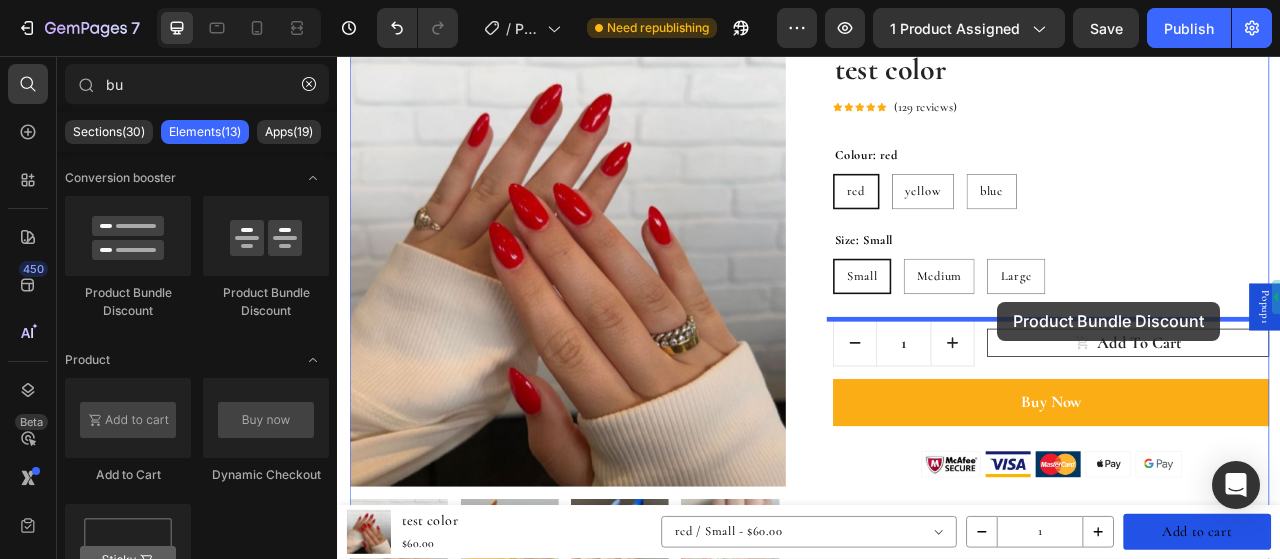 drag, startPoint x: 809, startPoint y: 499, endPoint x: 1503, endPoint y: 95, distance: 803.0268 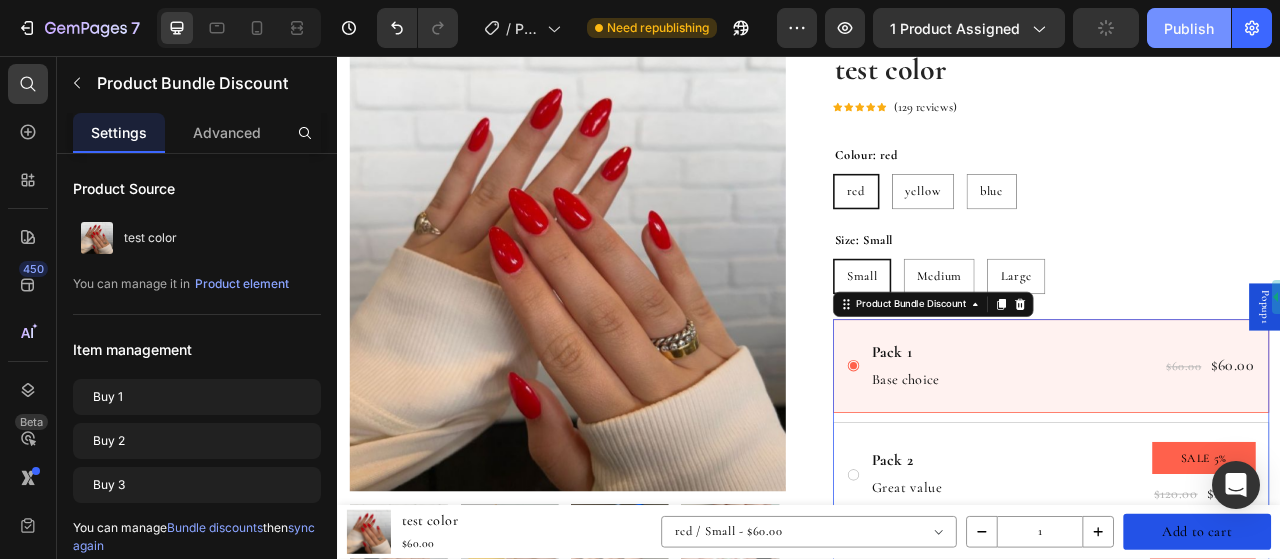 drag, startPoint x: 1184, startPoint y: 33, endPoint x: 1048, endPoint y: 2, distance: 139.48836 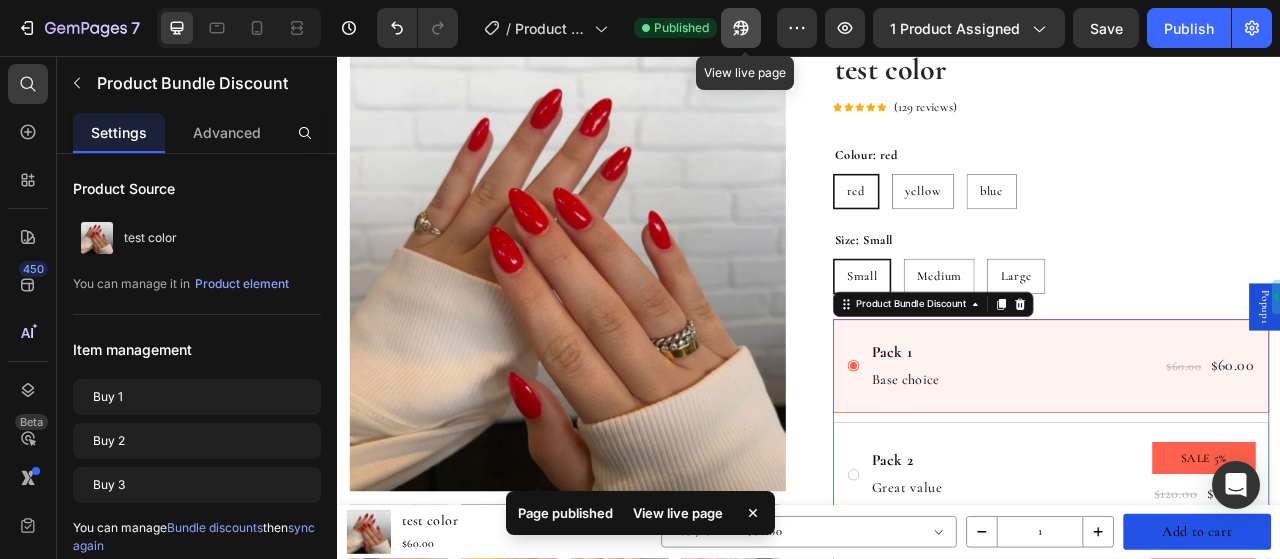 click 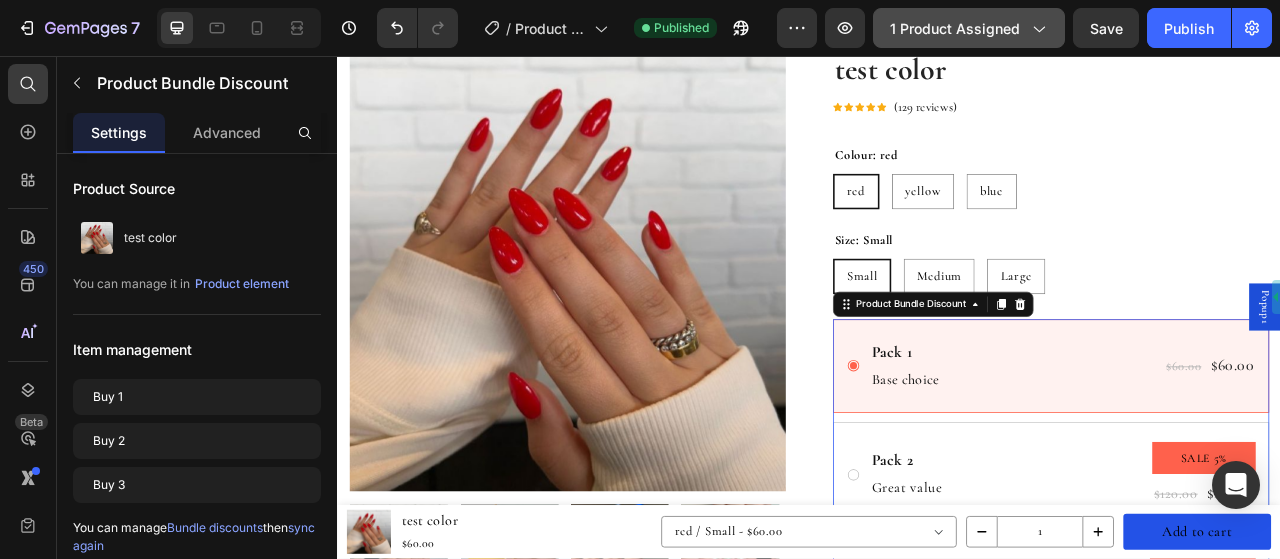 click on "1 product assigned" at bounding box center [969, 28] 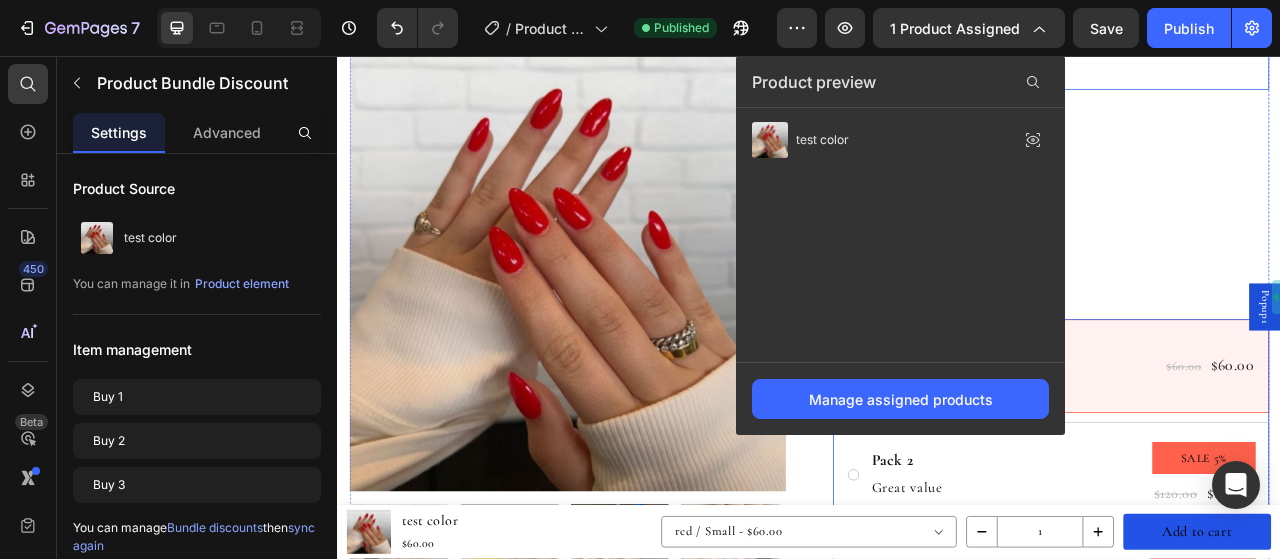 click on "test color" at bounding box center [1244, 74] 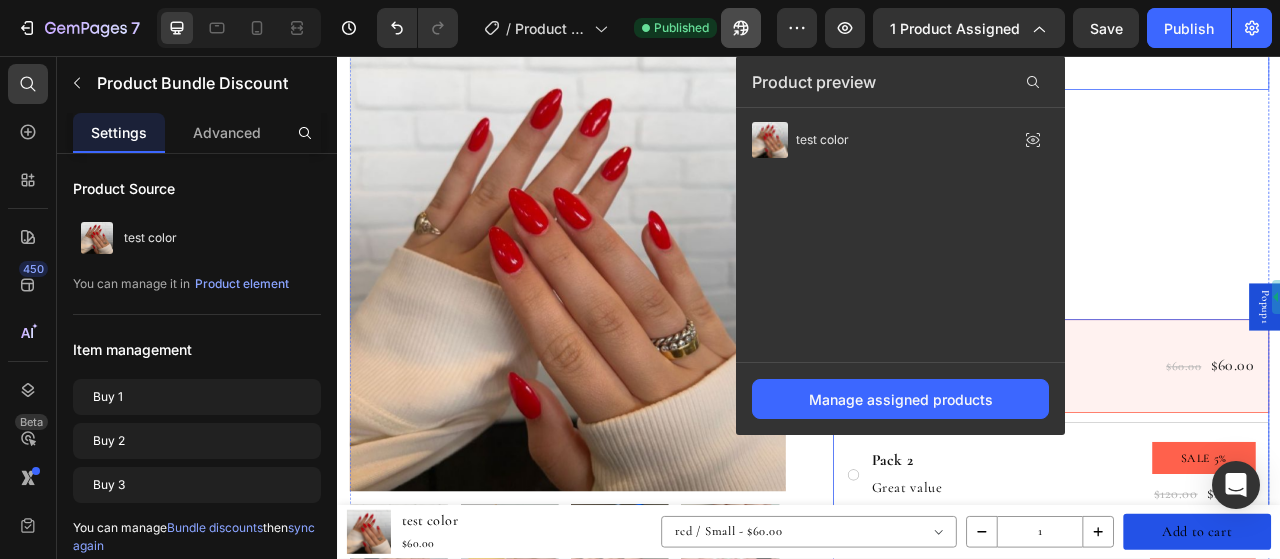 click 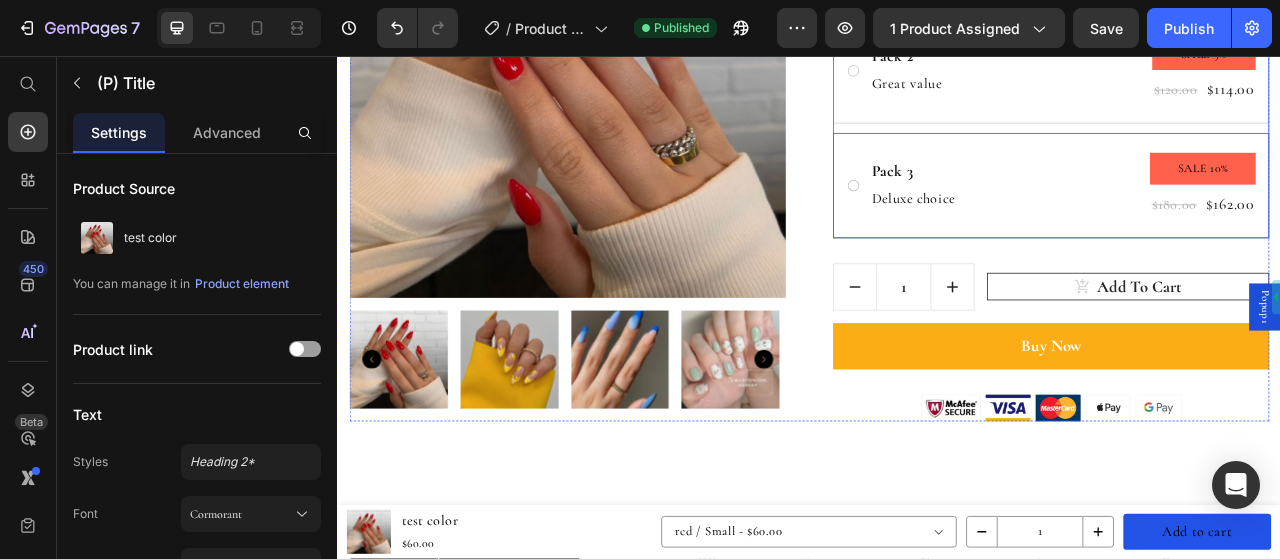 scroll, scrollTop: 796, scrollLeft: 0, axis: vertical 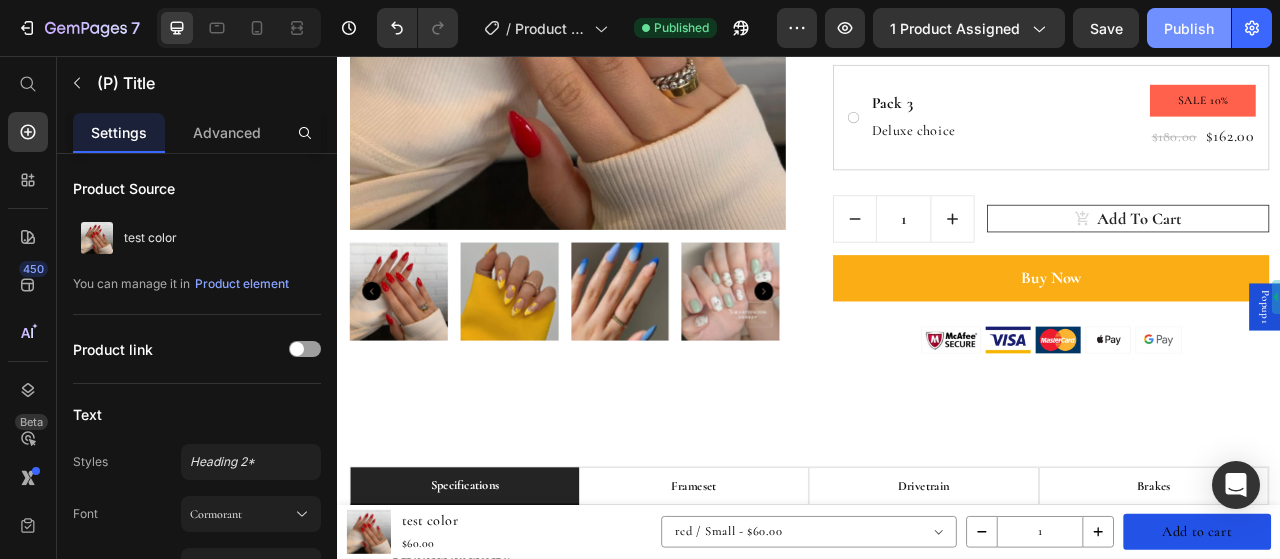 click on "Publish" at bounding box center (1189, 28) 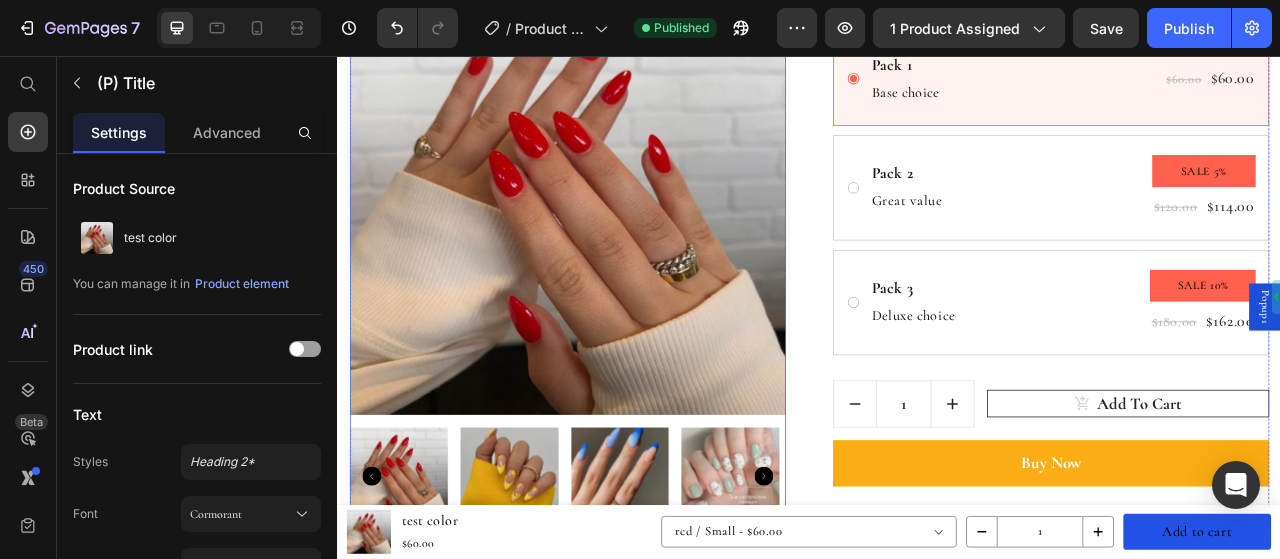 scroll, scrollTop: 396, scrollLeft: 0, axis: vertical 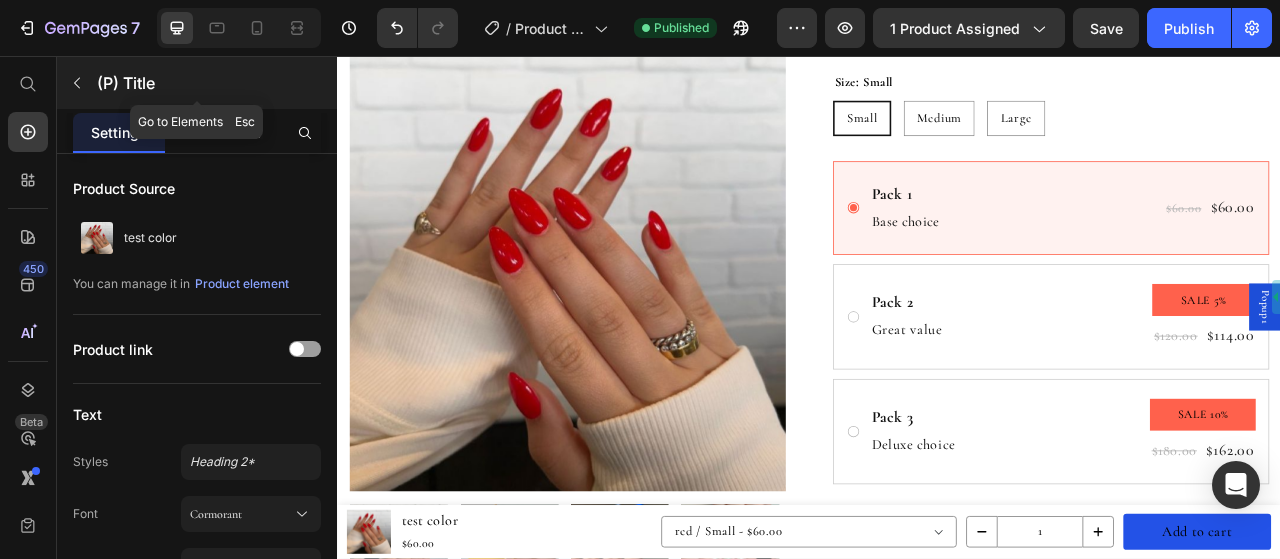 click 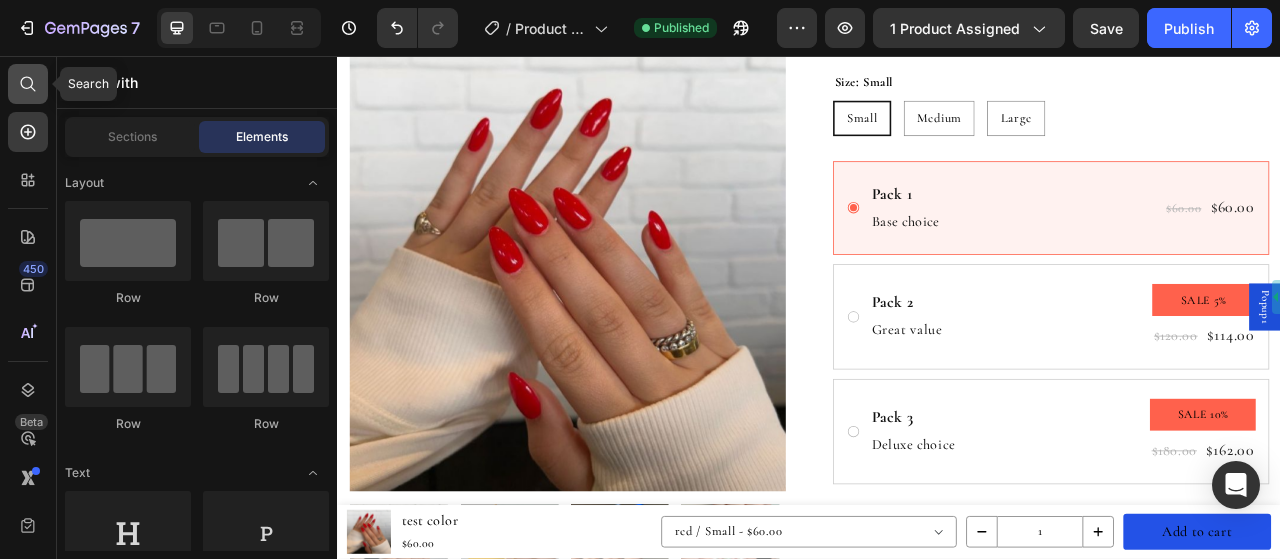 click 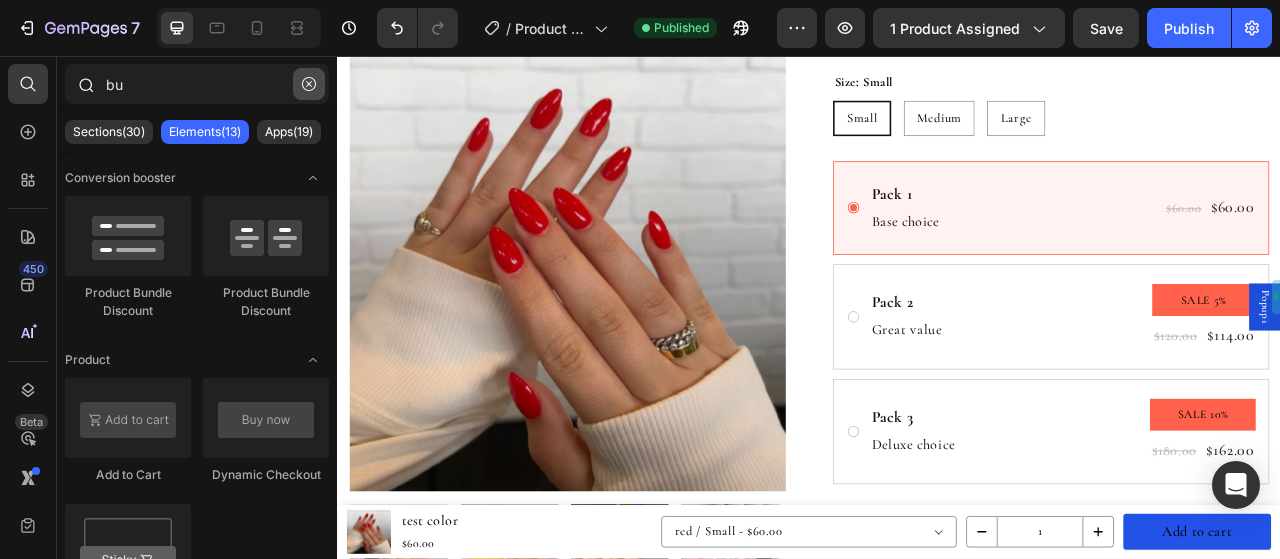 click 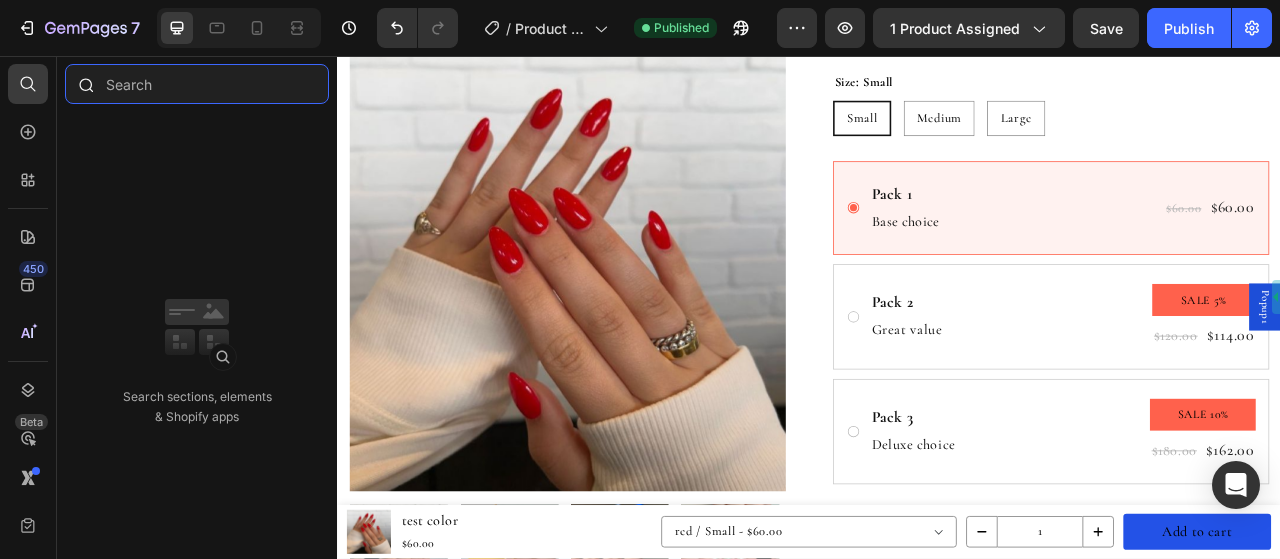 click at bounding box center [197, 84] 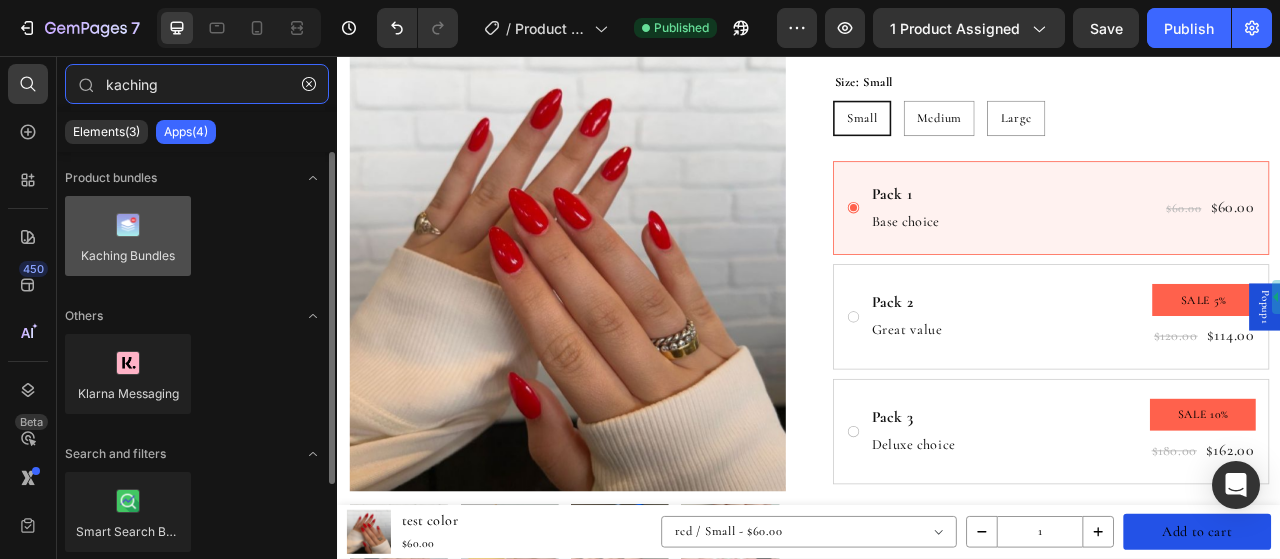type on "kaching" 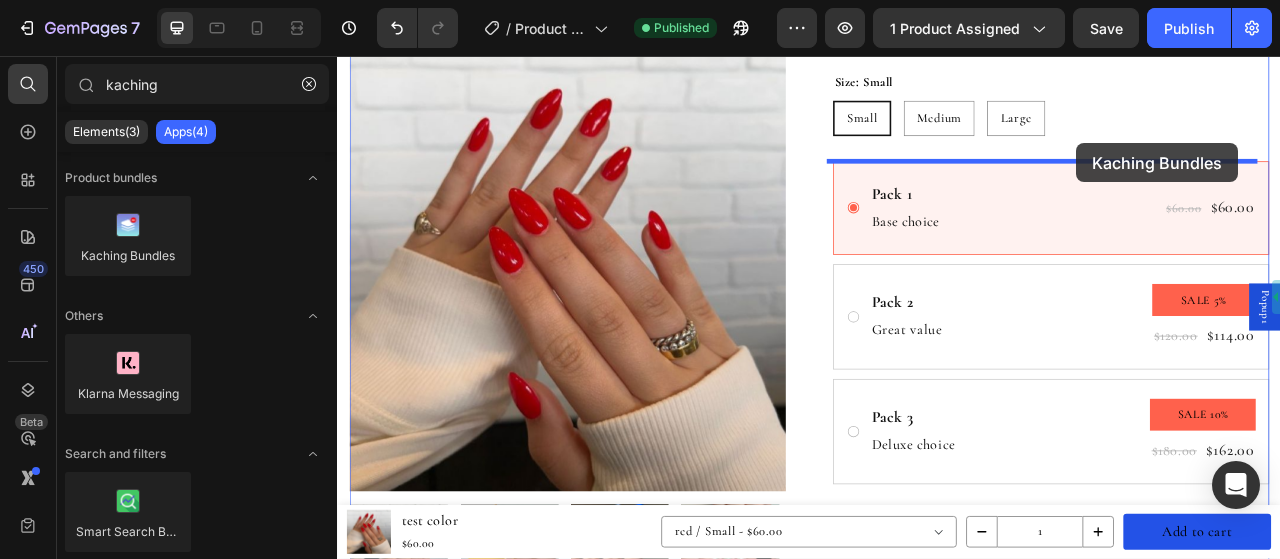 drag, startPoint x: 466, startPoint y: 314, endPoint x: 1278, endPoint y: 167, distance: 825.1988 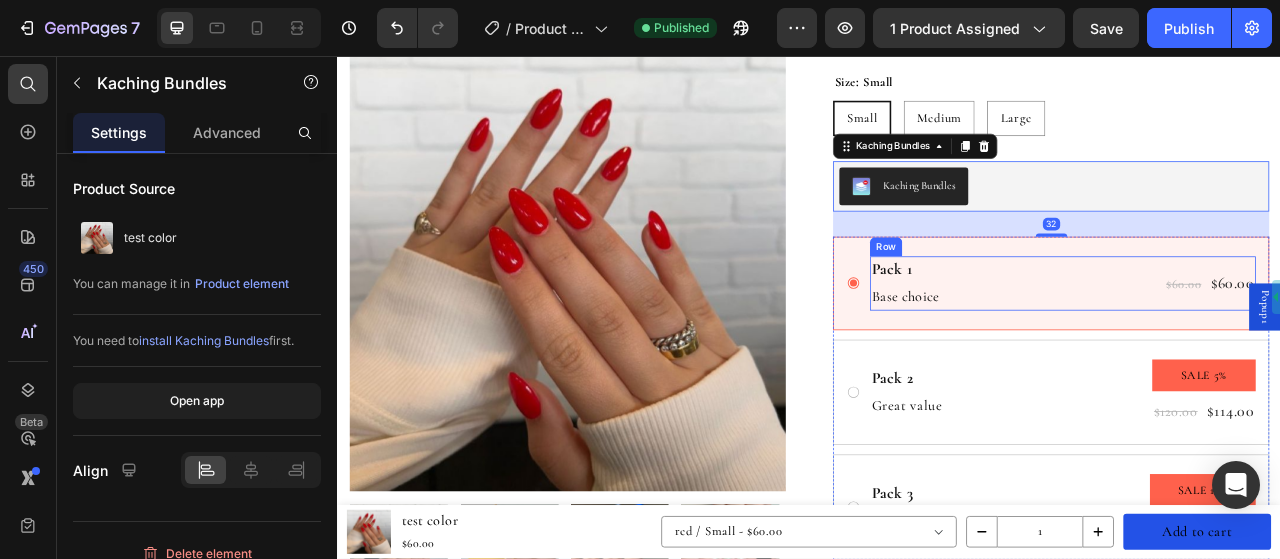 click on "Pack 1 Text Block Base choice Text Block $60.00 Product Price $60.00 Product Price Row Row" at bounding box center [1259, 346] 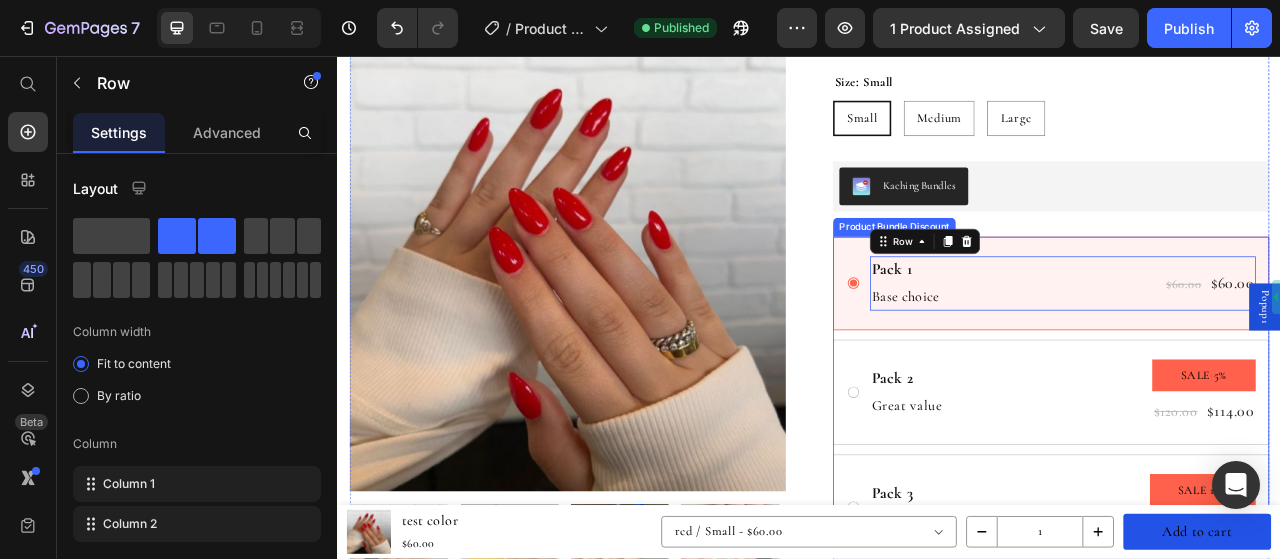 click on "Pack 1 Text Block Base choice Text Block $60.00 Product Price $60.00 Product Price Row Row   0" at bounding box center [1244, 346] 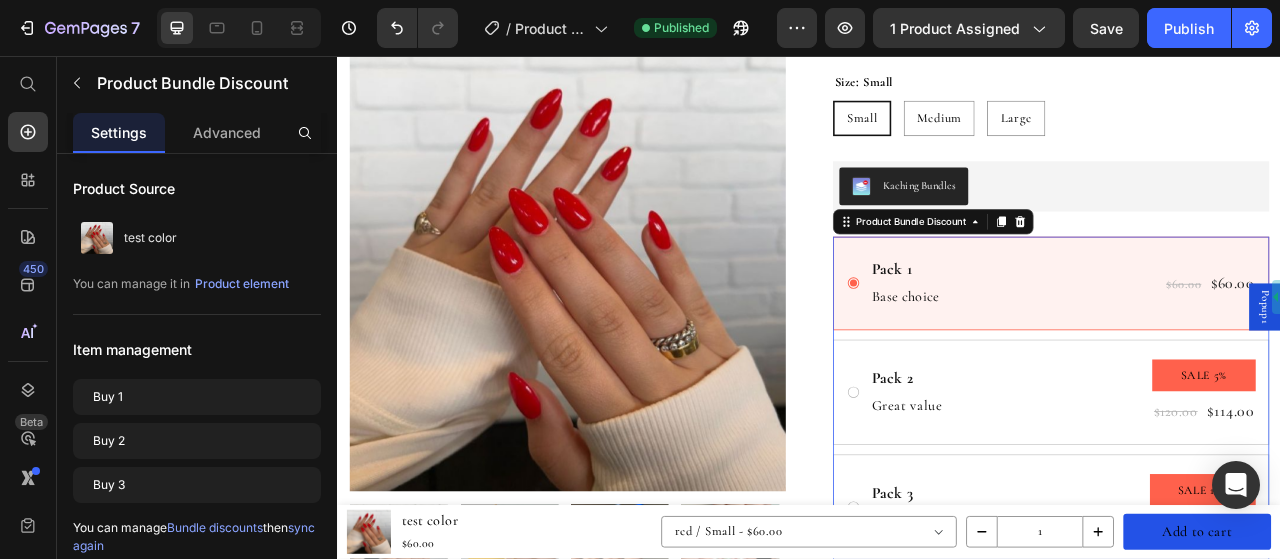 click 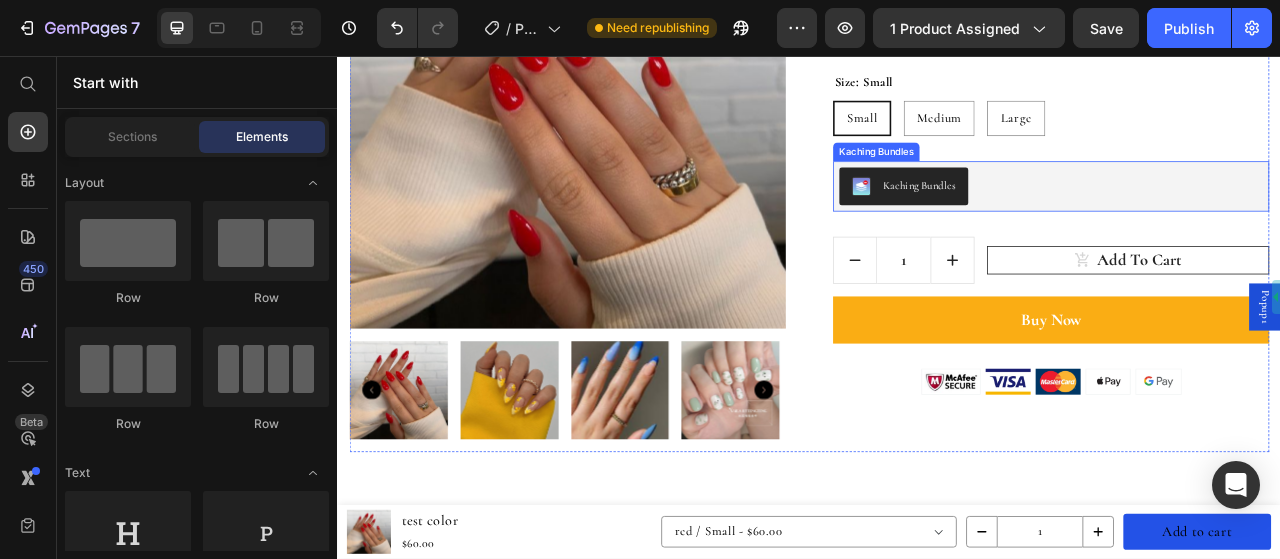 click on "Kaching Bundles" at bounding box center [1244, 223] 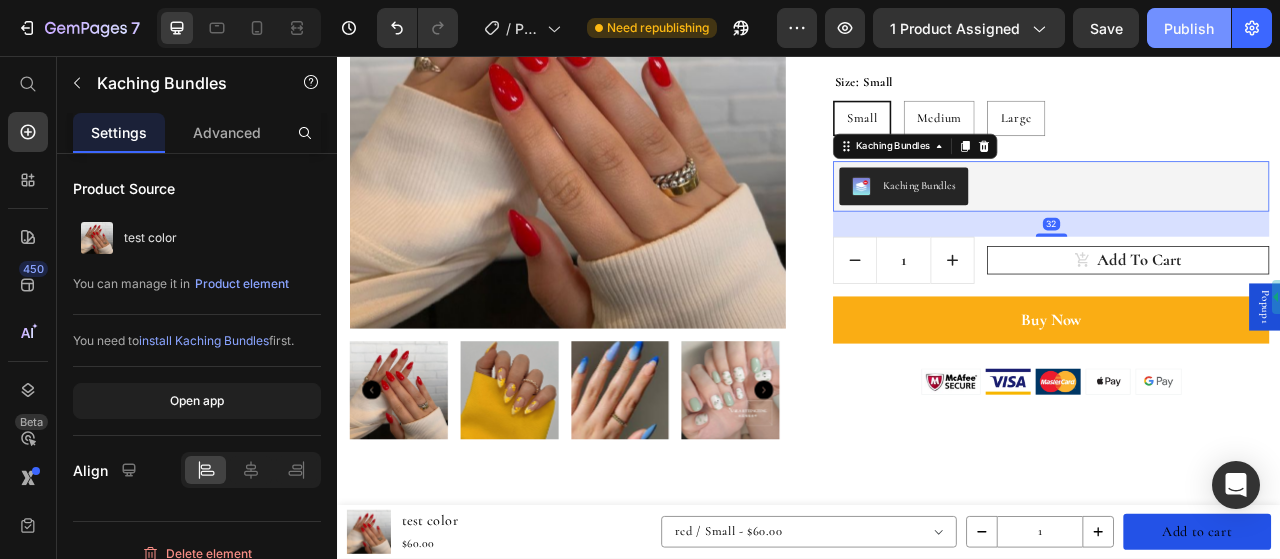drag, startPoint x: 1202, startPoint y: 23, endPoint x: 1076, endPoint y: 77, distance: 137.08392 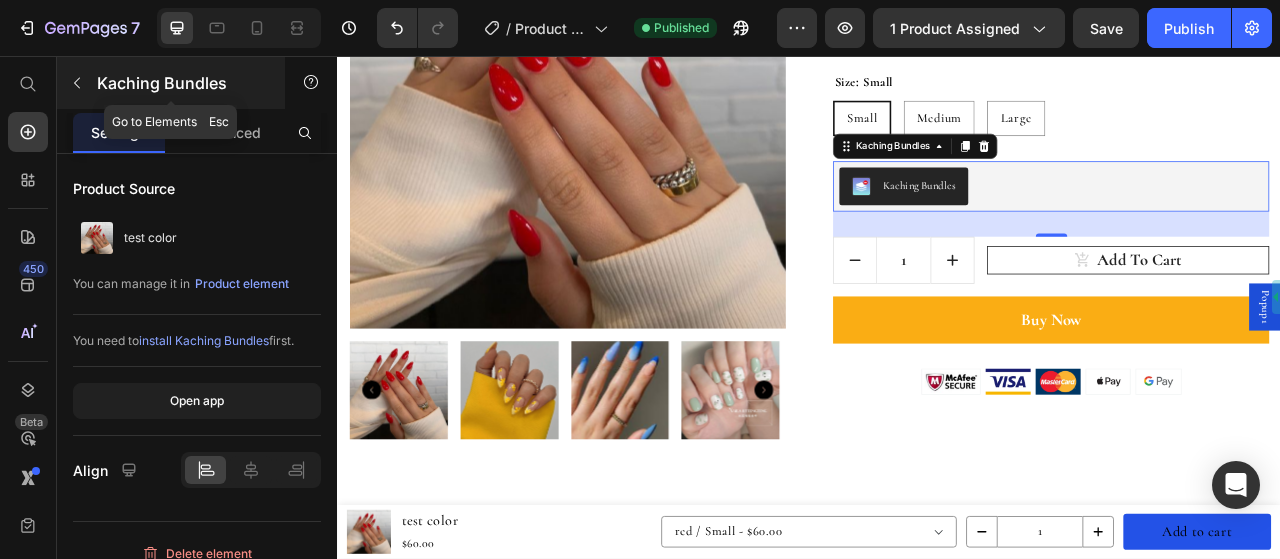 click at bounding box center (77, 83) 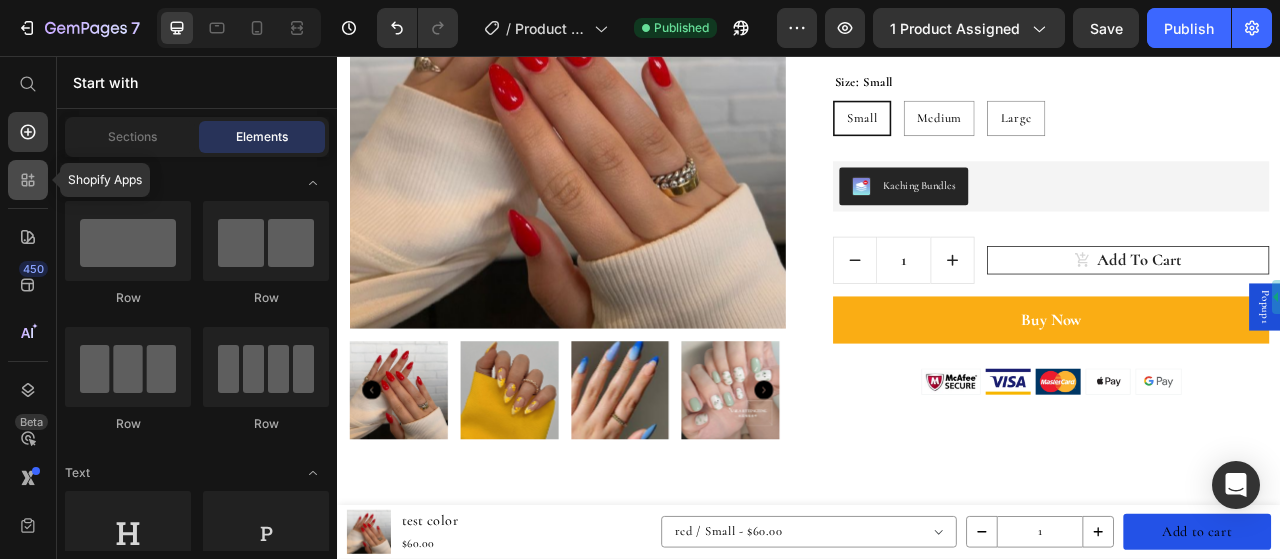 click 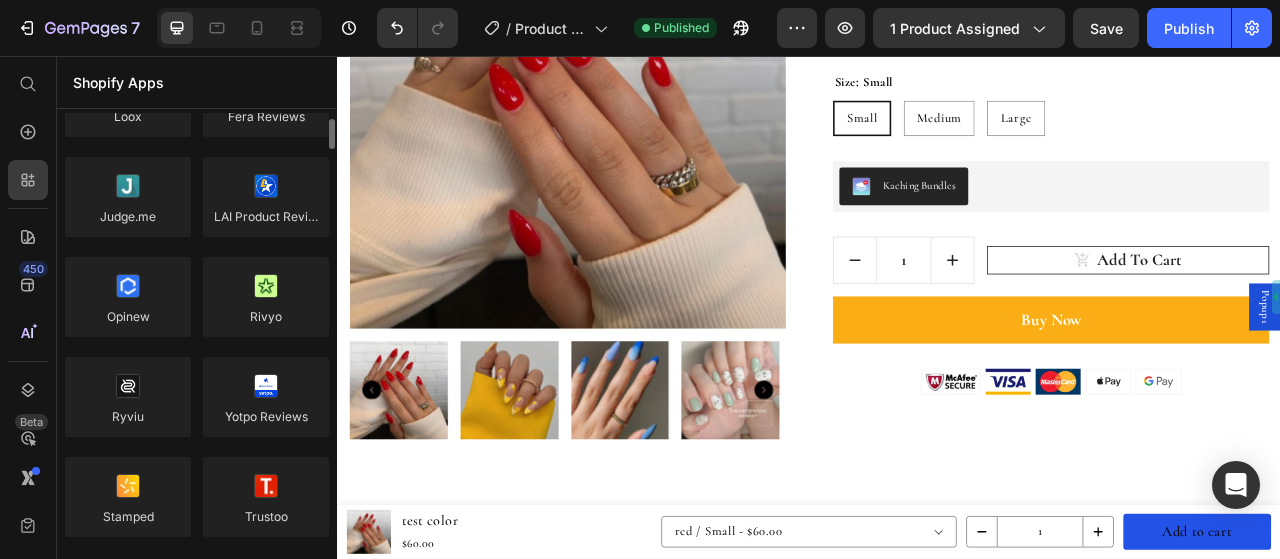 scroll, scrollTop: 0, scrollLeft: 0, axis: both 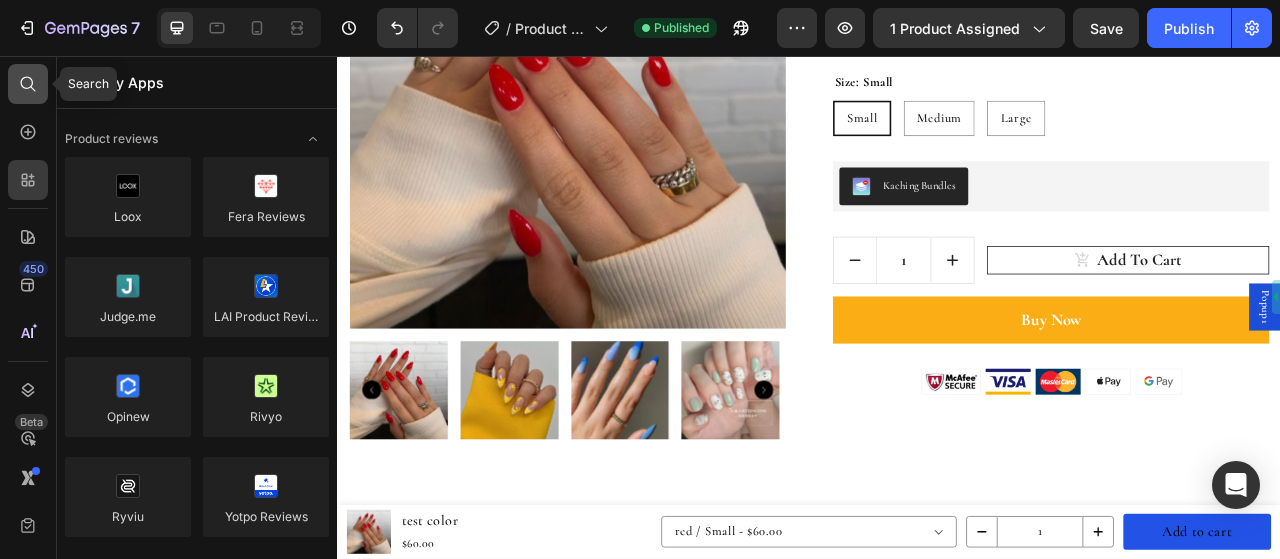 click 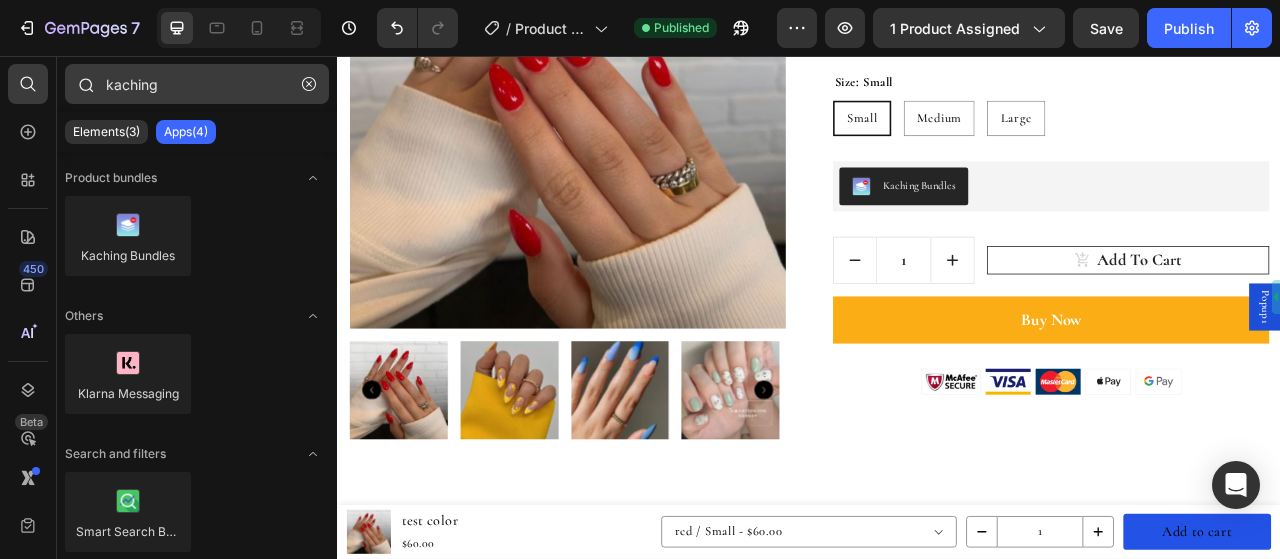 click 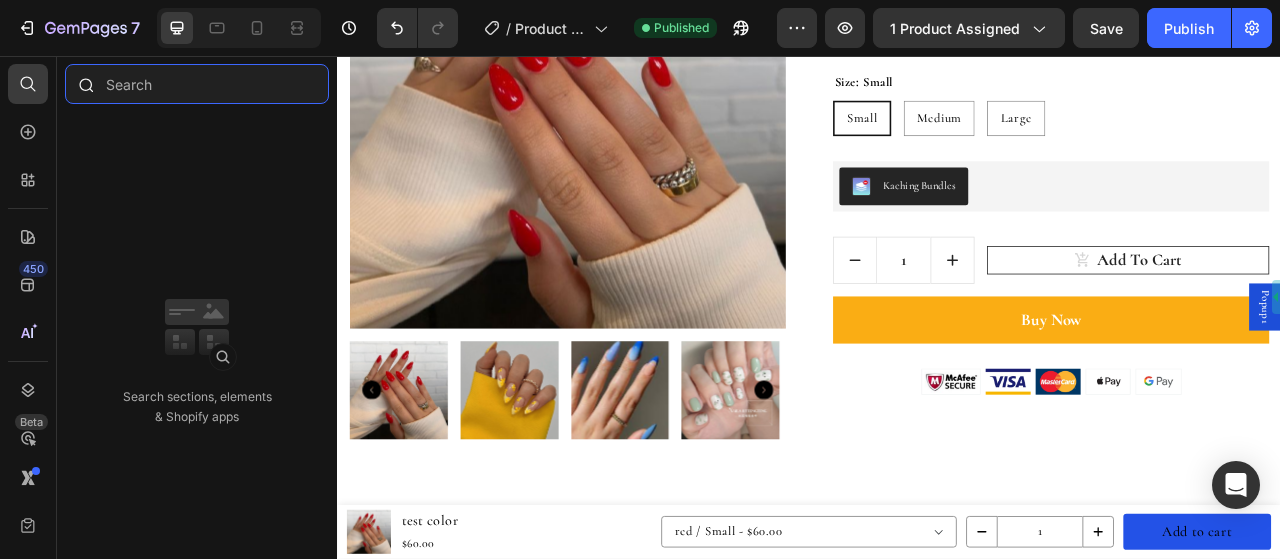 click at bounding box center (197, 84) 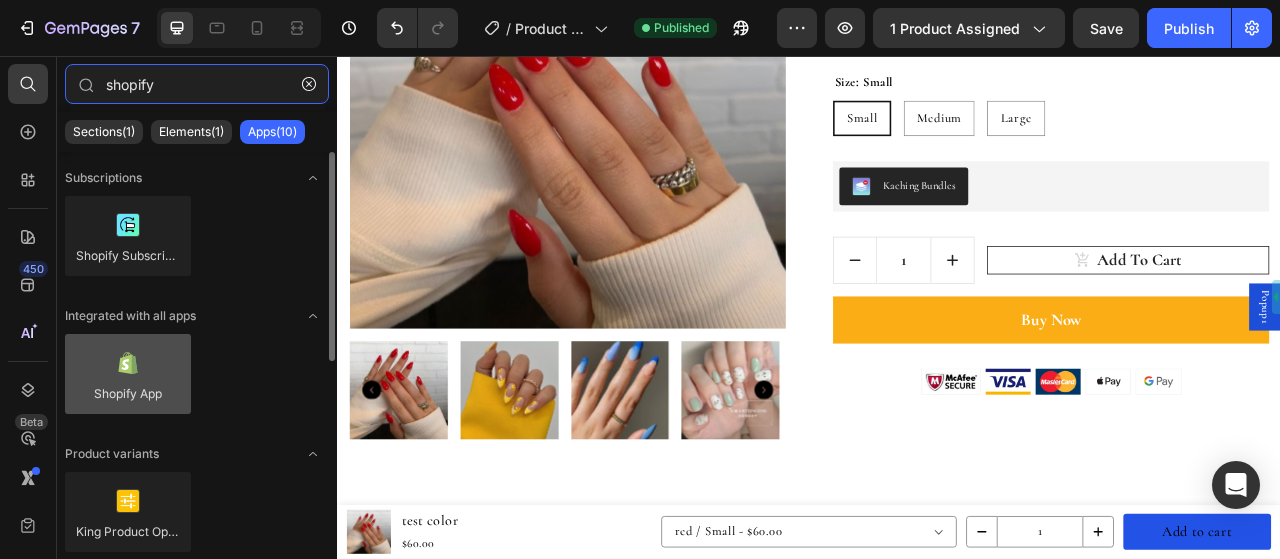 type on "shopify" 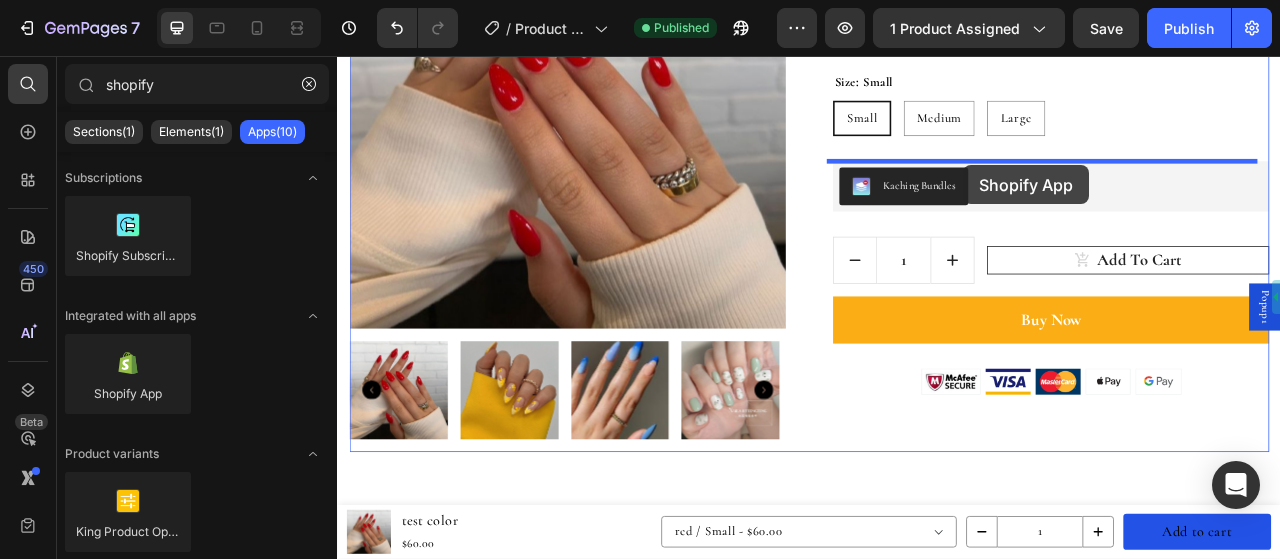 drag, startPoint x: 477, startPoint y: 433, endPoint x: 1133, endPoint y: 195, distance: 697.83954 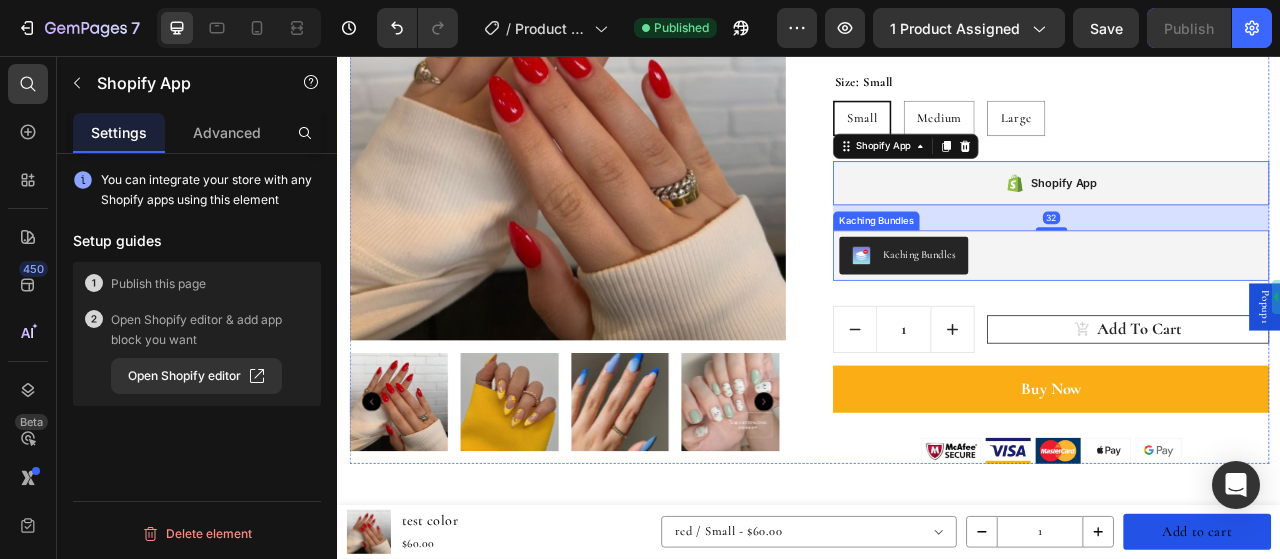click on "Kaching Bundles" at bounding box center (1244, 311) 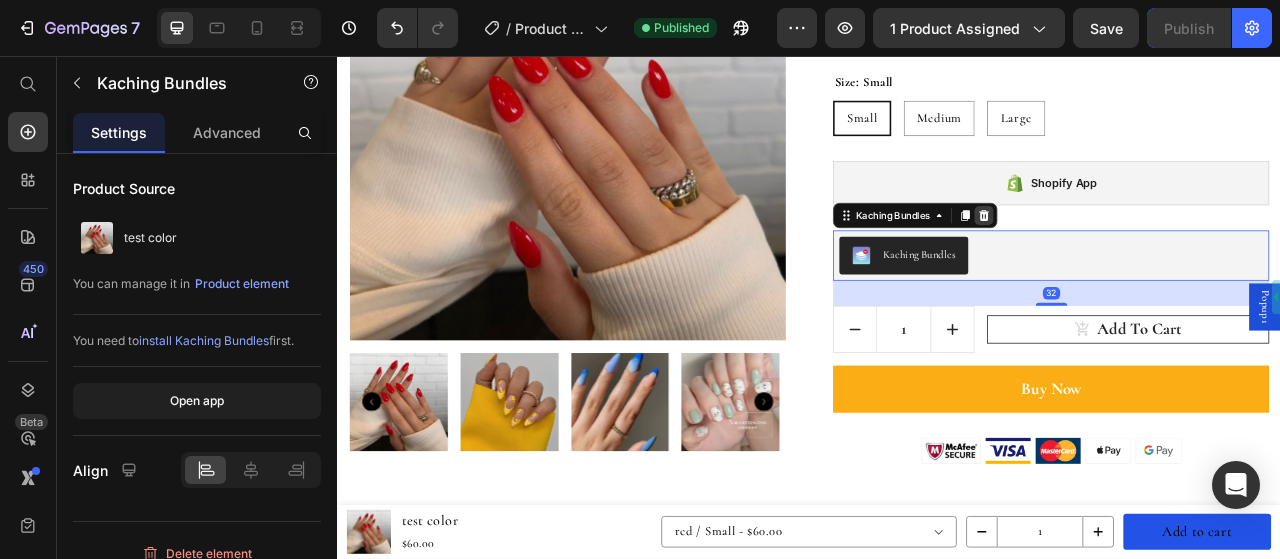 click 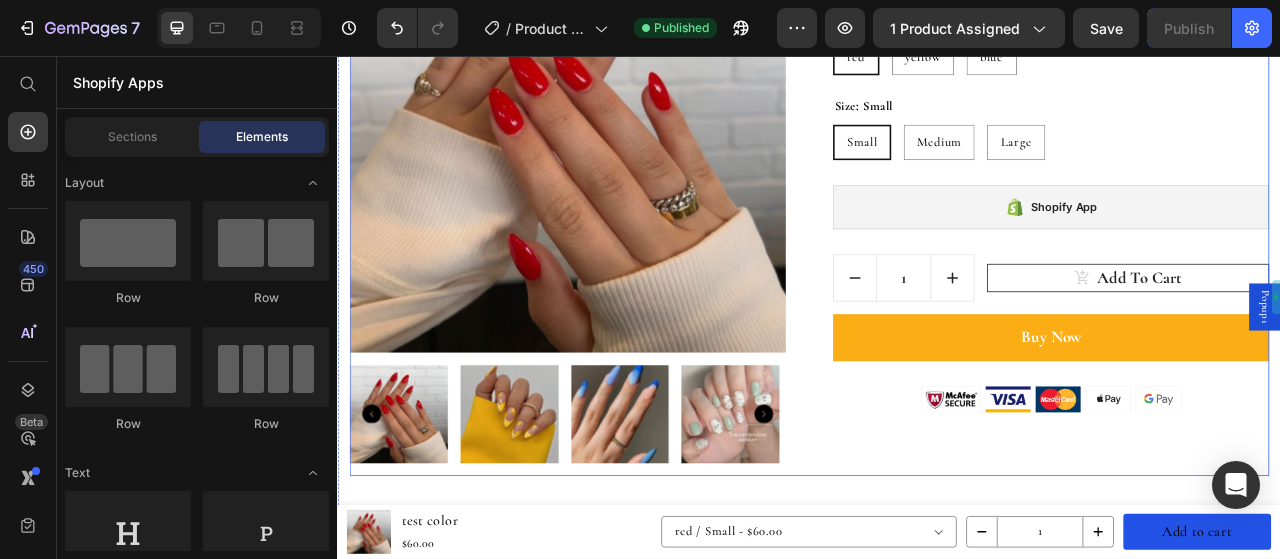 scroll, scrollTop: 296, scrollLeft: 0, axis: vertical 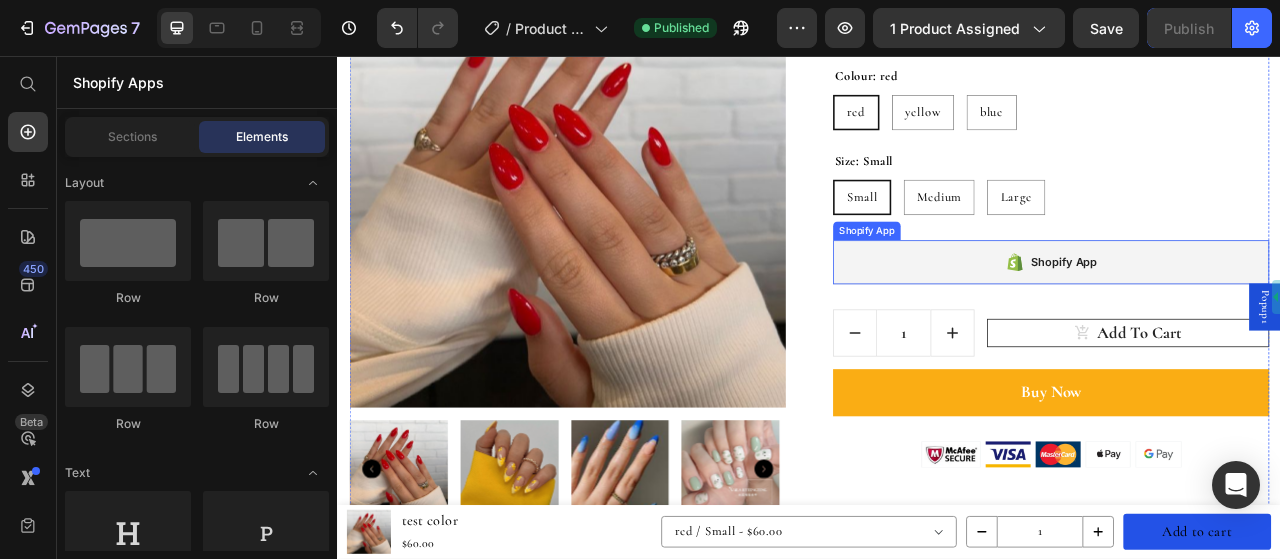 click on "Shopify App" at bounding box center [1244, 319] 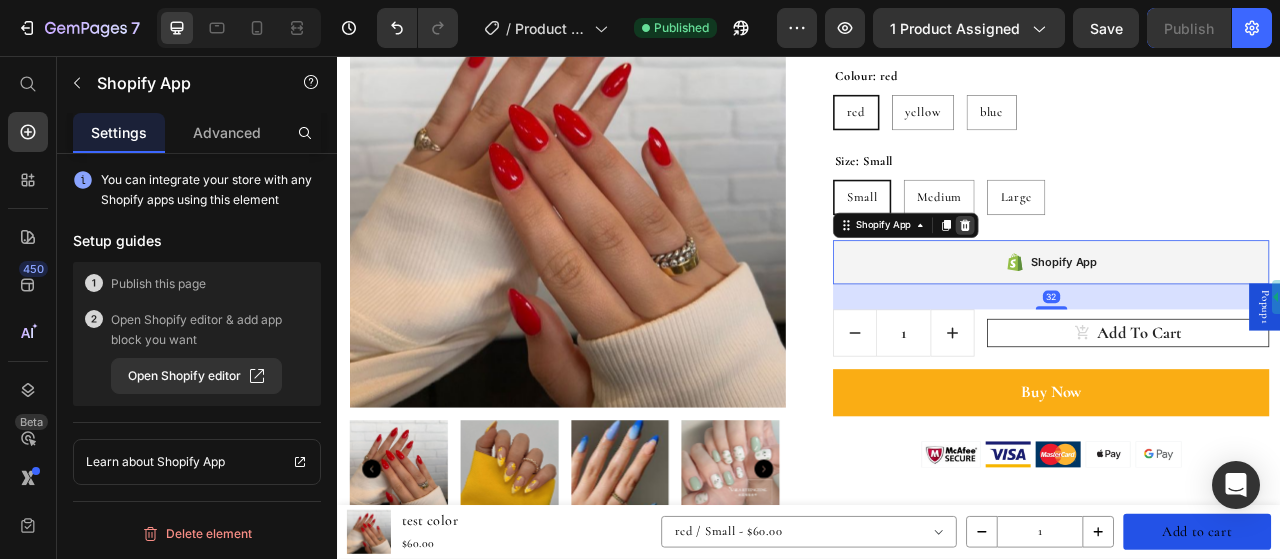 click 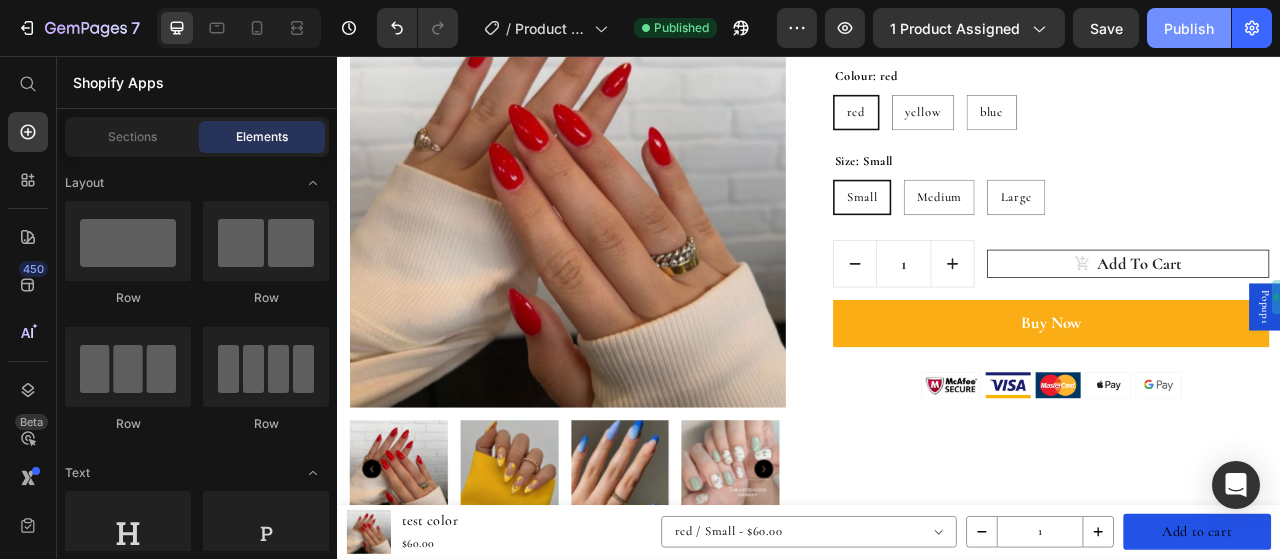 click on "Publish" at bounding box center [1189, 28] 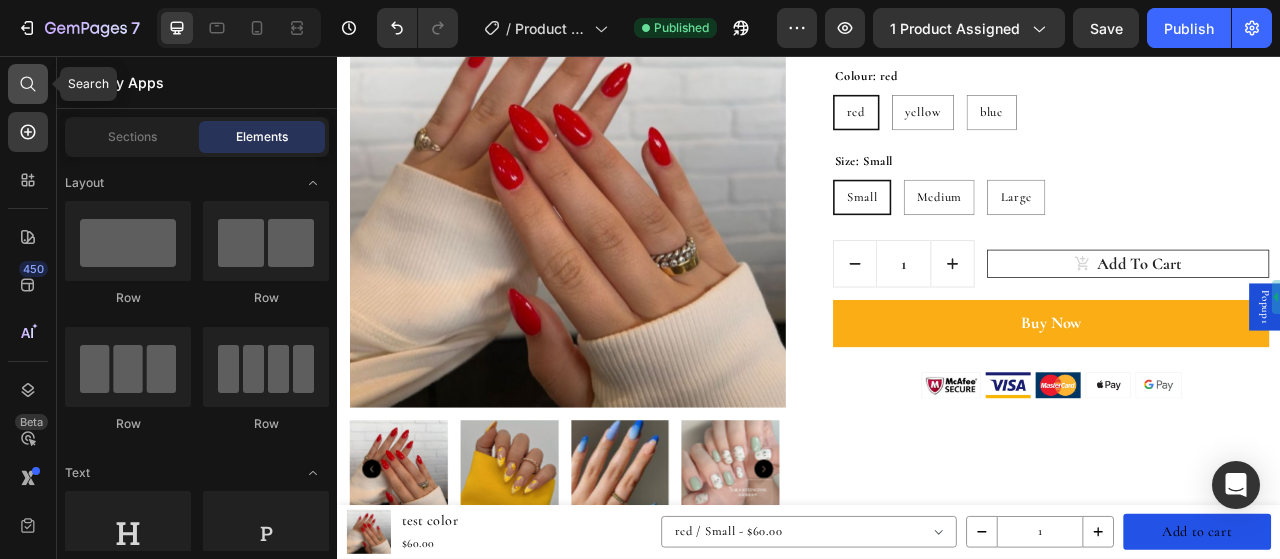click 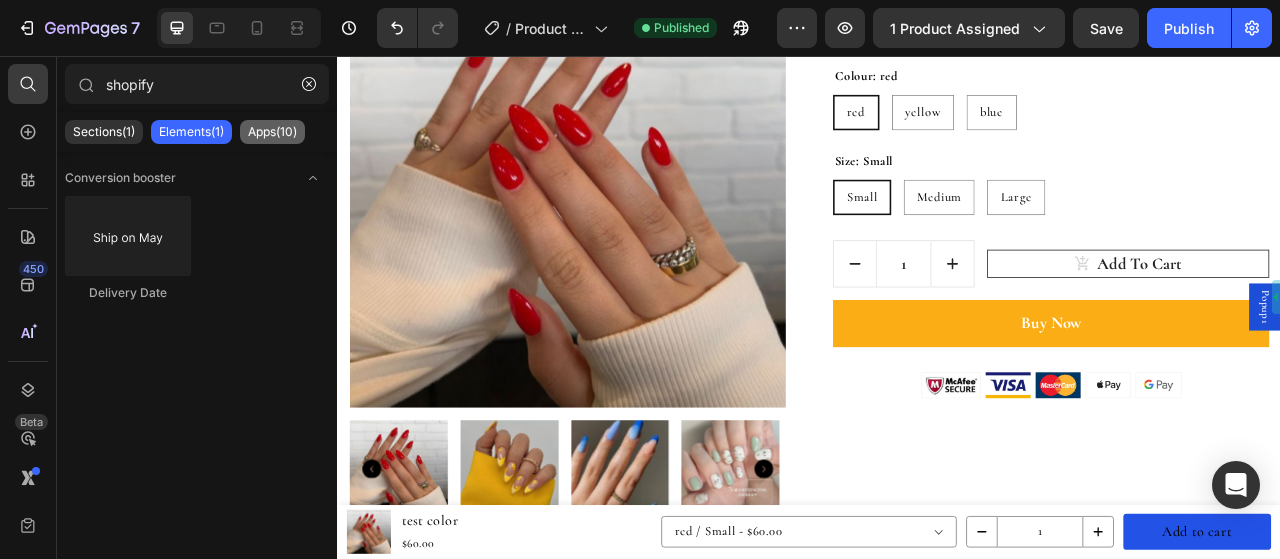 click on "Apps(10)" at bounding box center (272, 132) 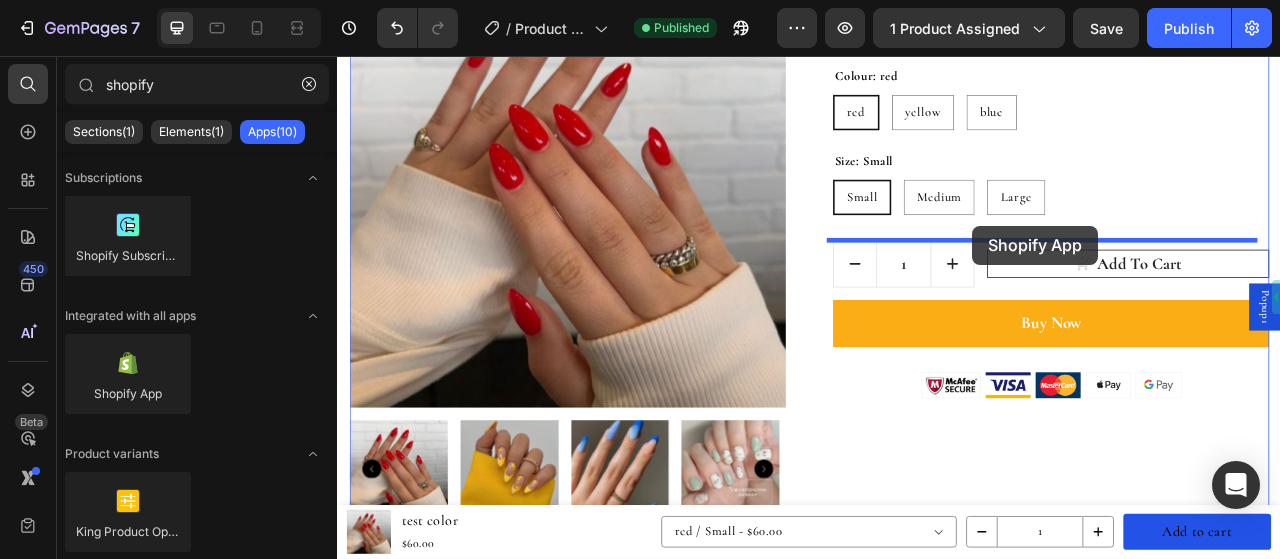 drag, startPoint x: 483, startPoint y: 434, endPoint x: 1145, endPoint y: 274, distance: 681.0609 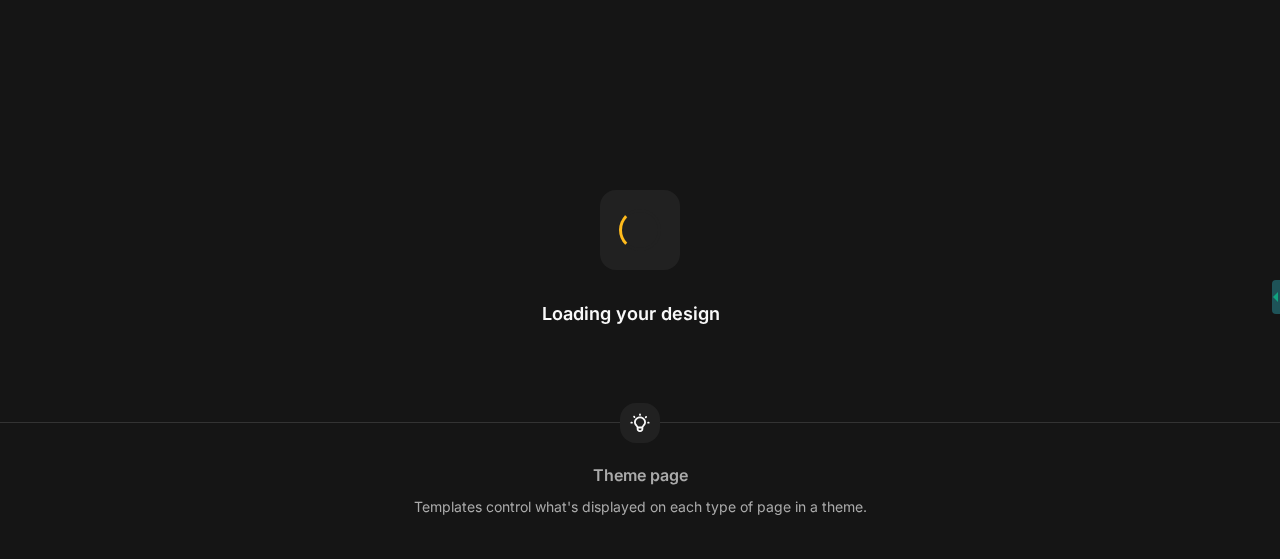 scroll, scrollTop: 0, scrollLeft: 0, axis: both 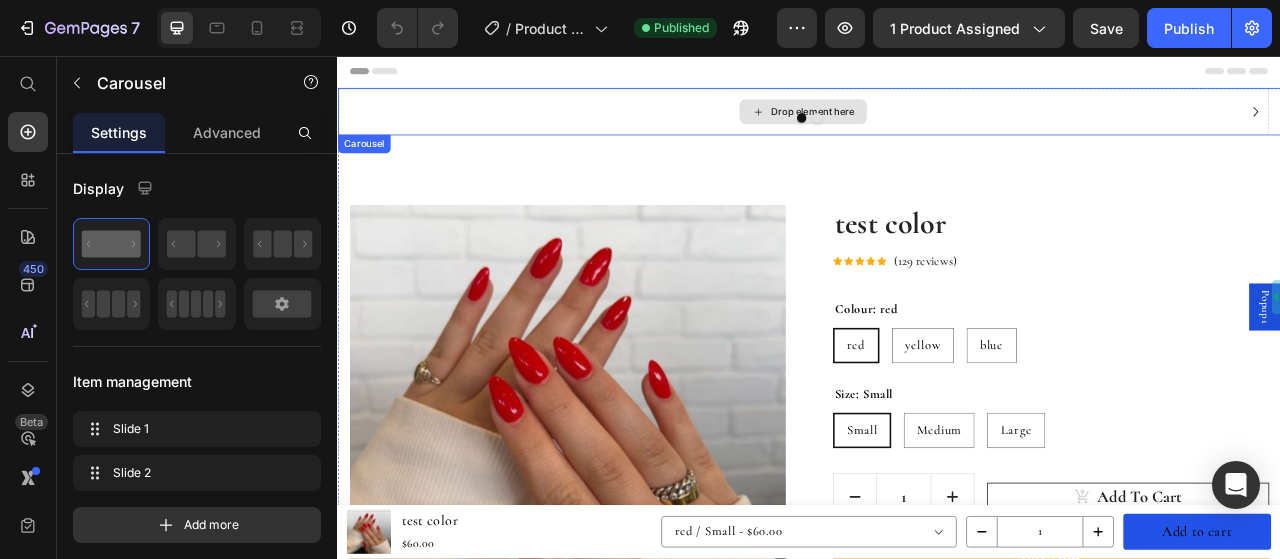 click on "Drop element here" at bounding box center [929, 127] 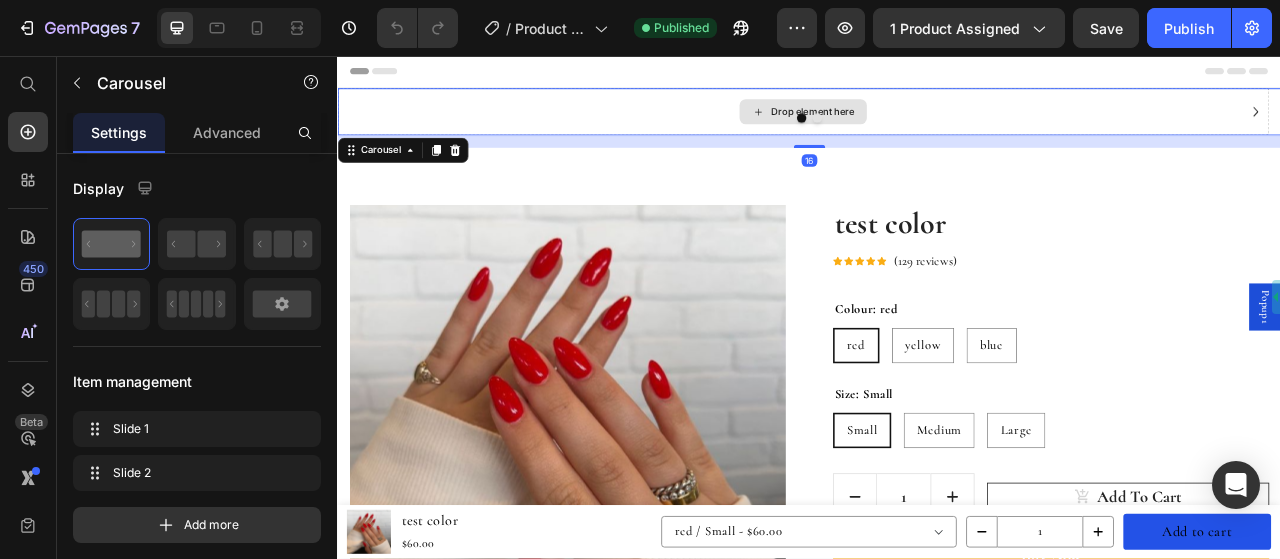 click on "Drop element here" at bounding box center (929, 127) 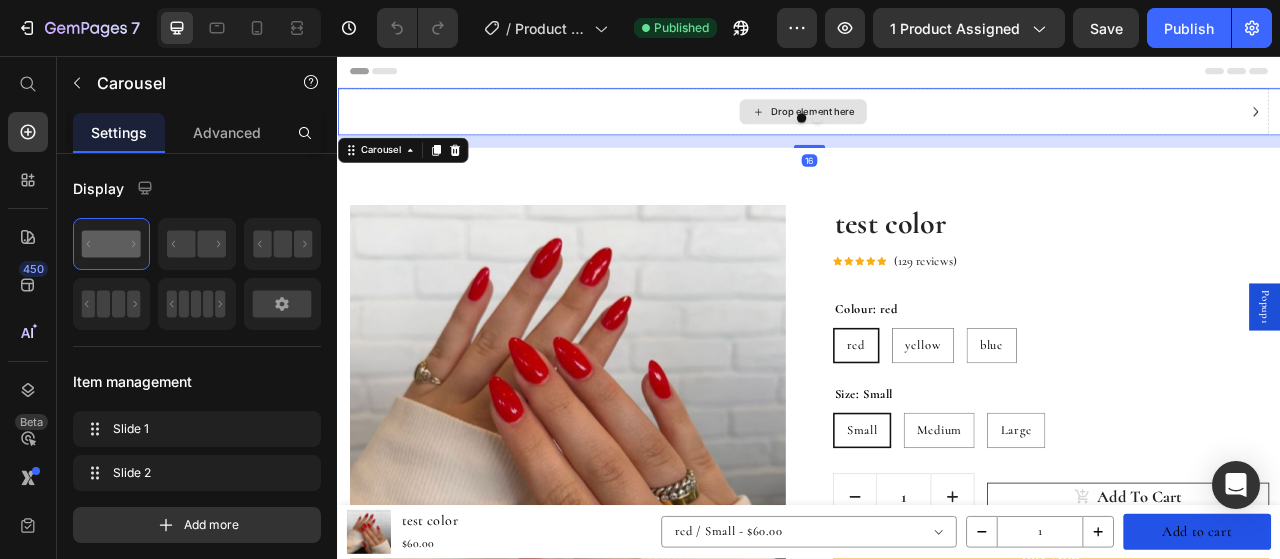 scroll, scrollTop: 0, scrollLeft: 0, axis: both 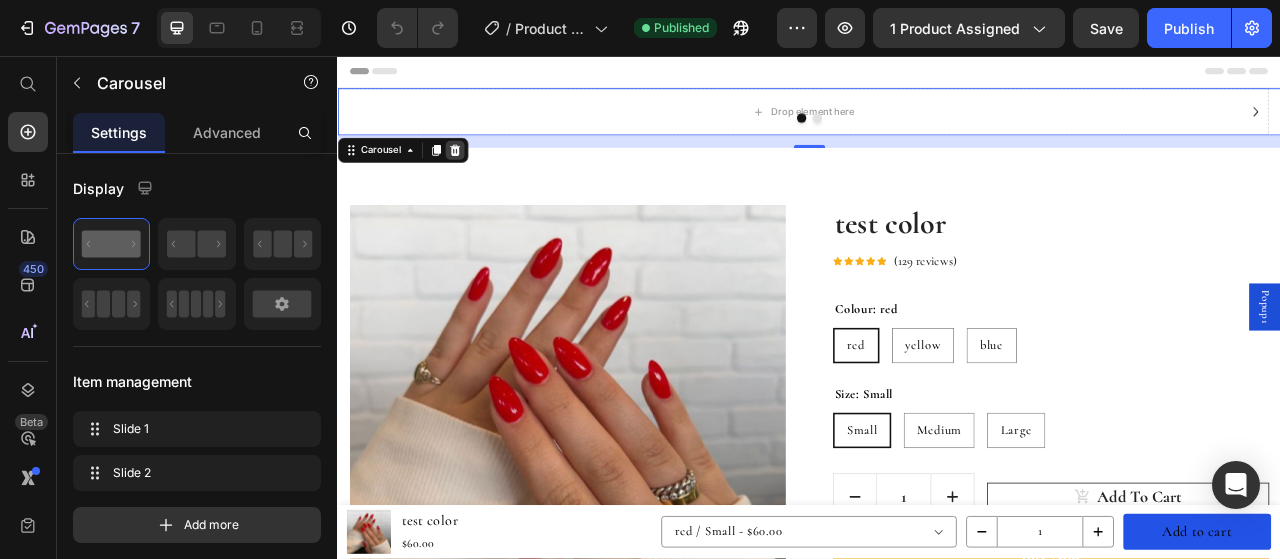 click 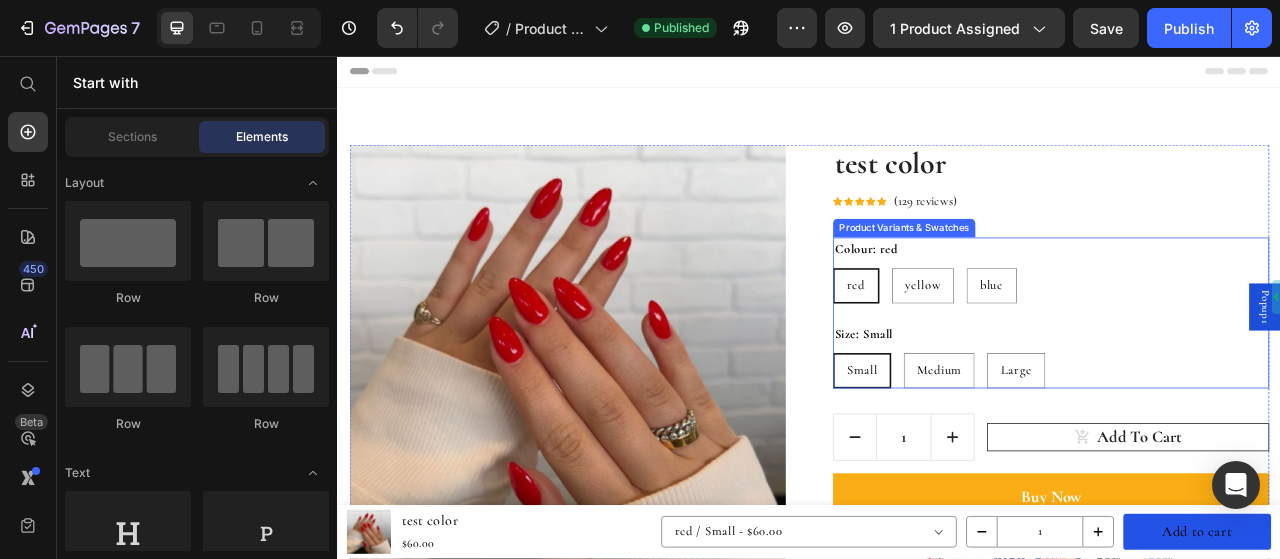 scroll, scrollTop: 100, scrollLeft: 0, axis: vertical 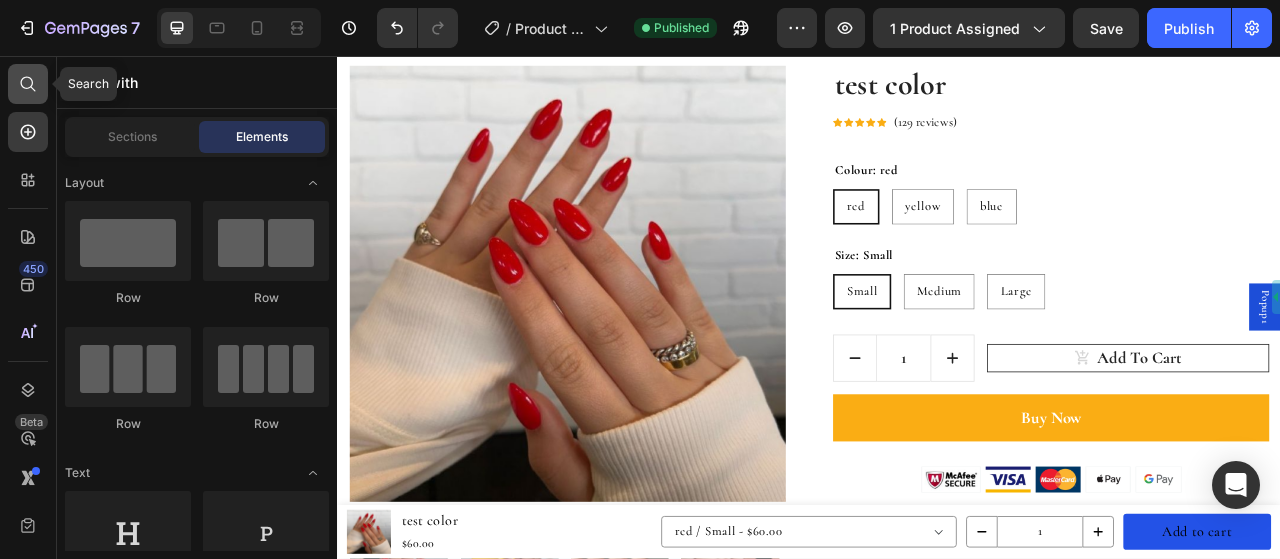 click 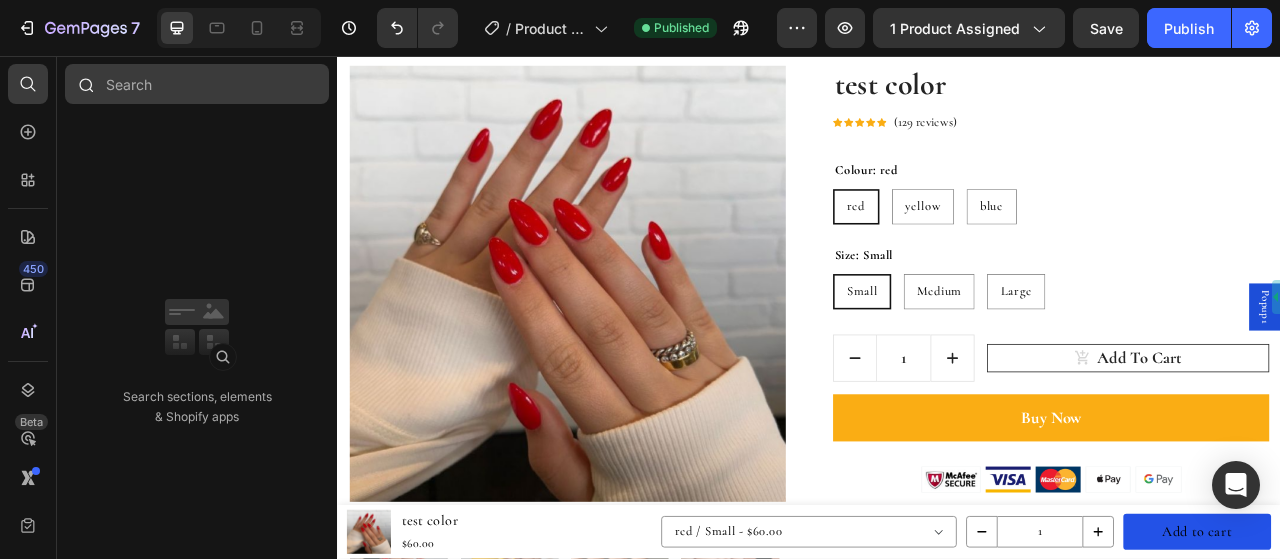 click at bounding box center (197, 84) 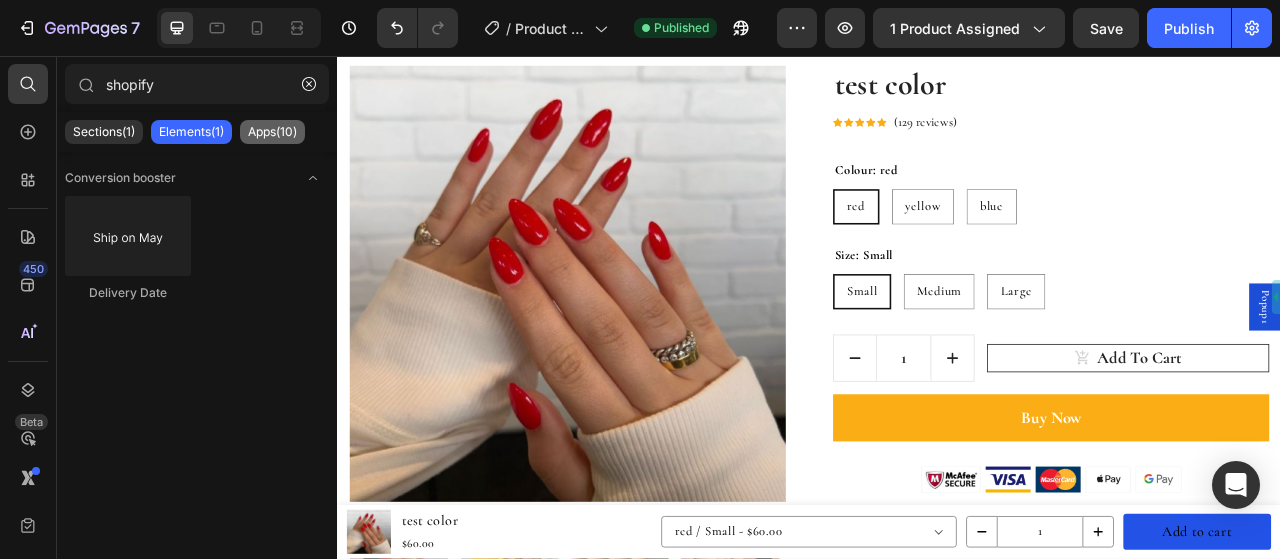 type on "shopify" 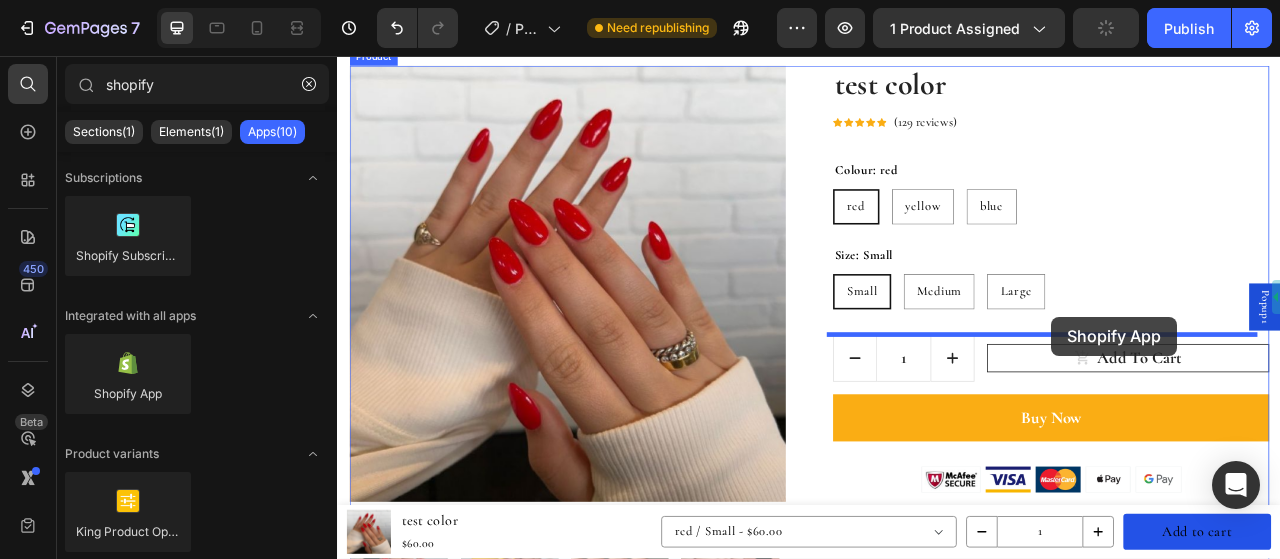 drag, startPoint x: 988, startPoint y: 415, endPoint x: 1245, endPoint y: 388, distance: 258.4144 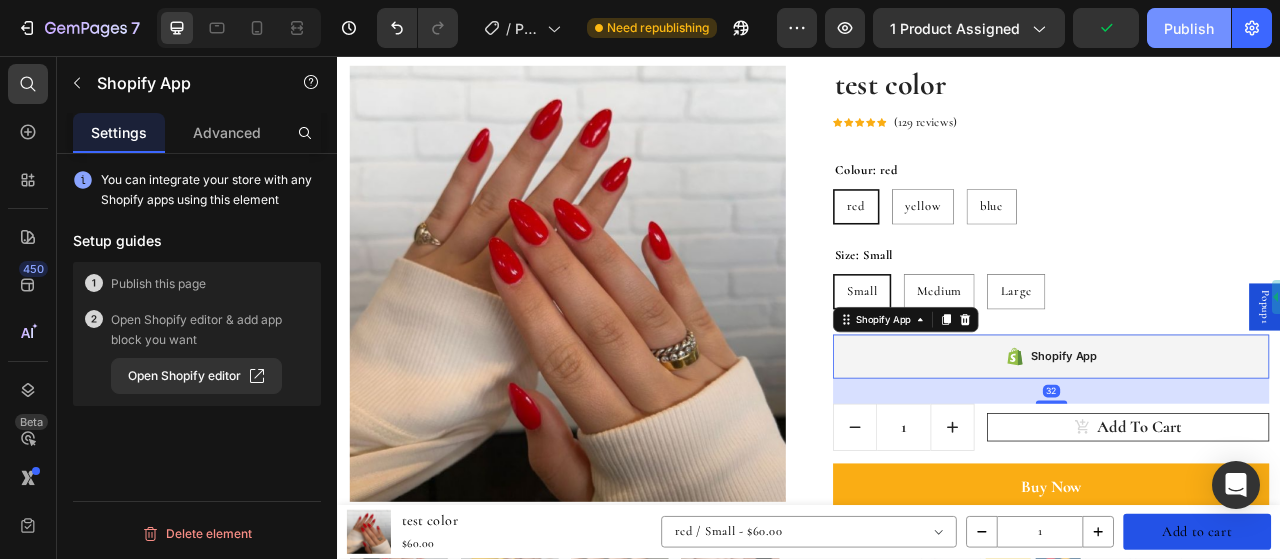 click on "Publish" at bounding box center (1189, 28) 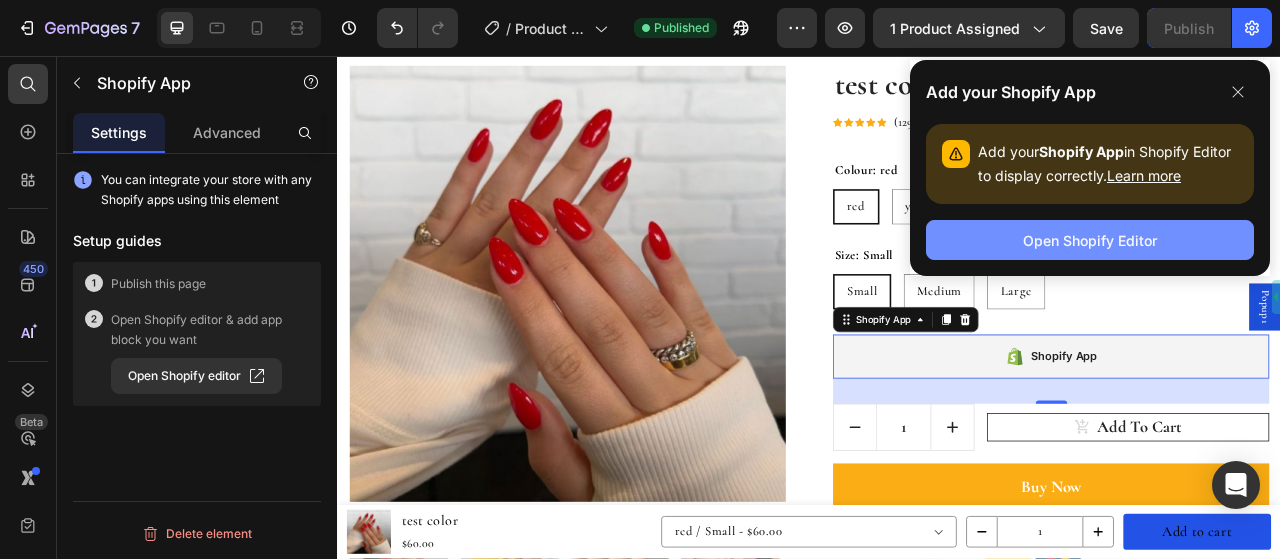 click on "Open Shopify Editor" at bounding box center (1090, 240) 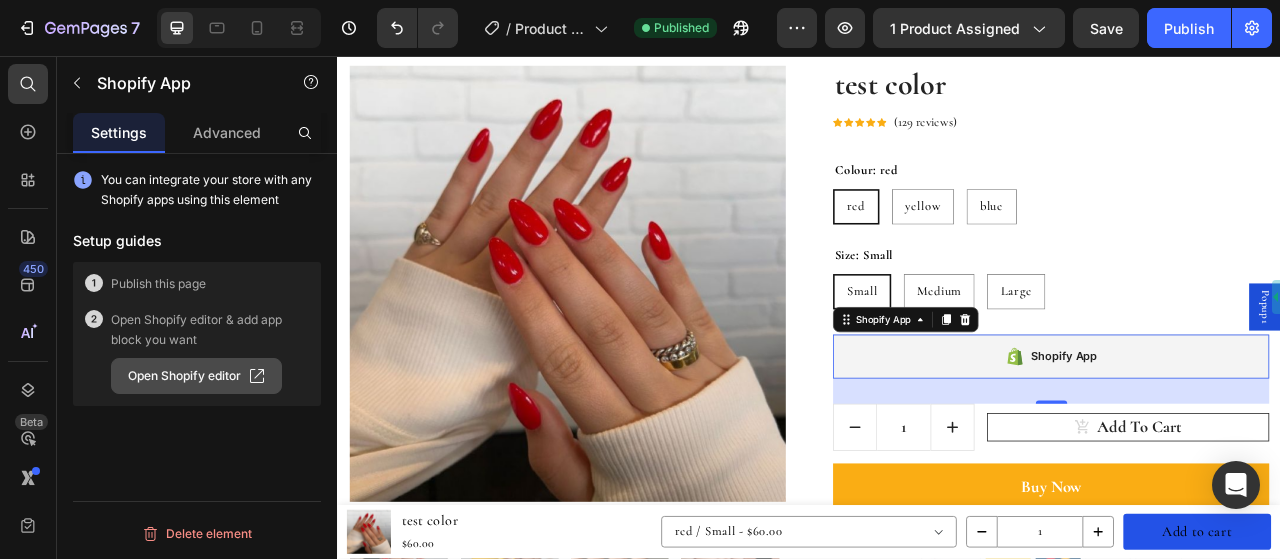 click on "Open Shopify editor" at bounding box center (196, 376) 